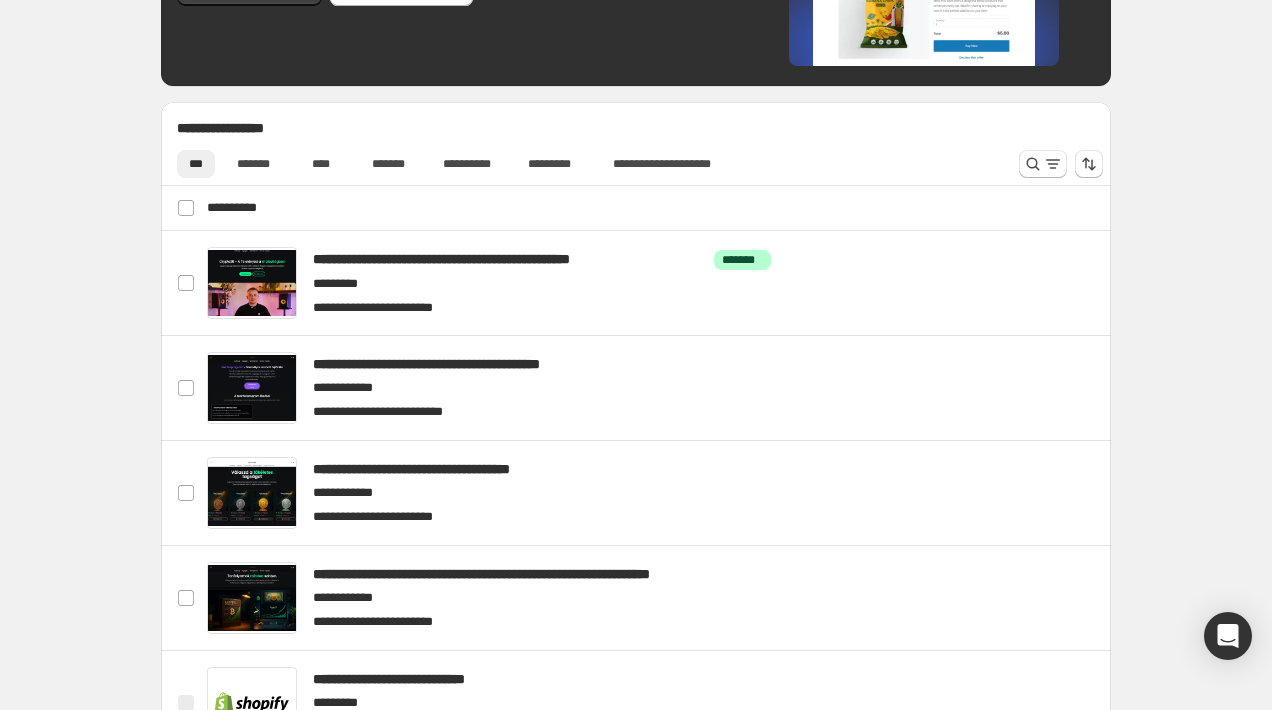 scroll, scrollTop: 619, scrollLeft: 0, axis: vertical 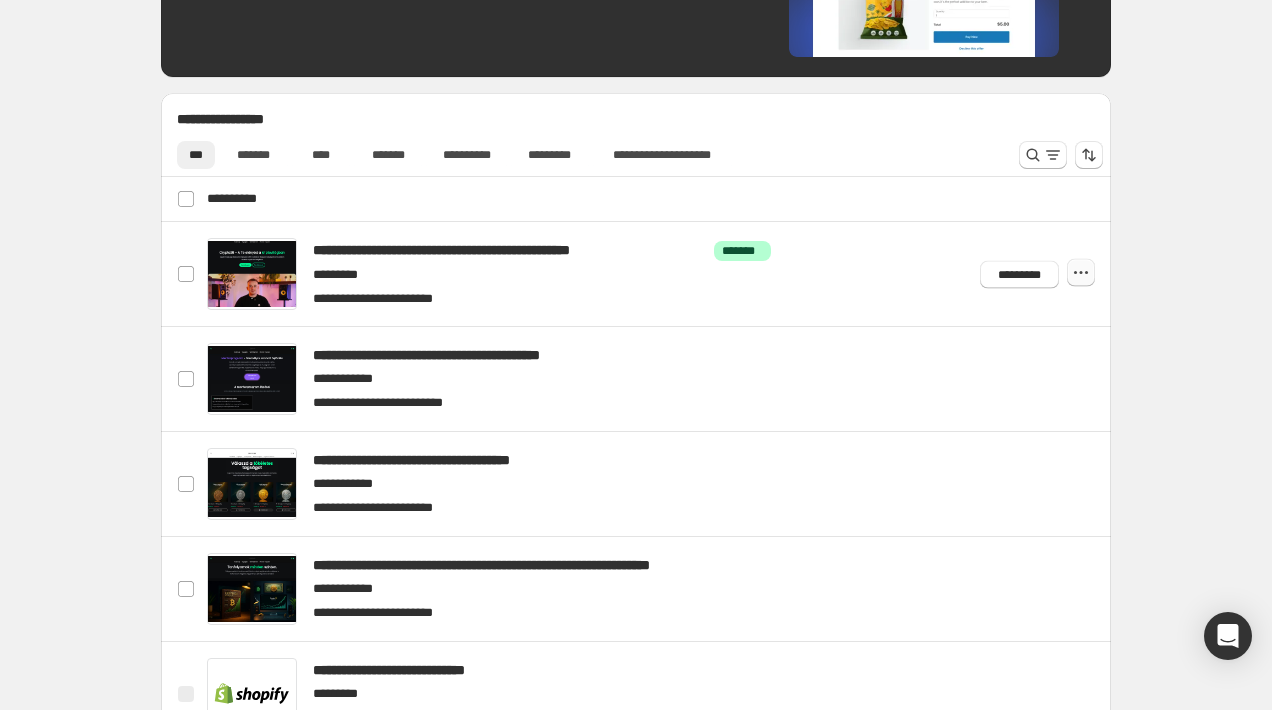 click 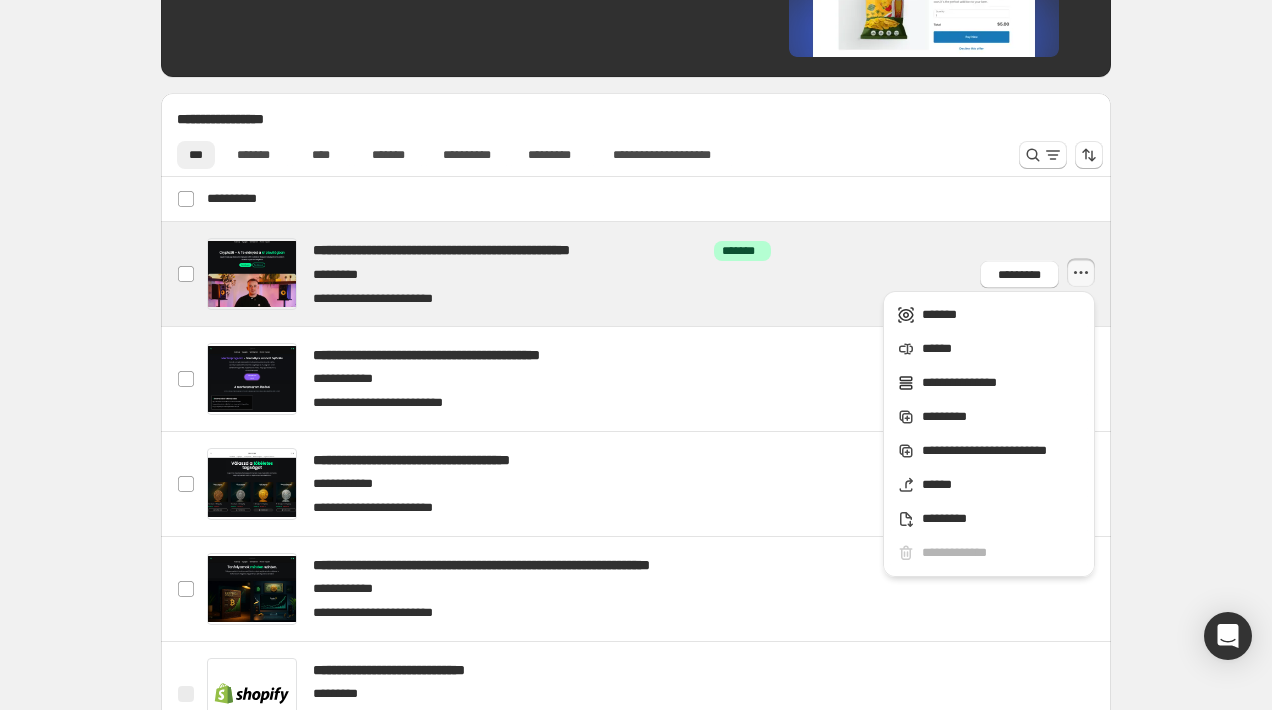 click at bounding box center (660, 274) 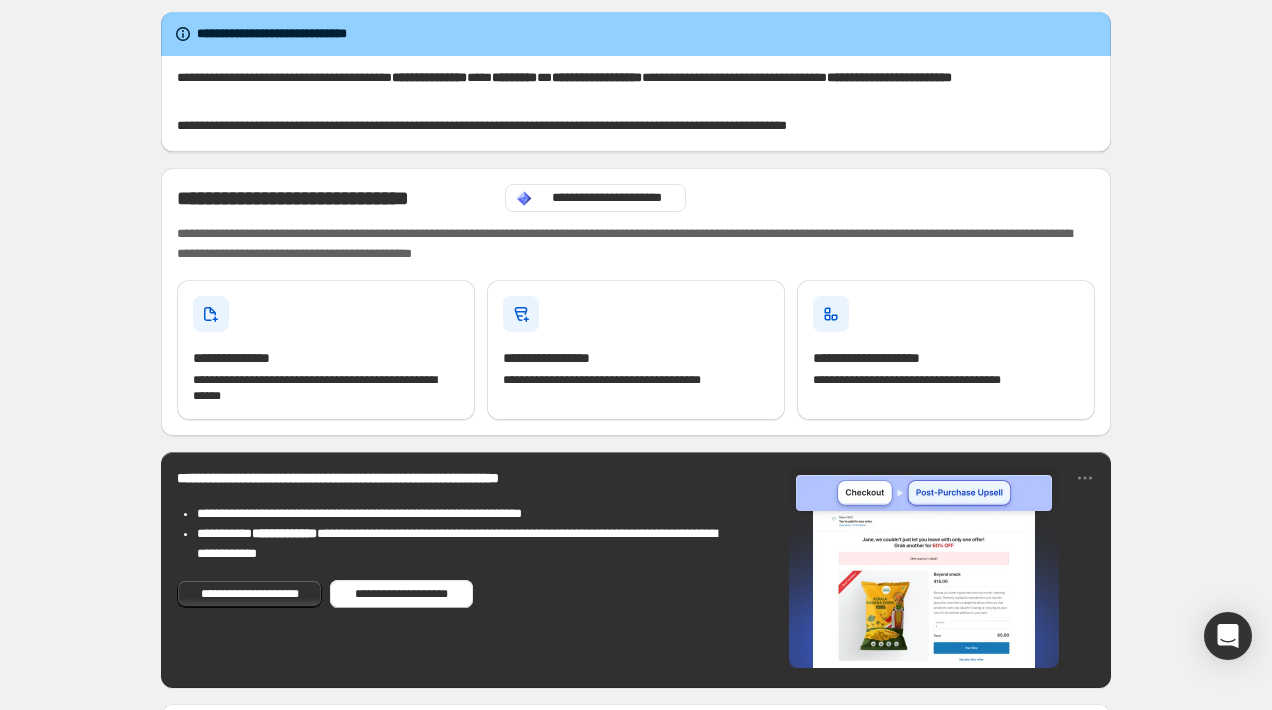 scroll, scrollTop: 0, scrollLeft: 0, axis: both 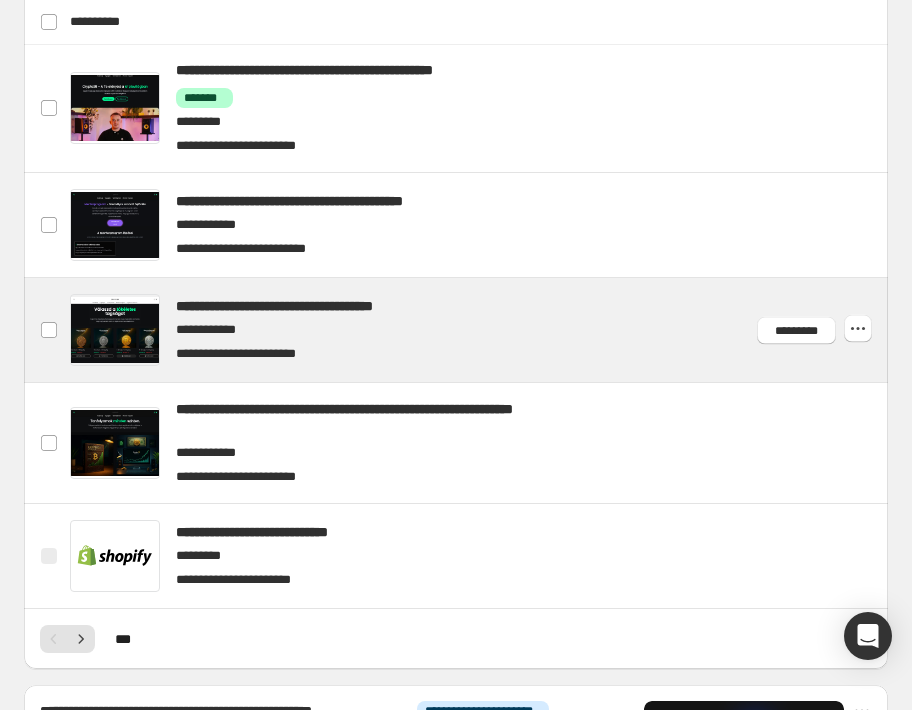 click at bounding box center (477, 330) 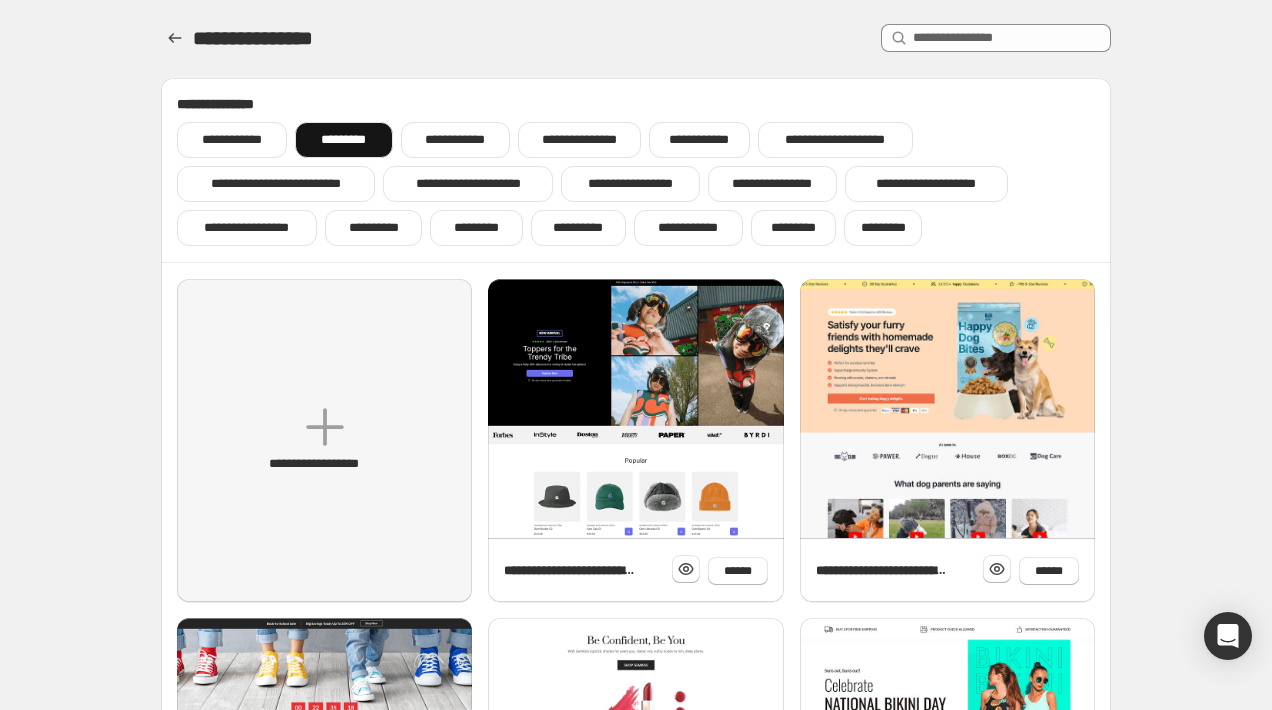 scroll, scrollTop: 0, scrollLeft: 0, axis: both 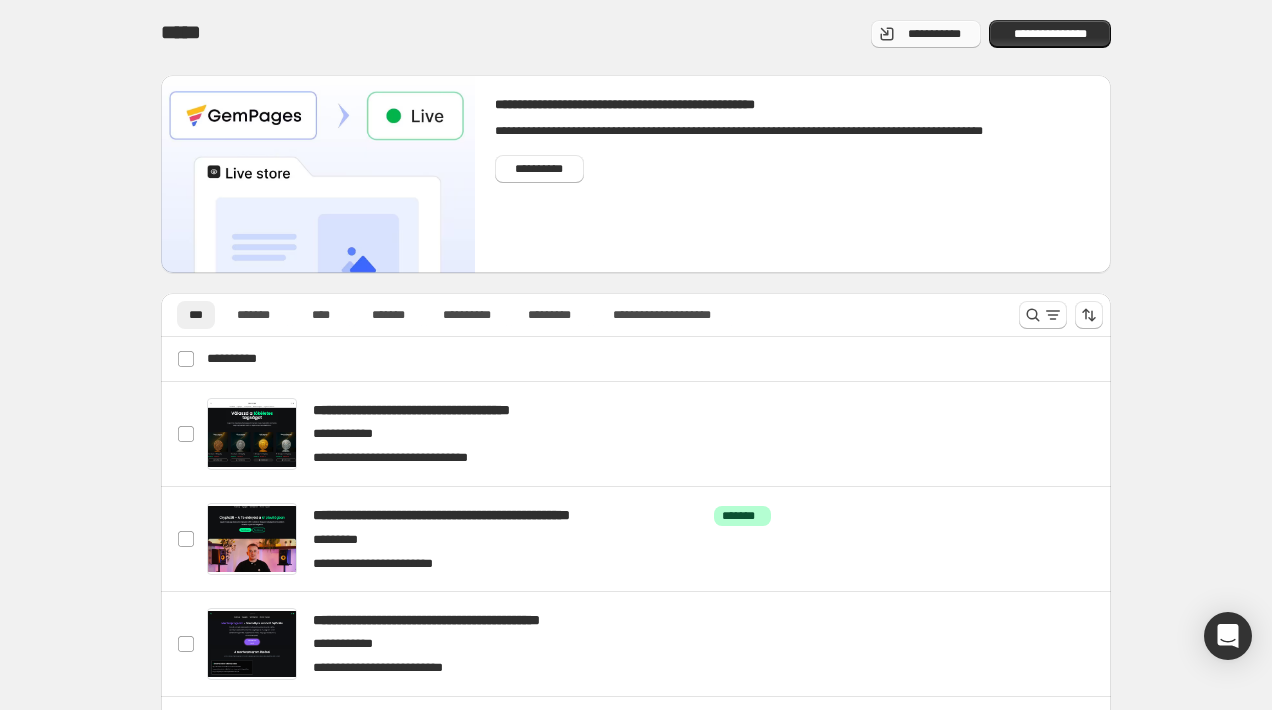 click on "**********" at bounding box center [934, 34] 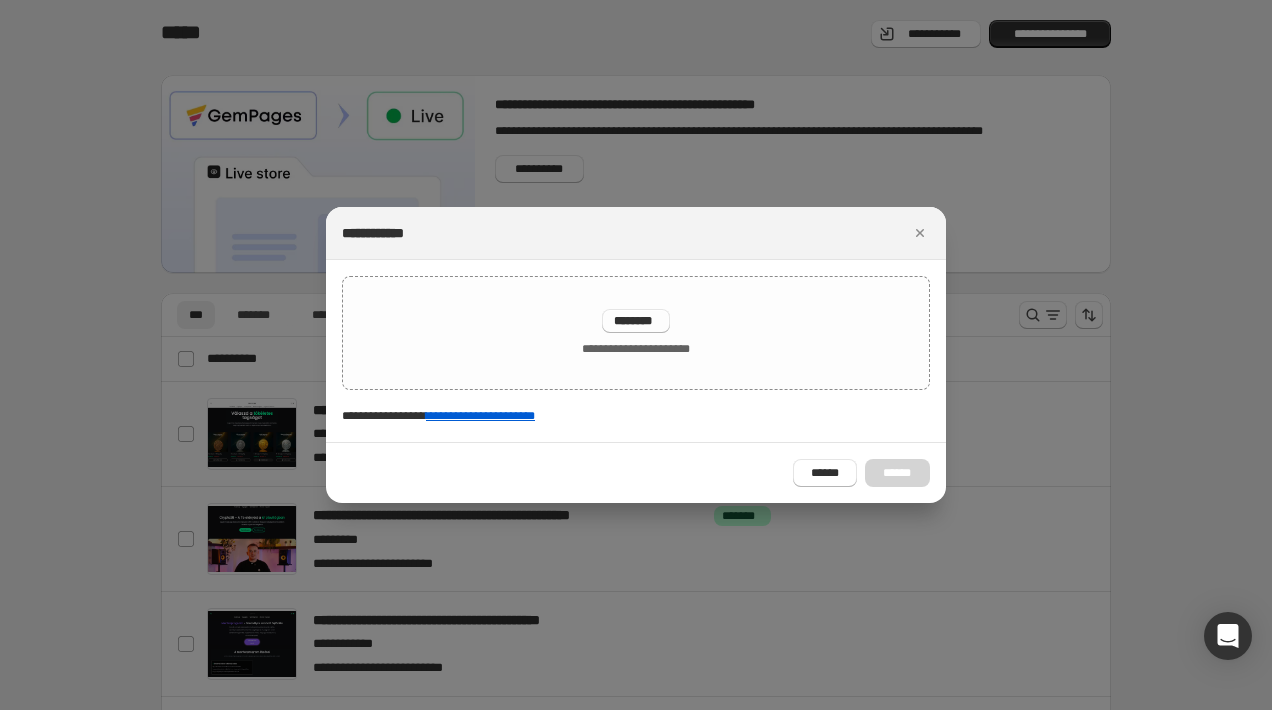 click at bounding box center (636, 355) 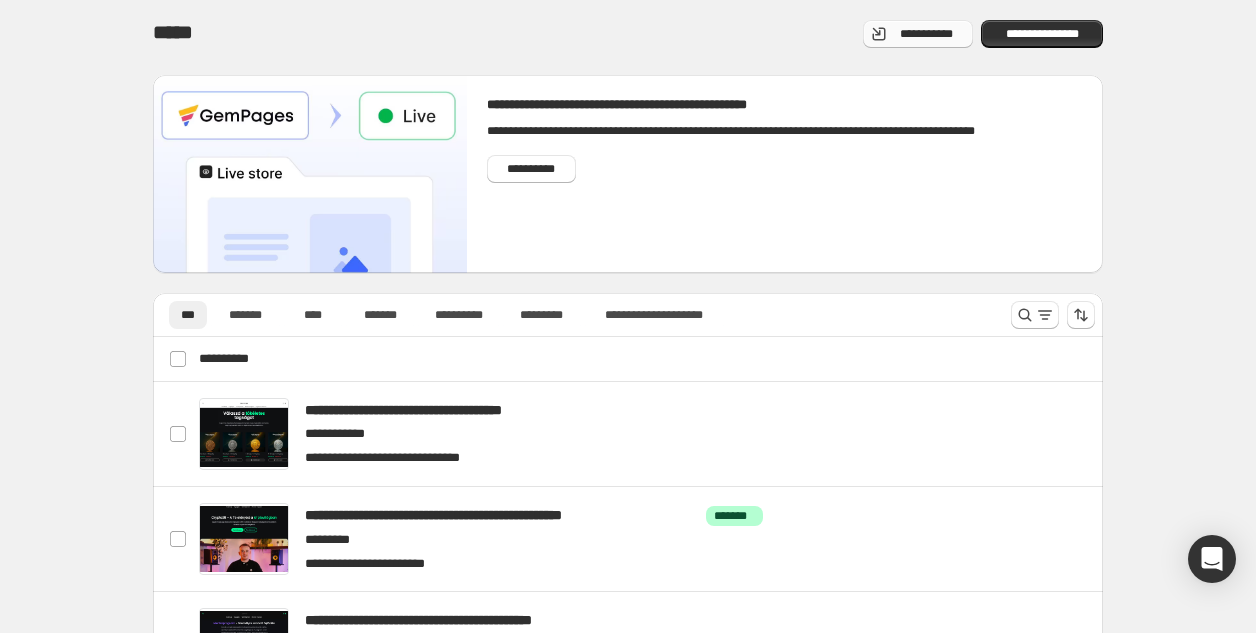 click on "**********" at bounding box center [926, 34] 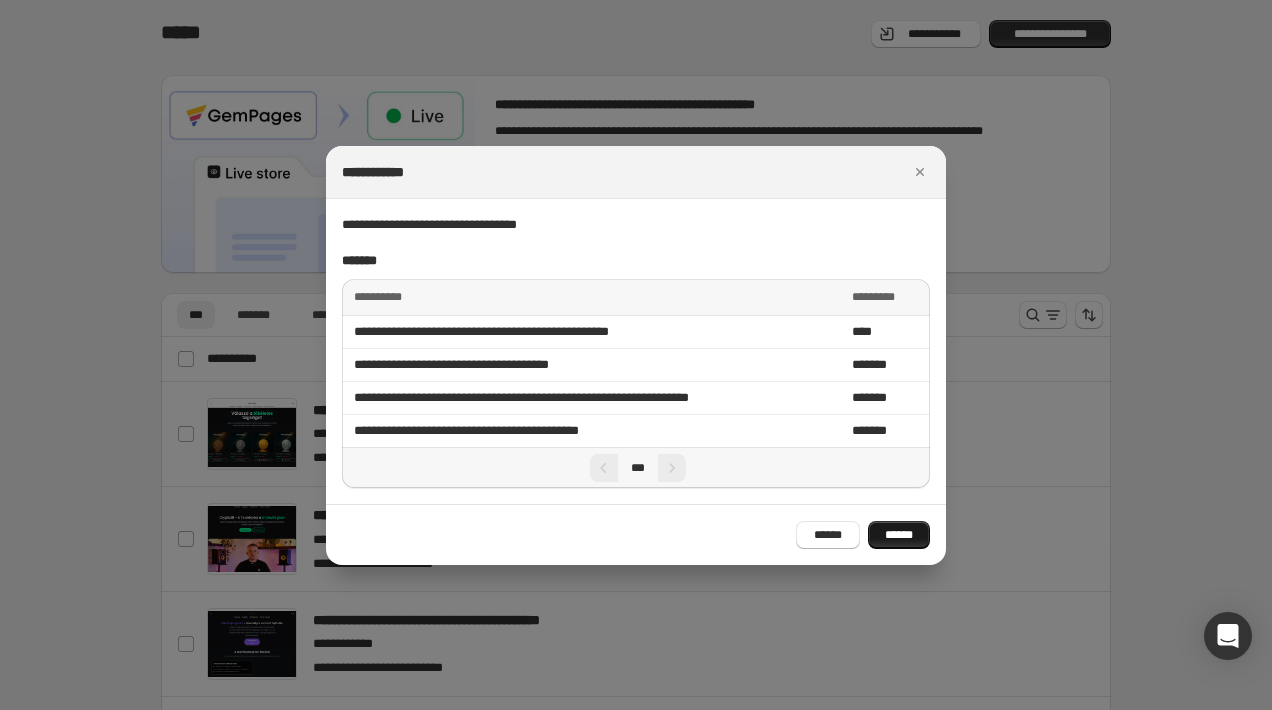 click on "******" at bounding box center (899, 535) 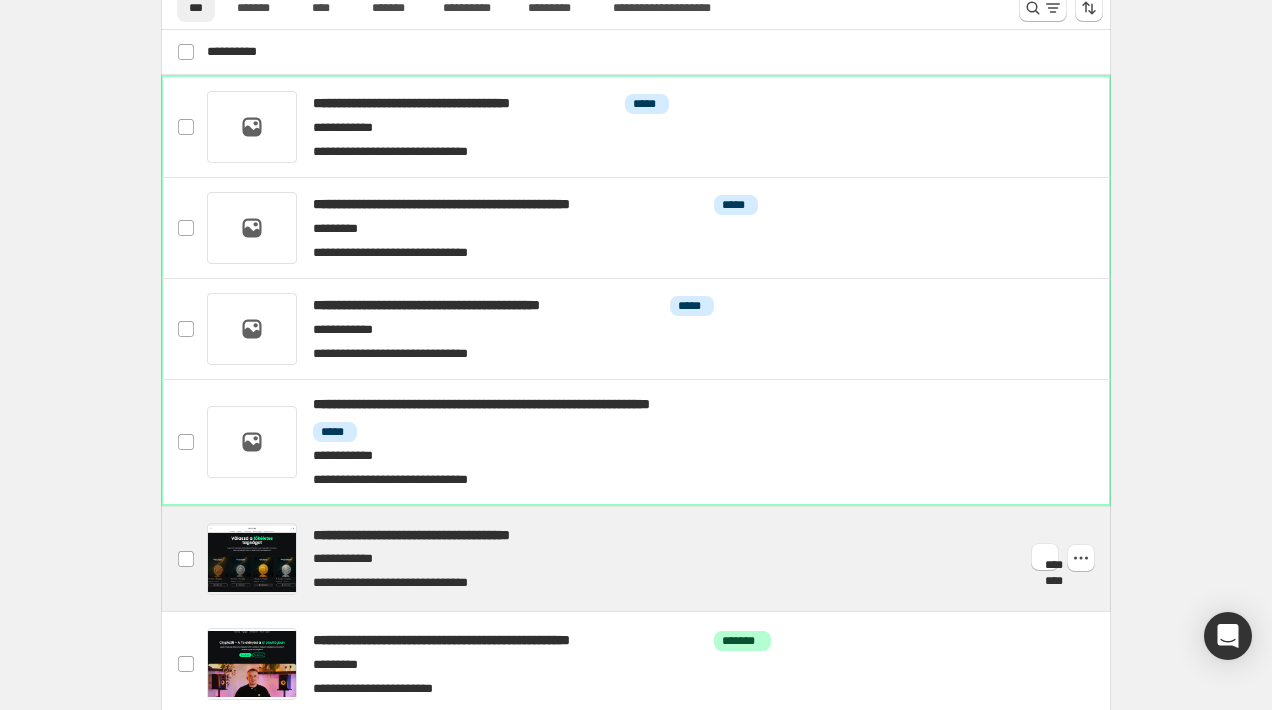 scroll, scrollTop: 308, scrollLeft: 0, axis: vertical 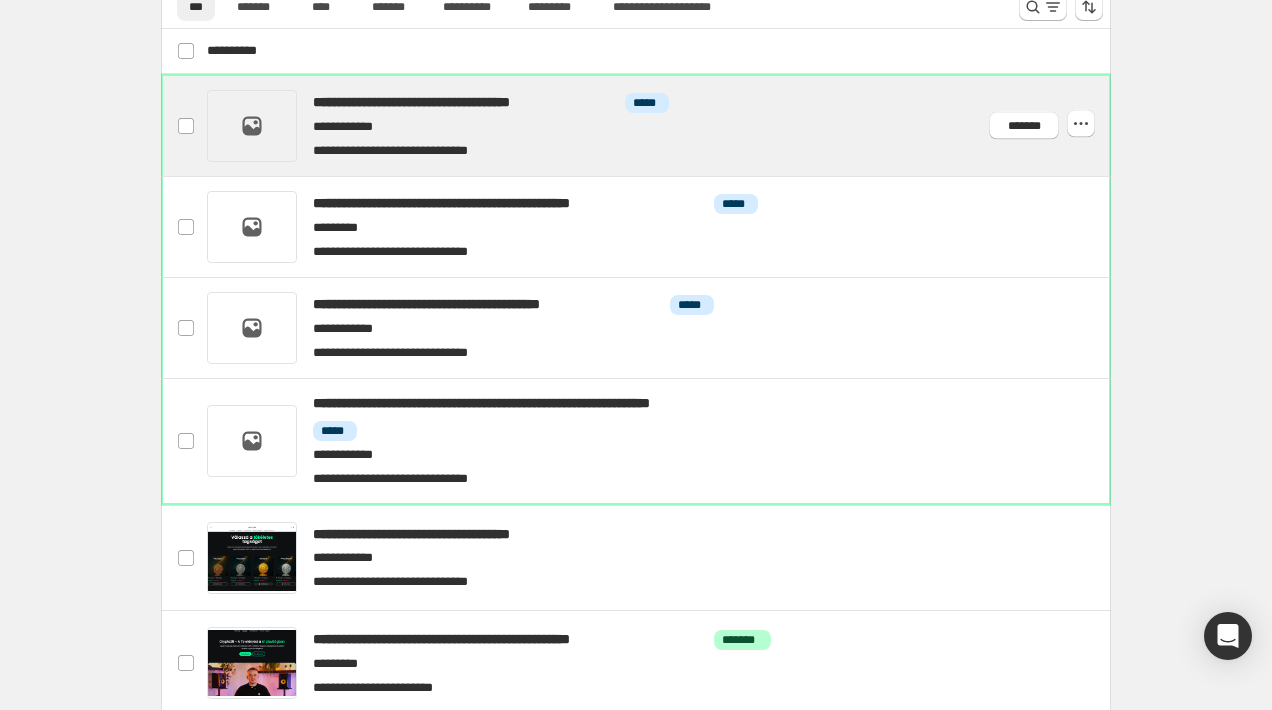 click at bounding box center (660, 125) 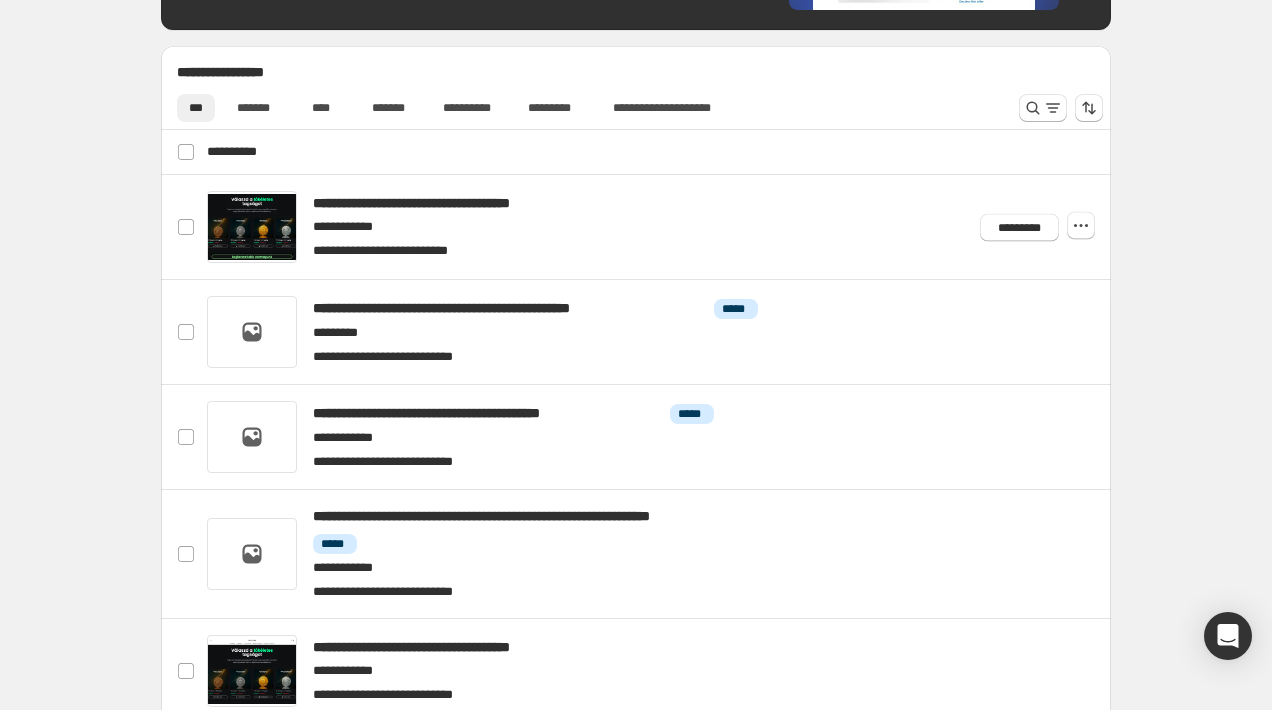 scroll, scrollTop: 663, scrollLeft: 0, axis: vertical 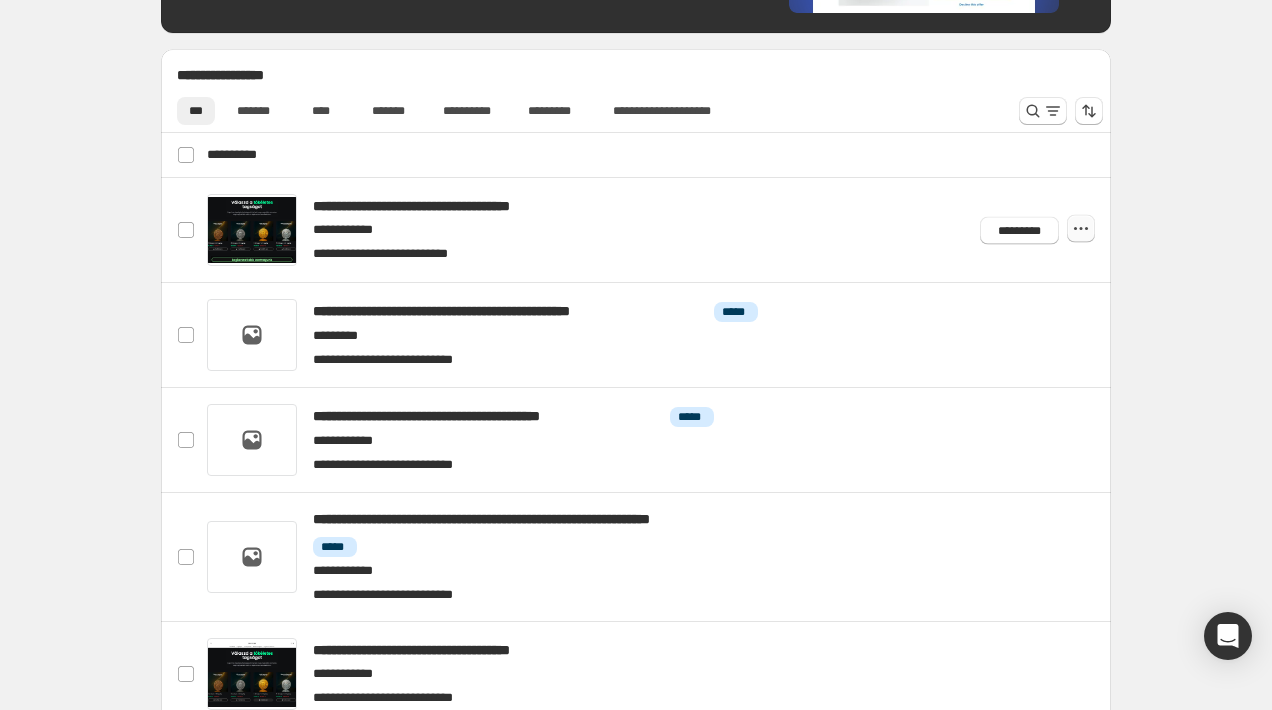 click 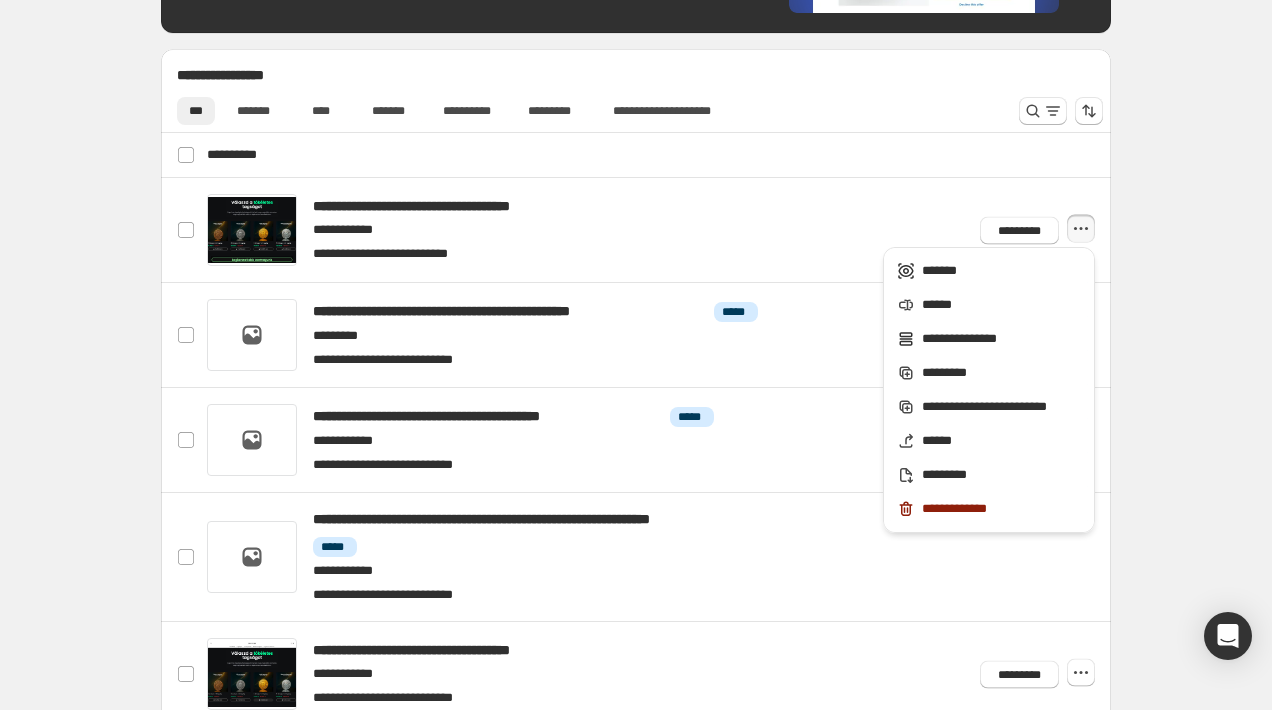 click on "*********" at bounding box center [1033, 670] 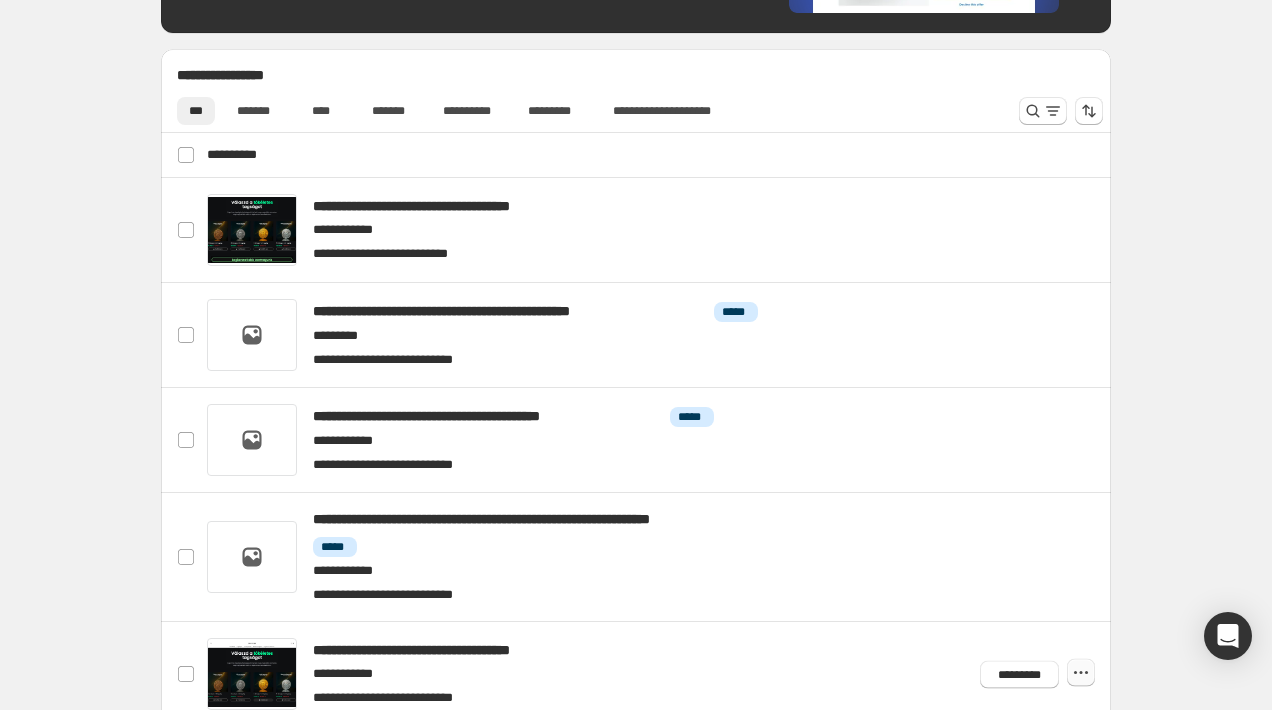 click 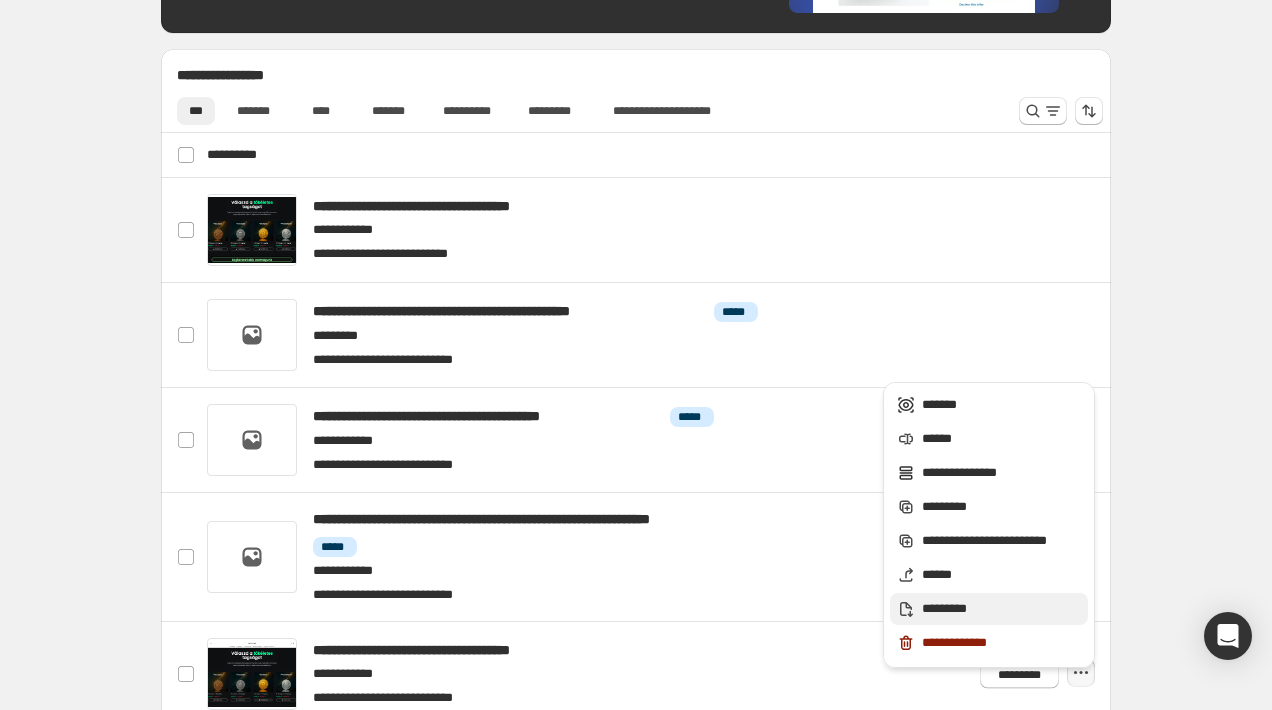 click on "*********" at bounding box center (1002, 609) 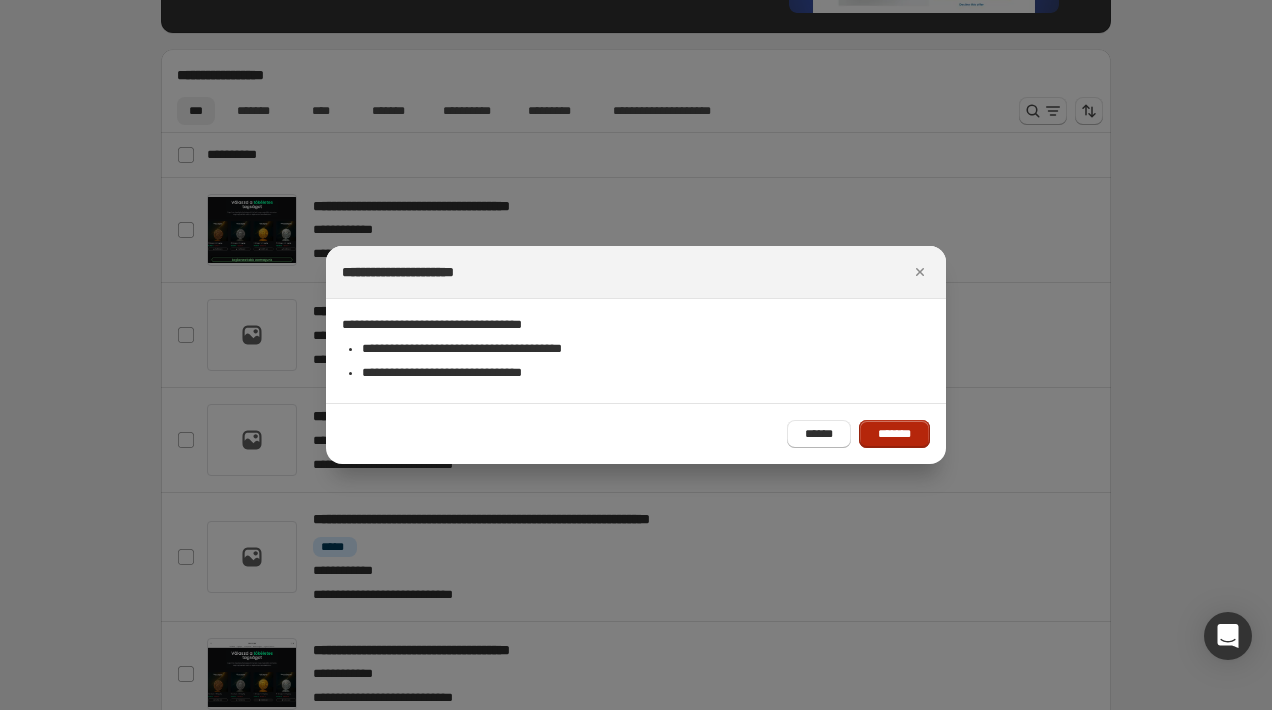 click on "*******" at bounding box center [894, 434] 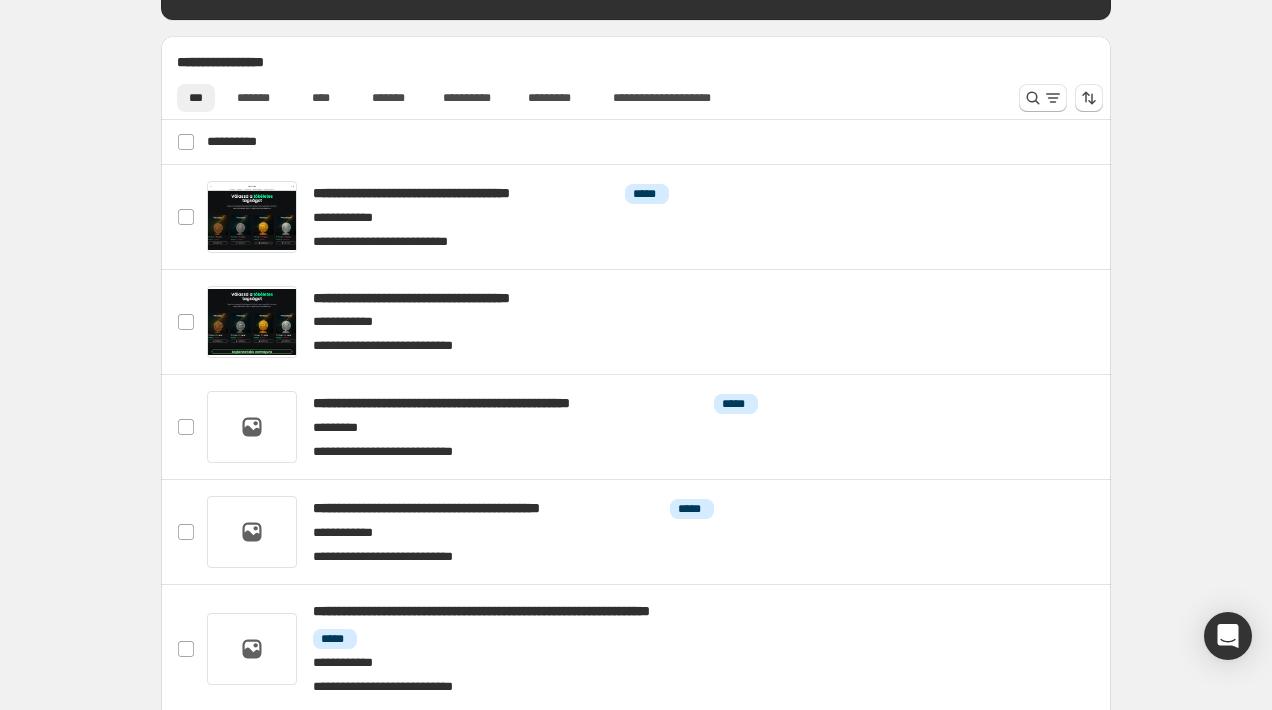 scroll, scrollTop: 687, scrollLeft: 0, axis: vertical 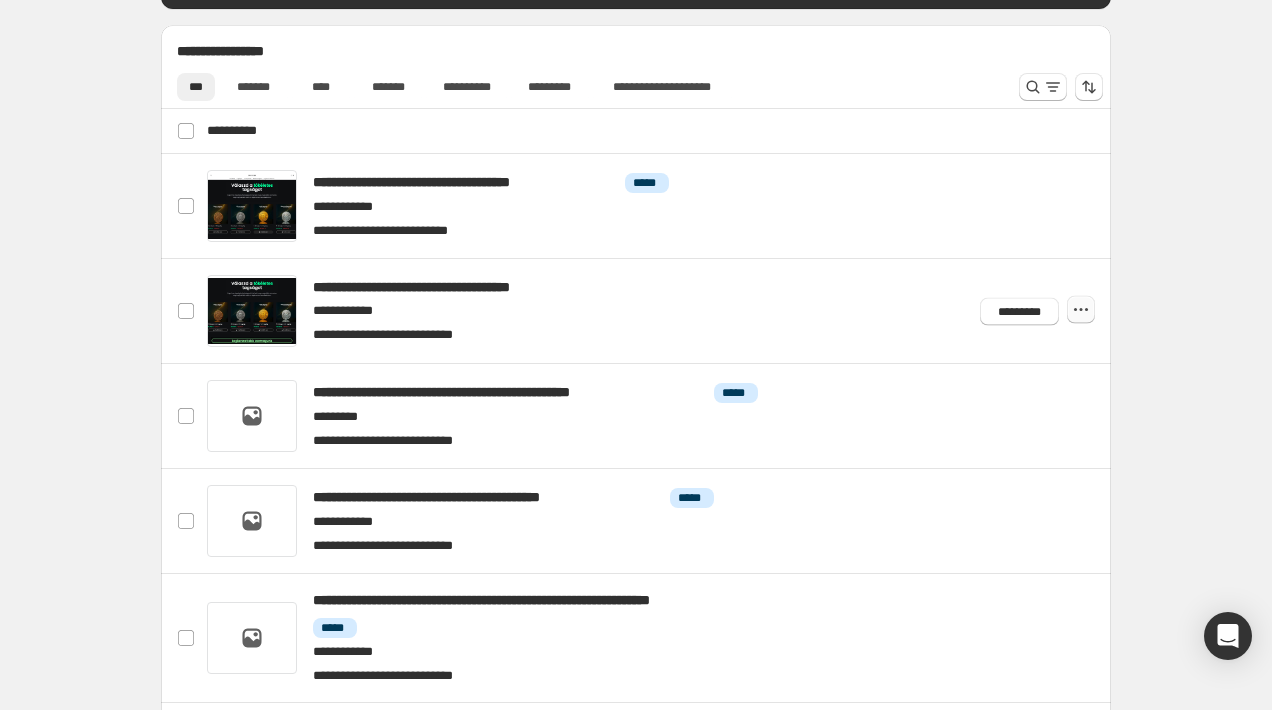 click 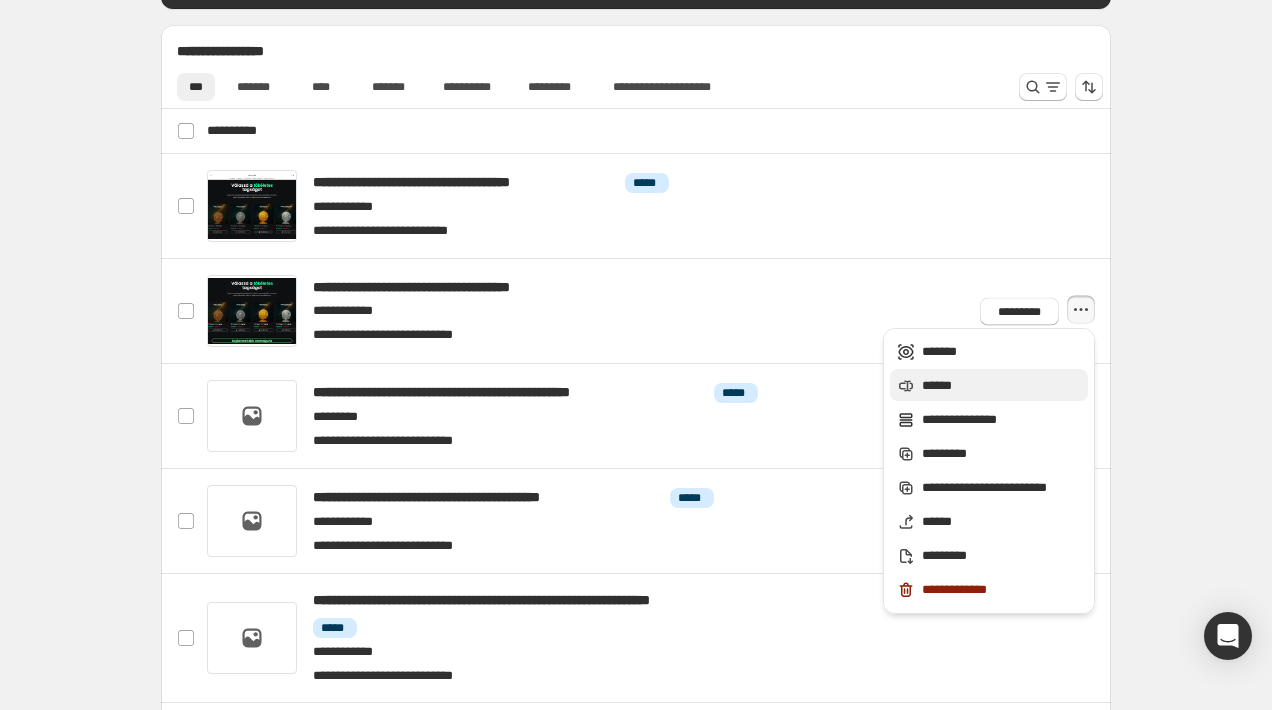 click on "******" at bounding box center (1002, 386) 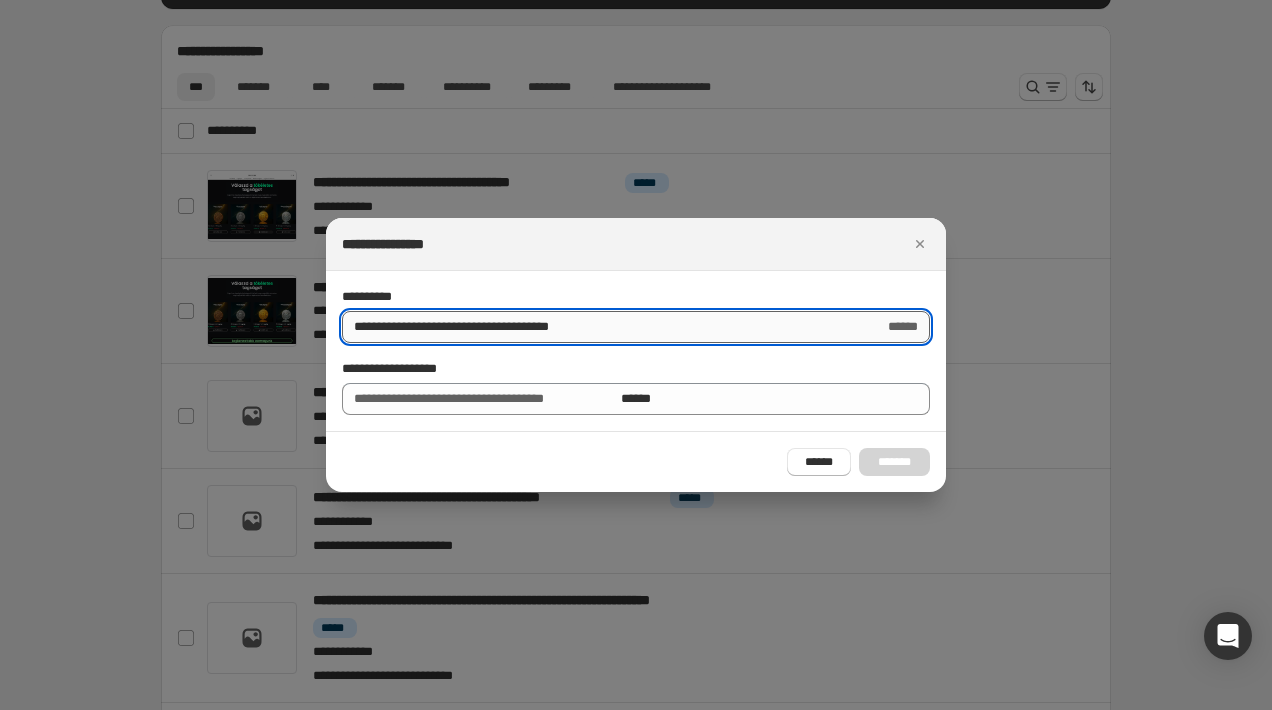 click on "**********" at bounding box center (605, 327) 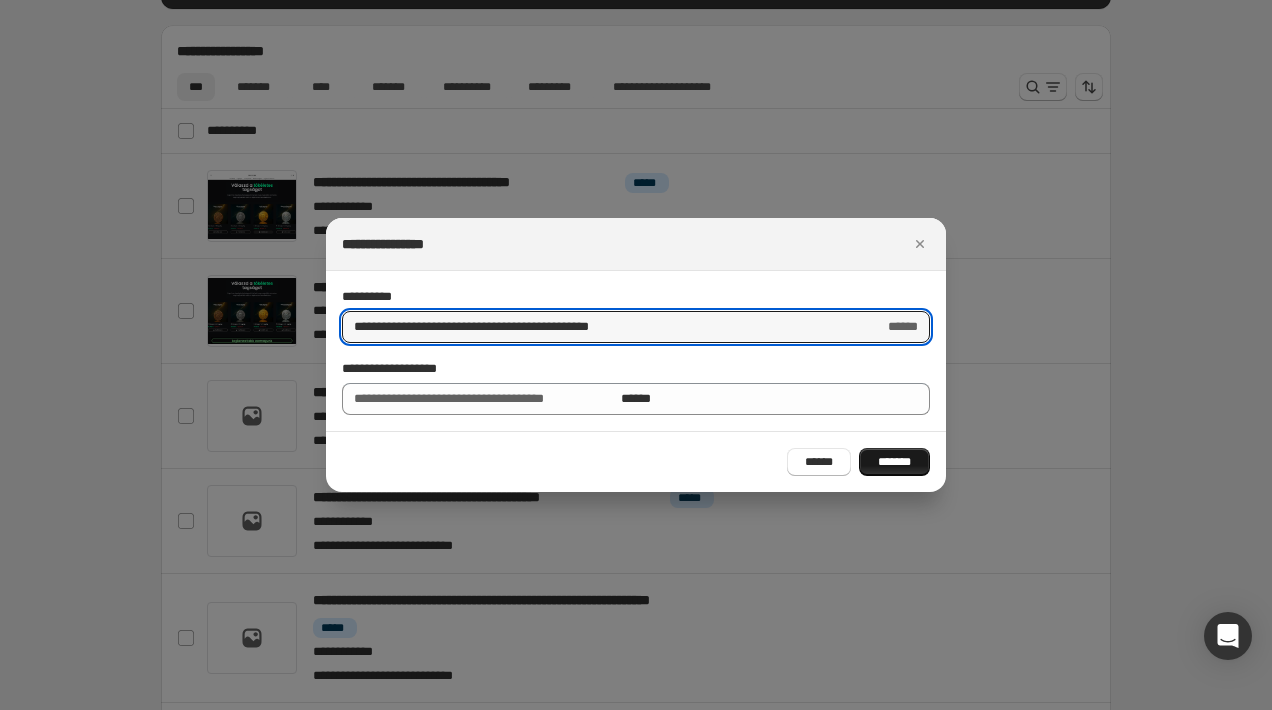 type on "**********" 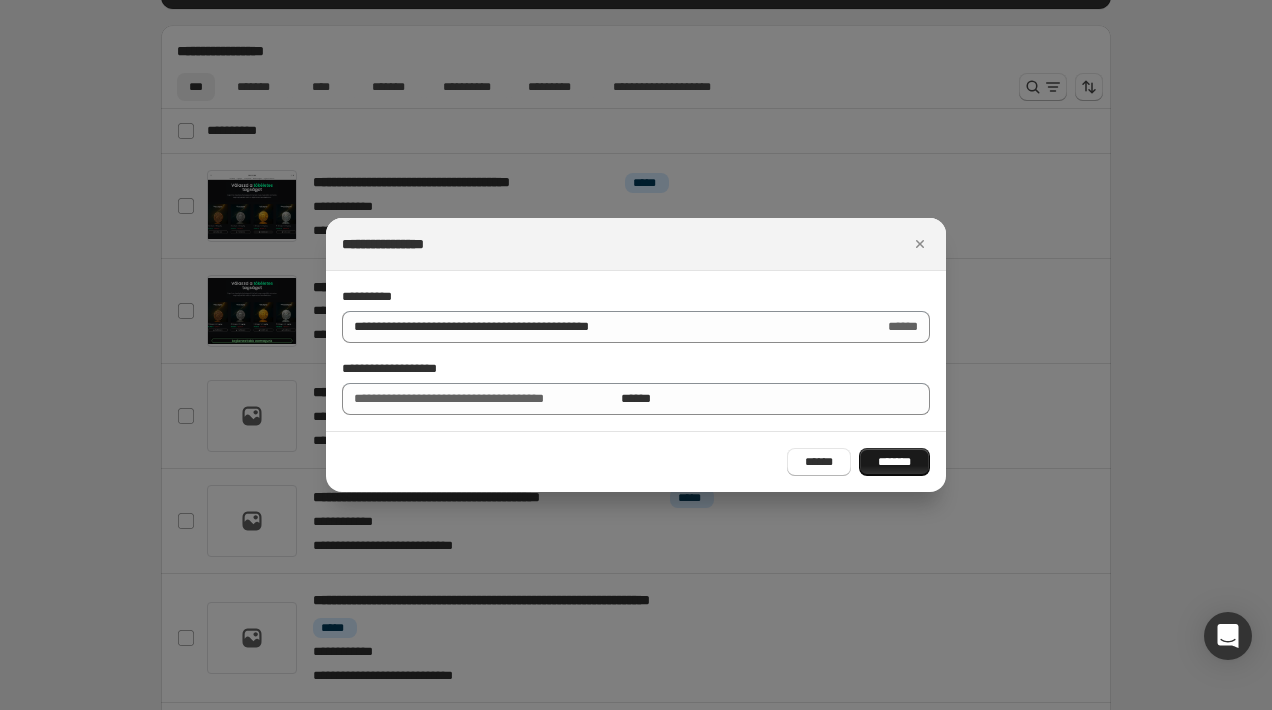 click on "*******" at bounding box center (894, 462) 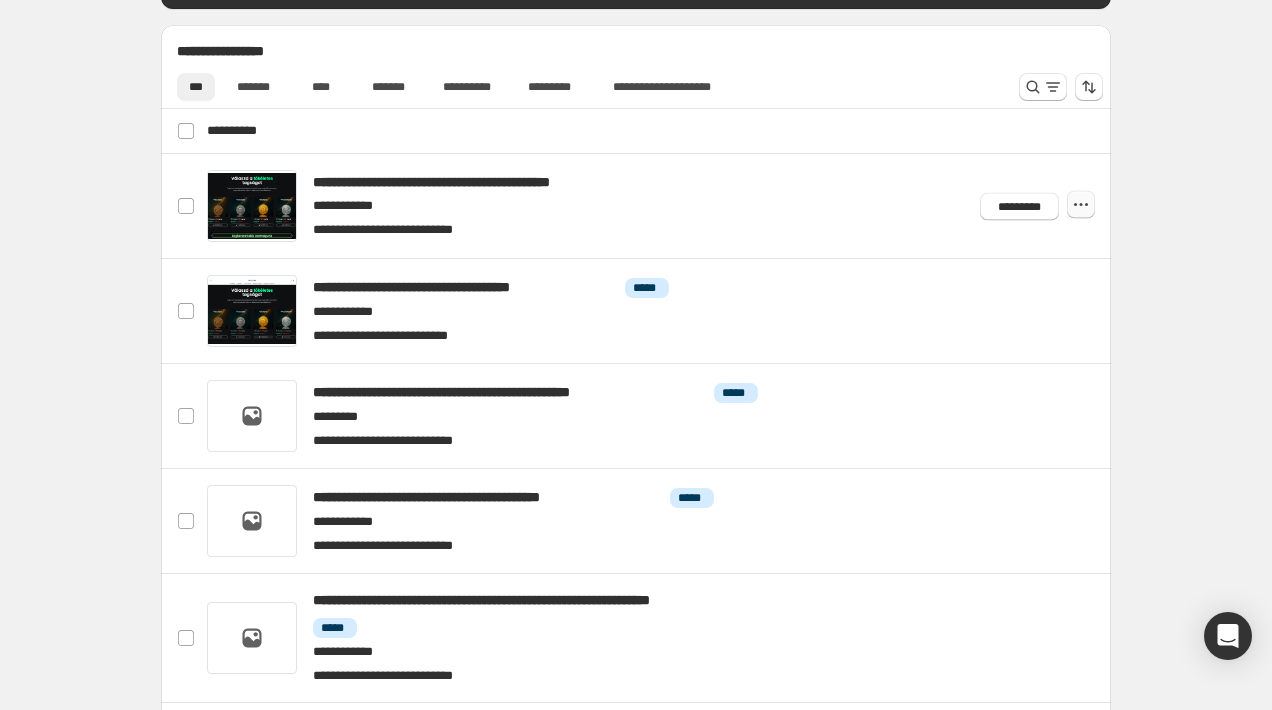 click 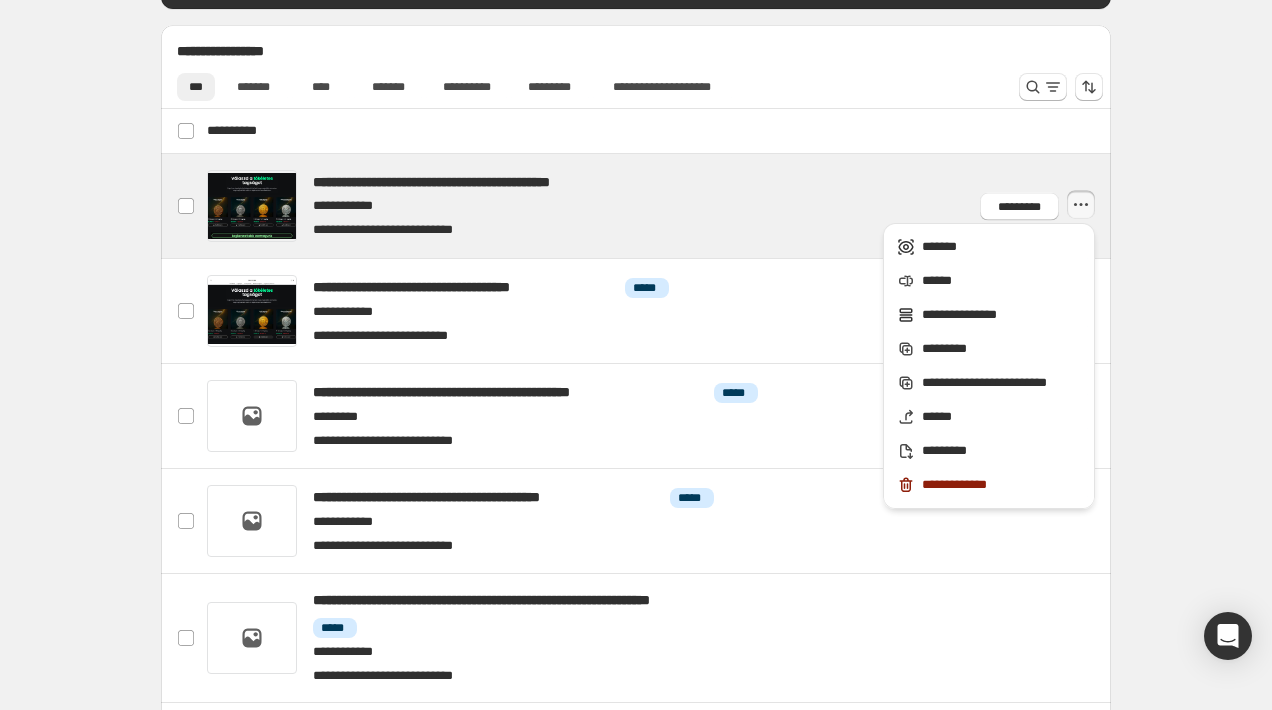 click at bounding box center (660, 206) 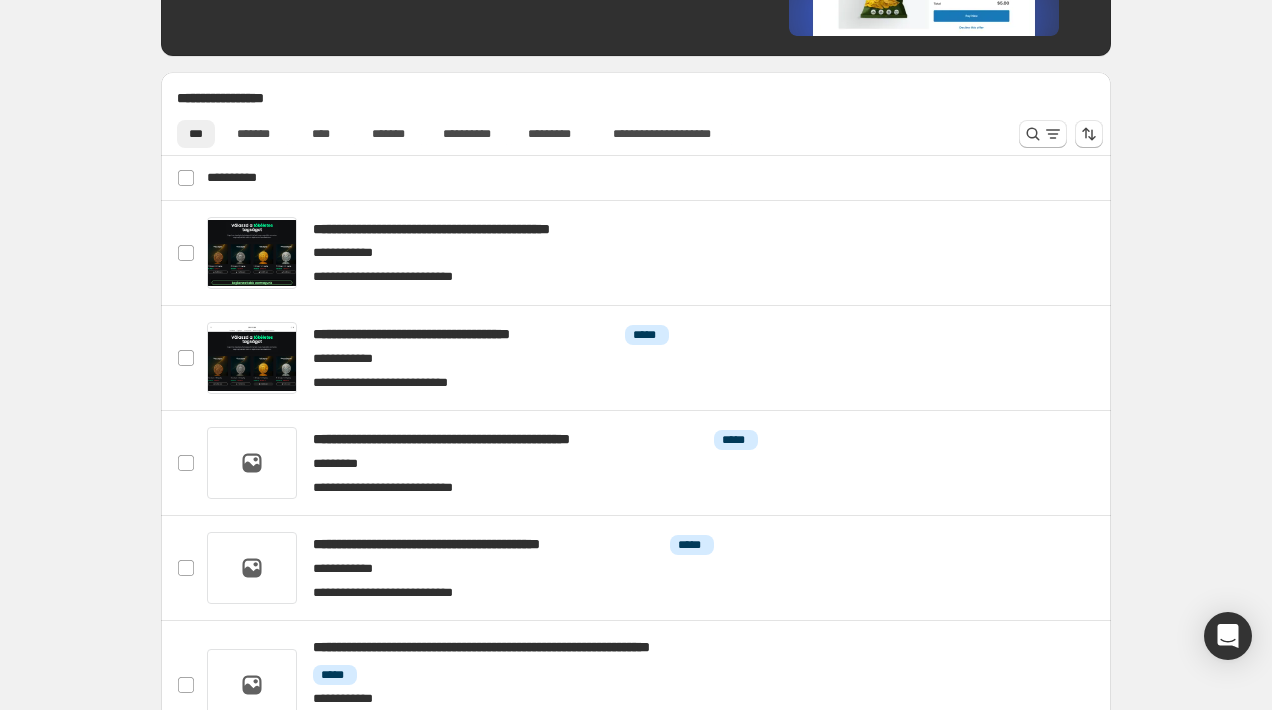 scroll, scrollTop: 635, scrollLeft: 0, axis: vertical 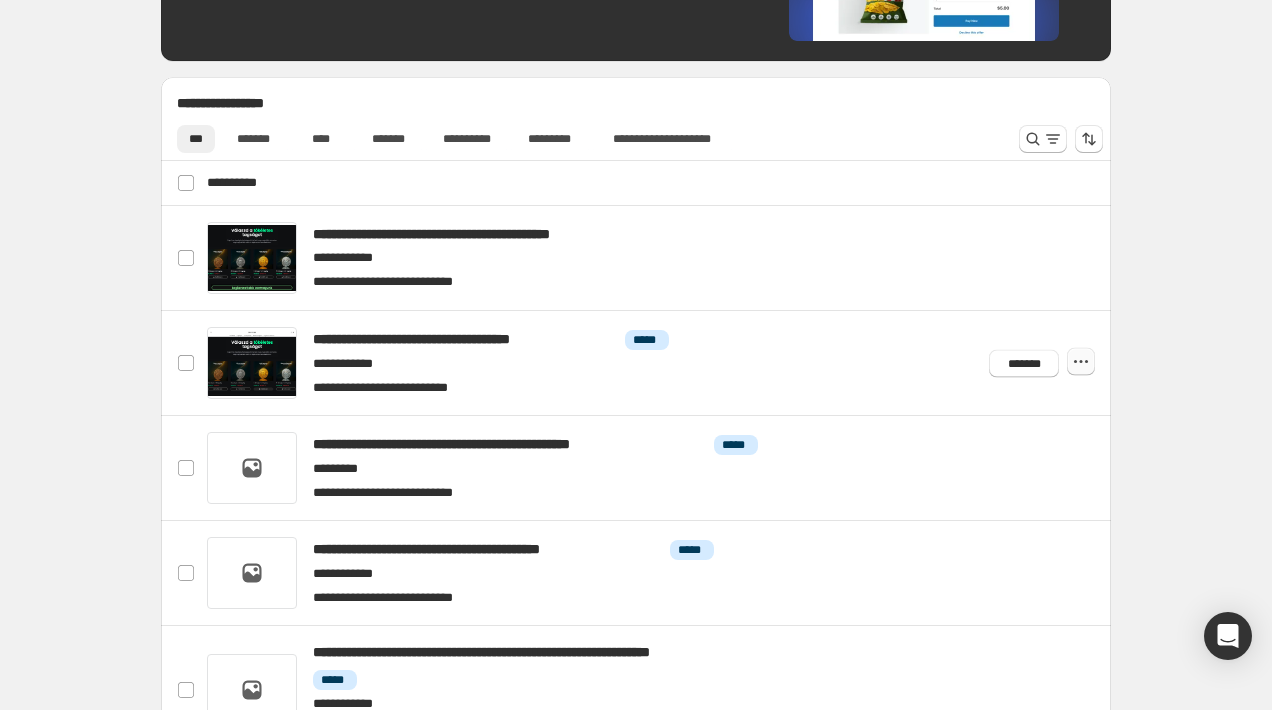click 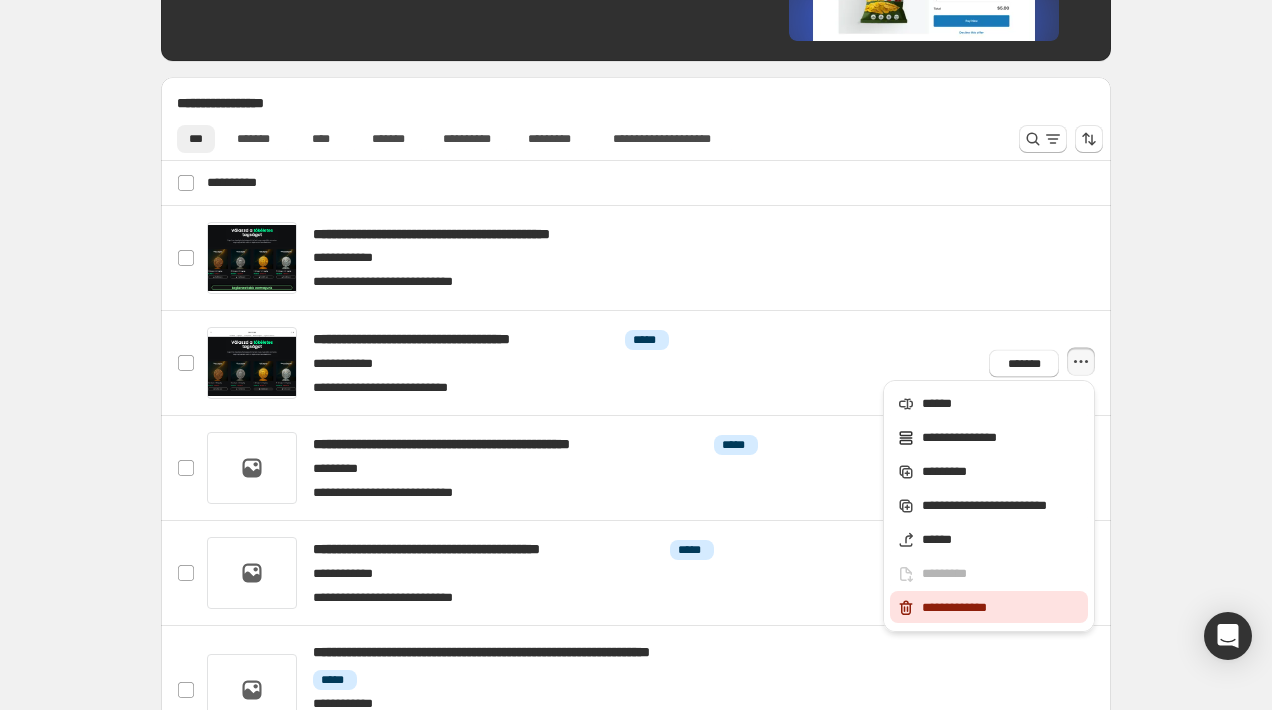 click on "**********" at bounding box center (1002, 608) 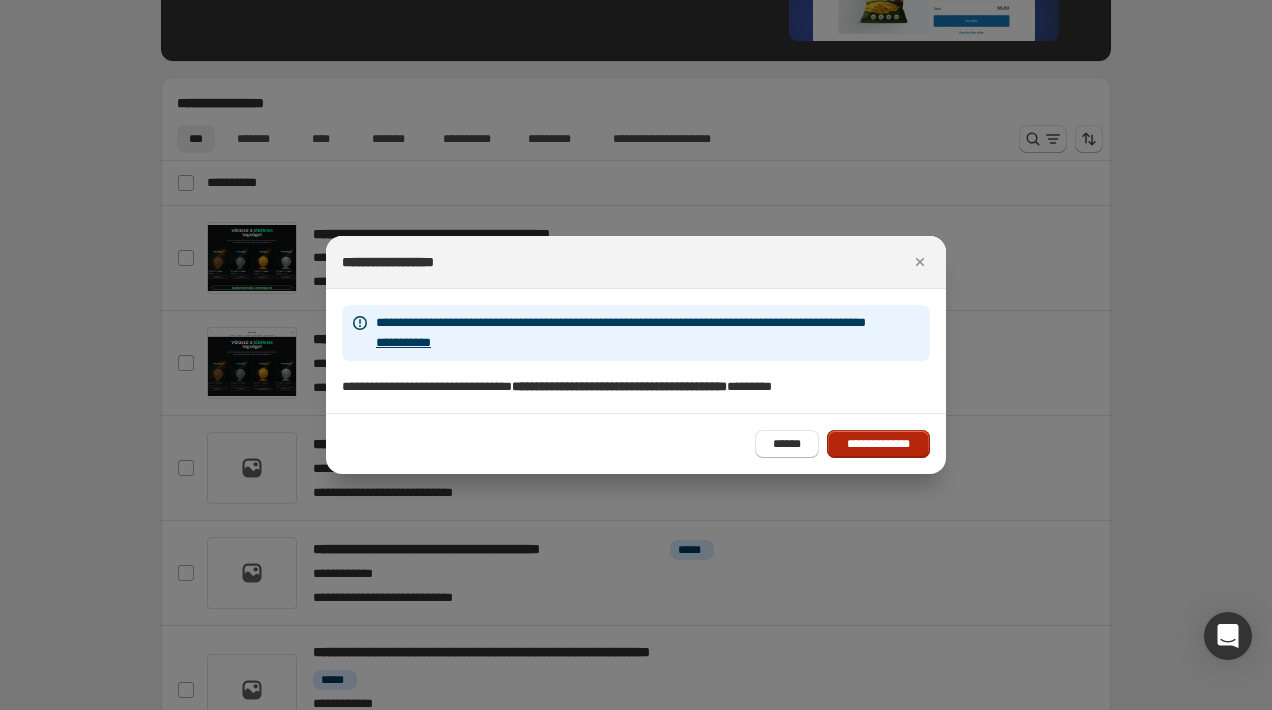 click on "**********" at bounding box center [878, 444] 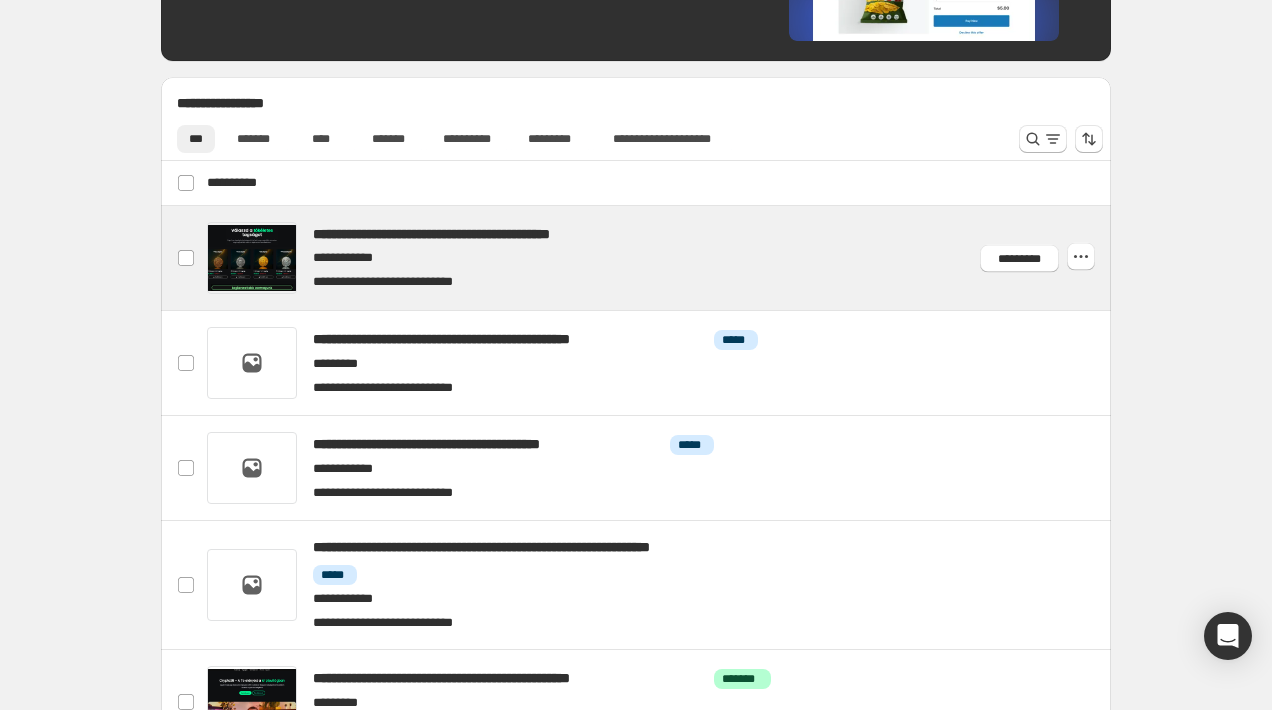 click at bounding box center (660, 258) 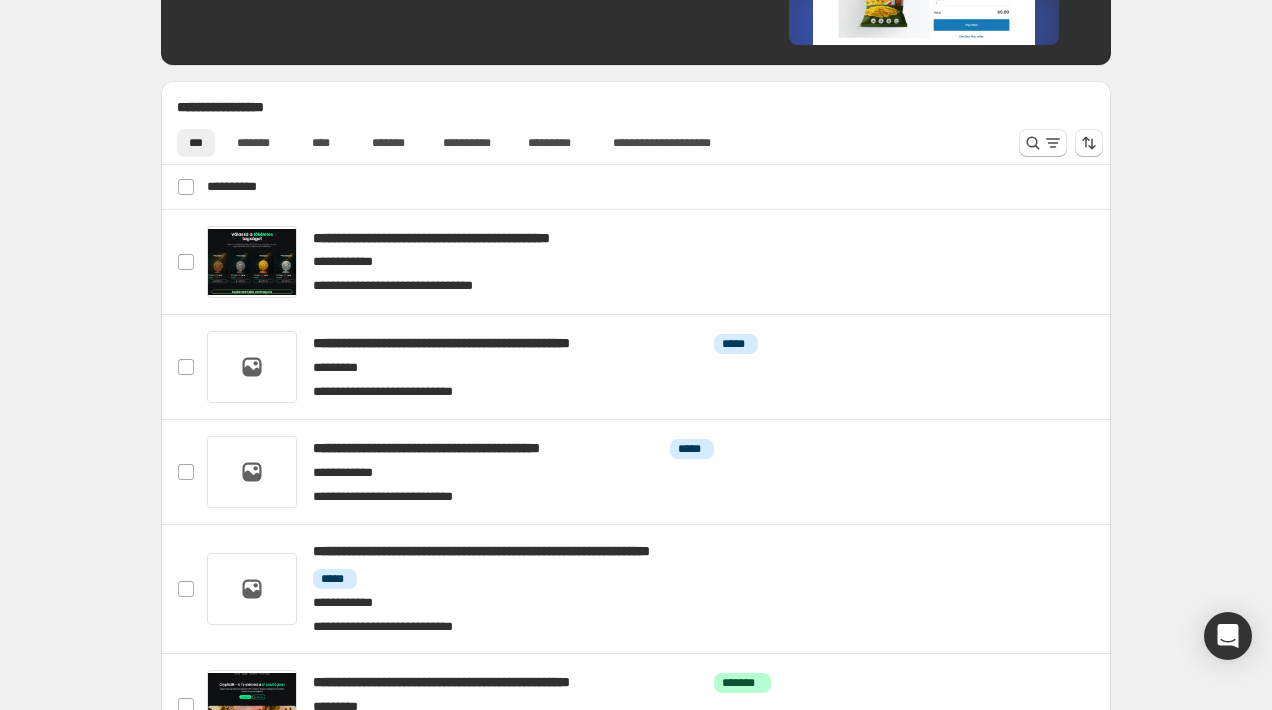 scroll, scrollTop: 662, scrollLeft: 0, axis: vertical 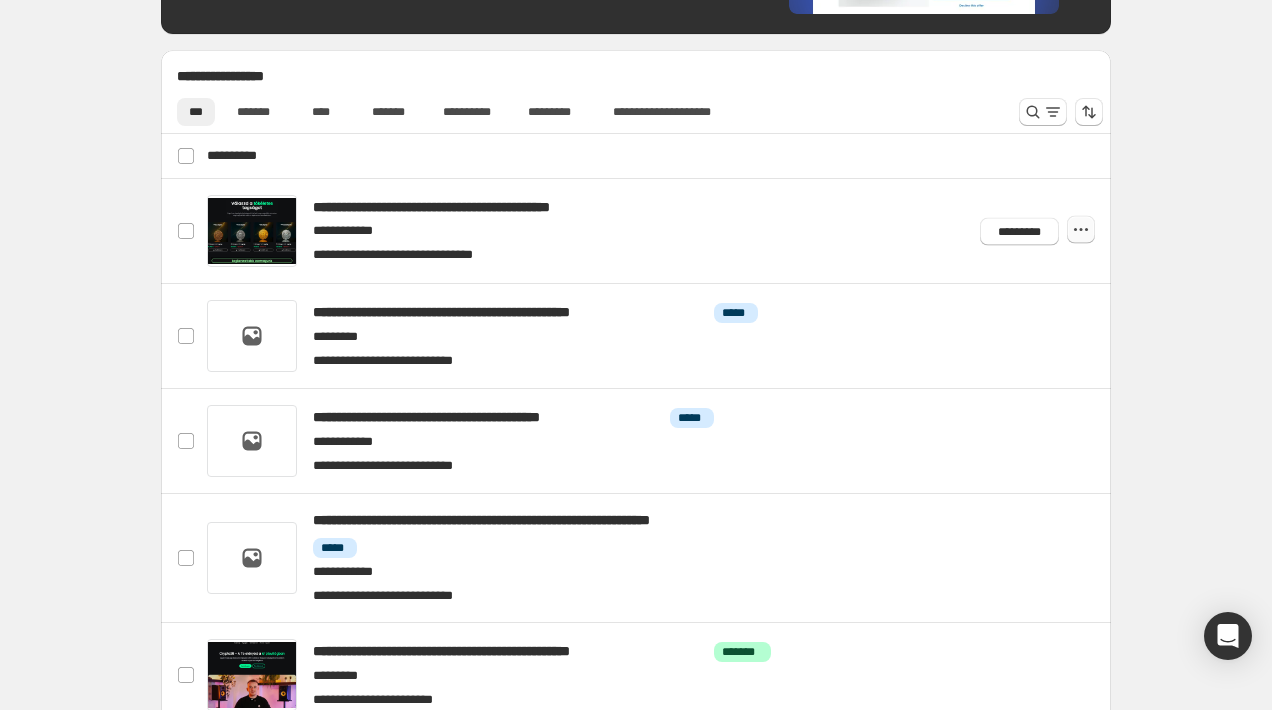 click 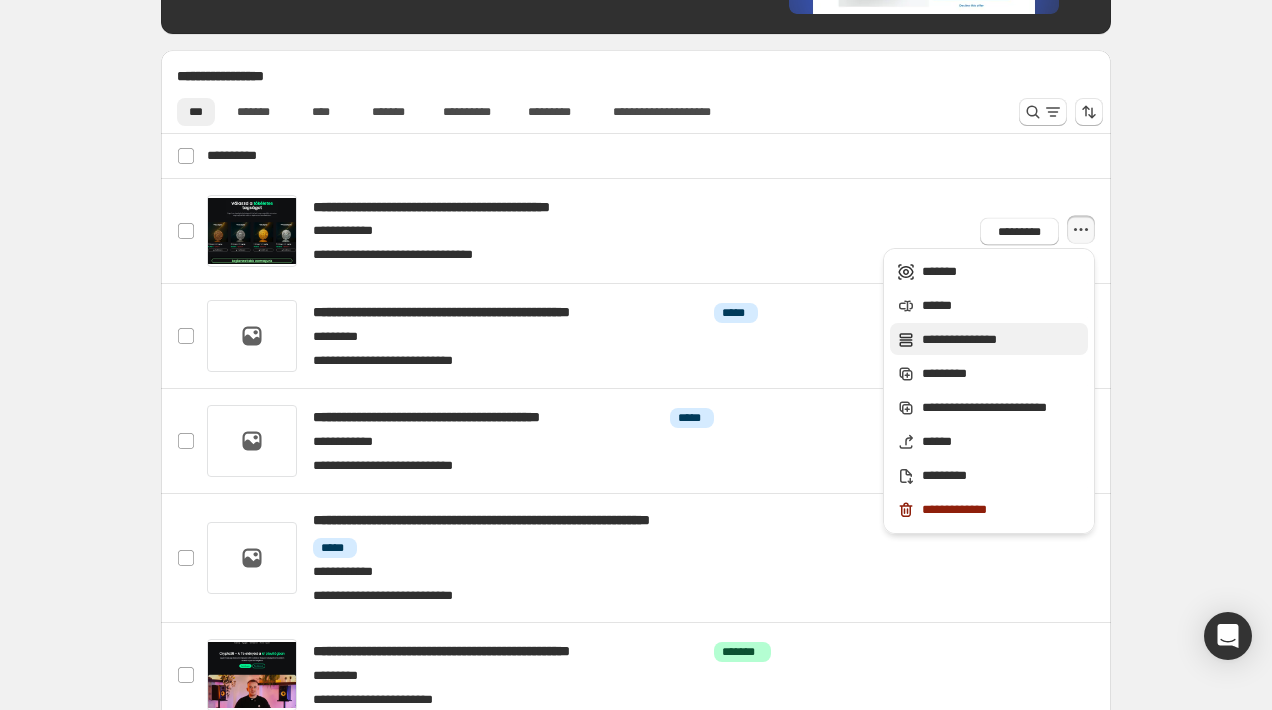 click on "**********" at bounding box center (1002, 340) 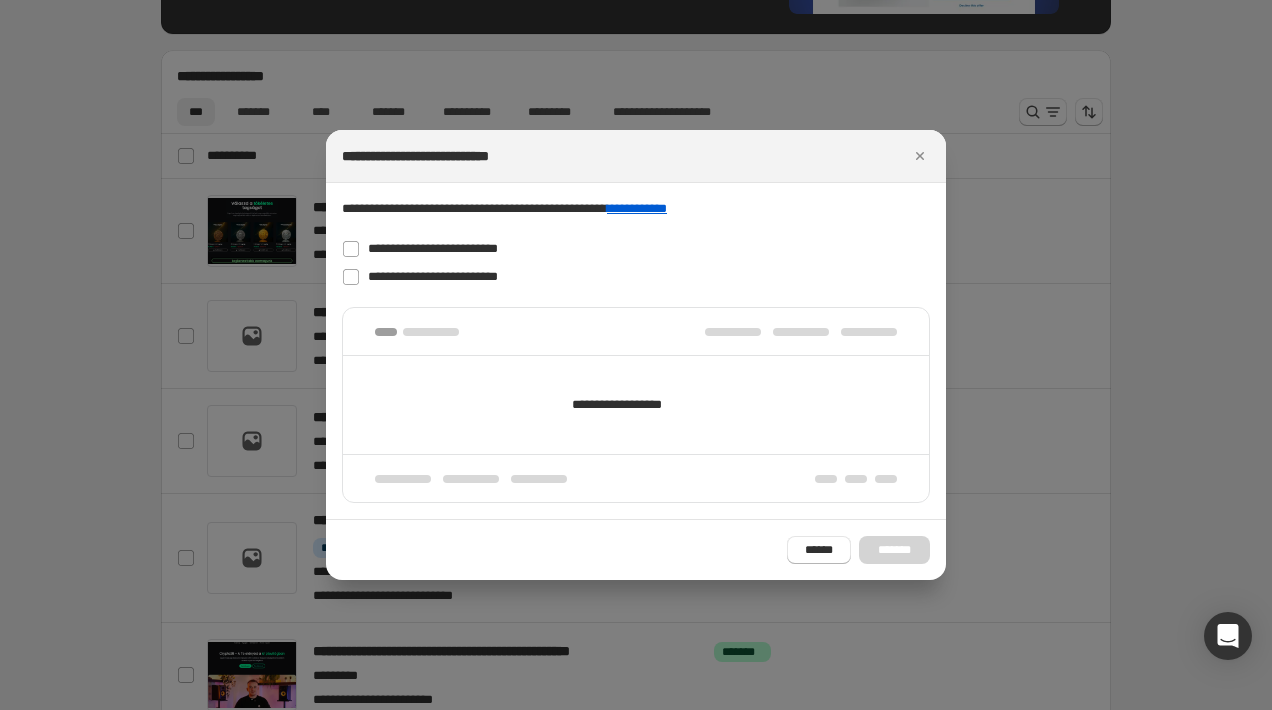 click on "****** *******" at bounding box center [858, 550] 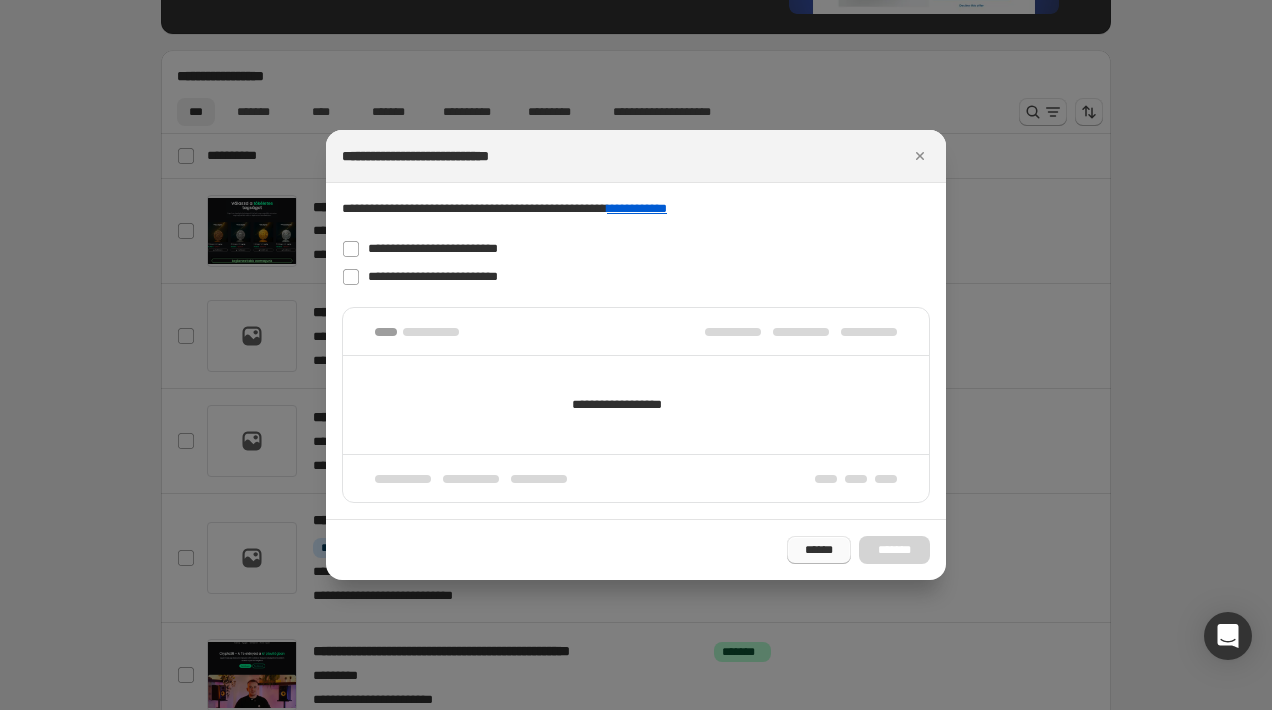 click on "******" at bounding box center [819, 550] 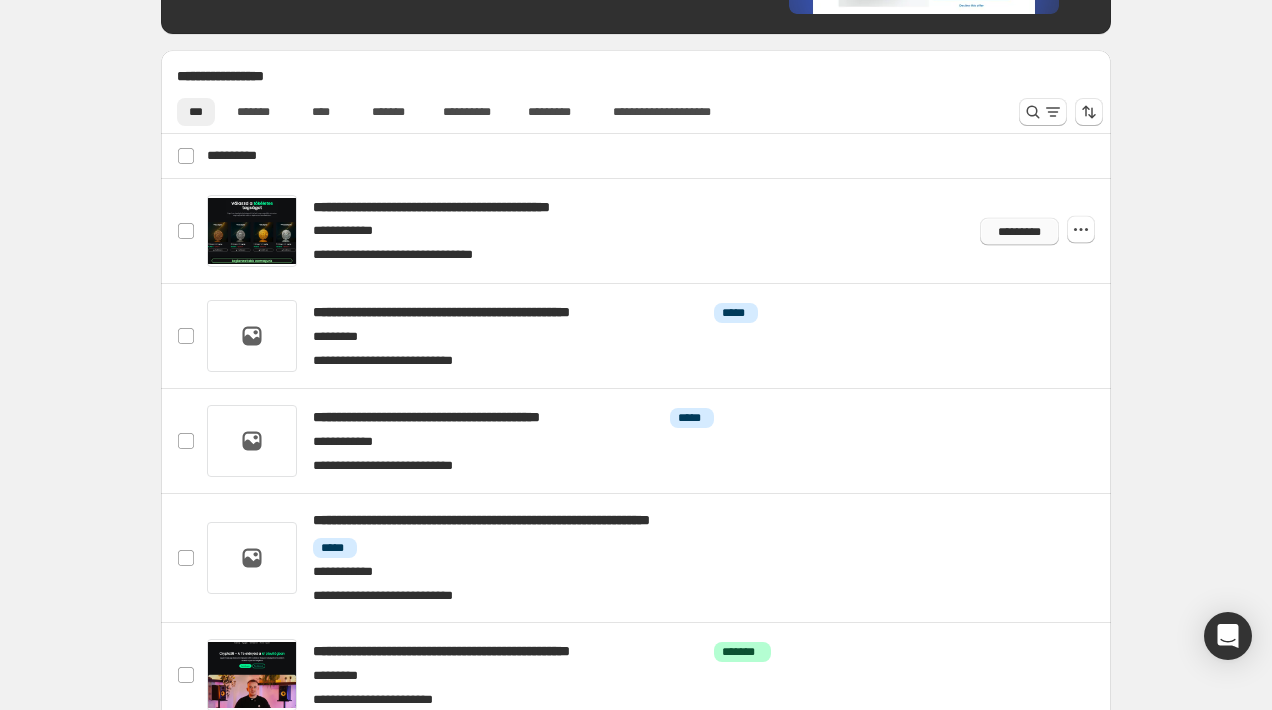 click on "*********" at bounding box center (1019, 231) 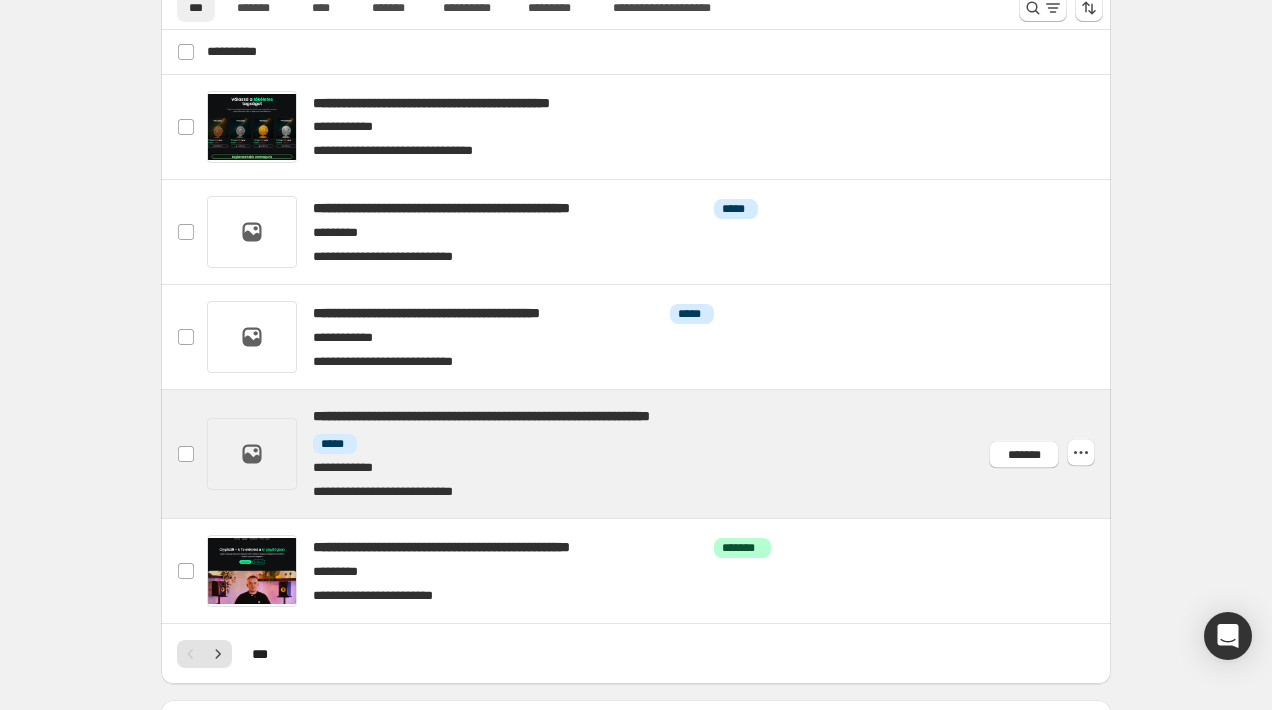 scroll, scrollTop: 865, scrollLeft: 0, axis: vertical 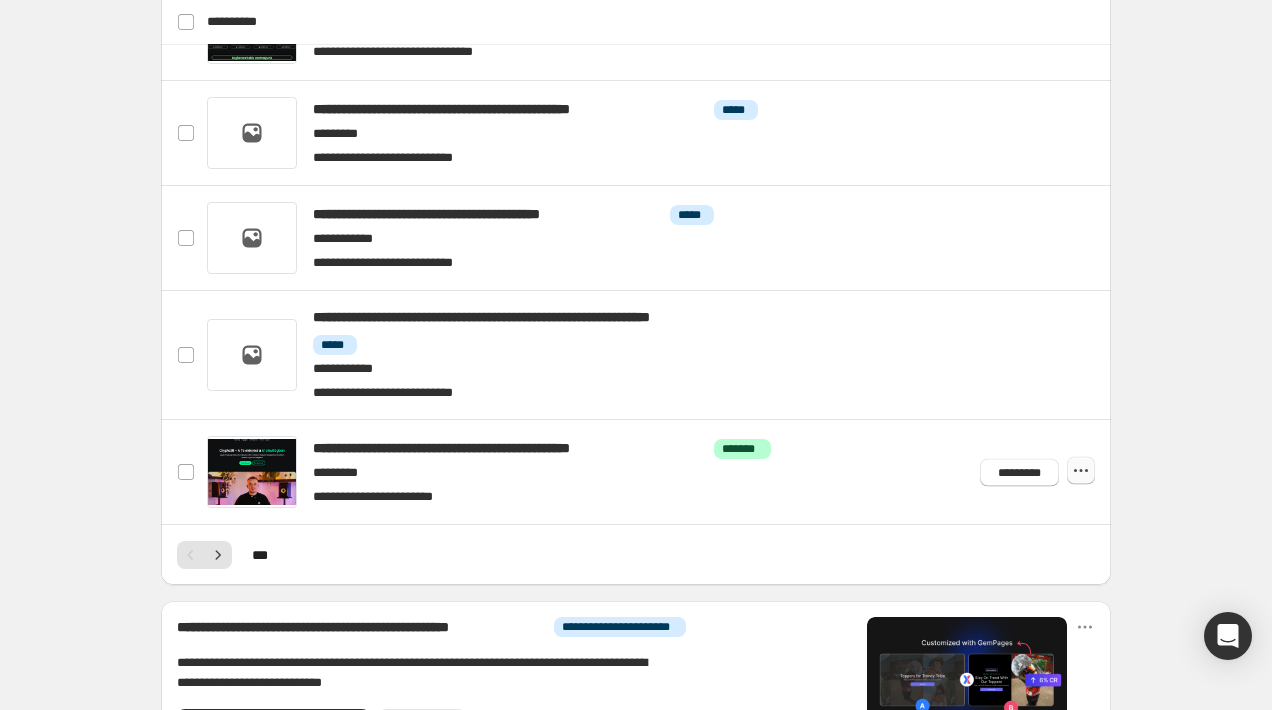 click at bounding box center [1081, 471] 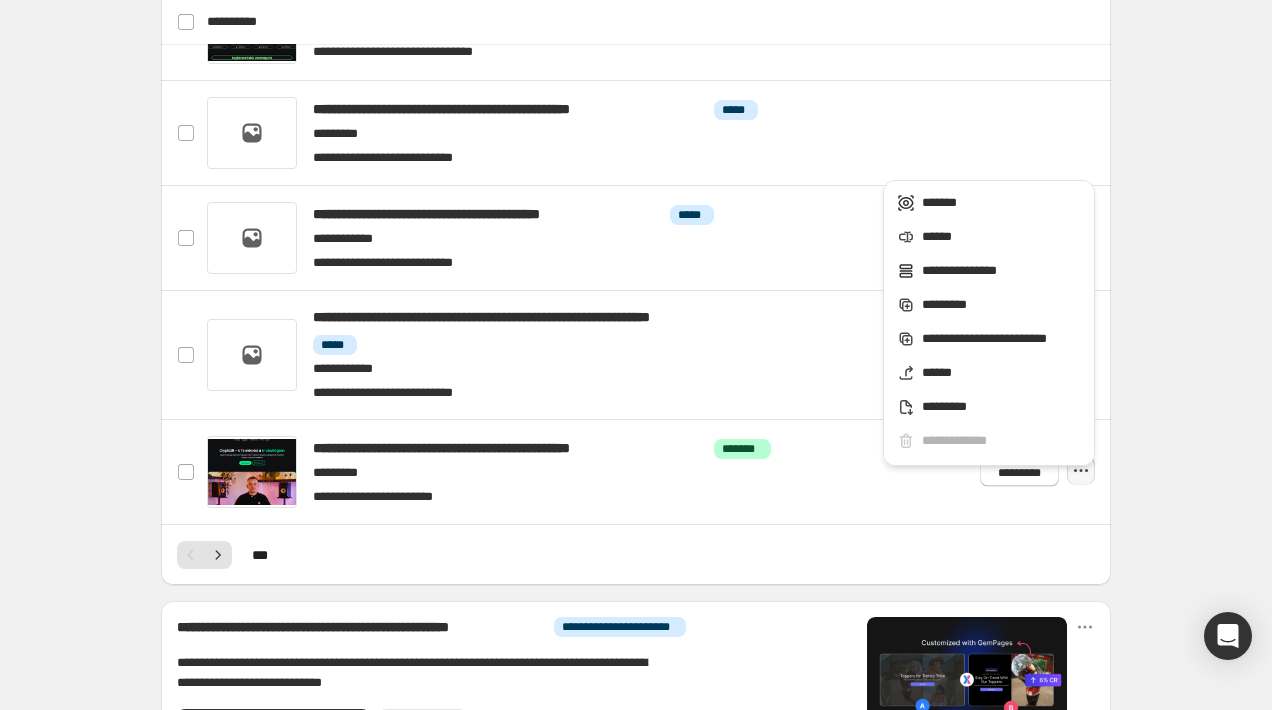 click on "**********" at bounding box center (636, 164) 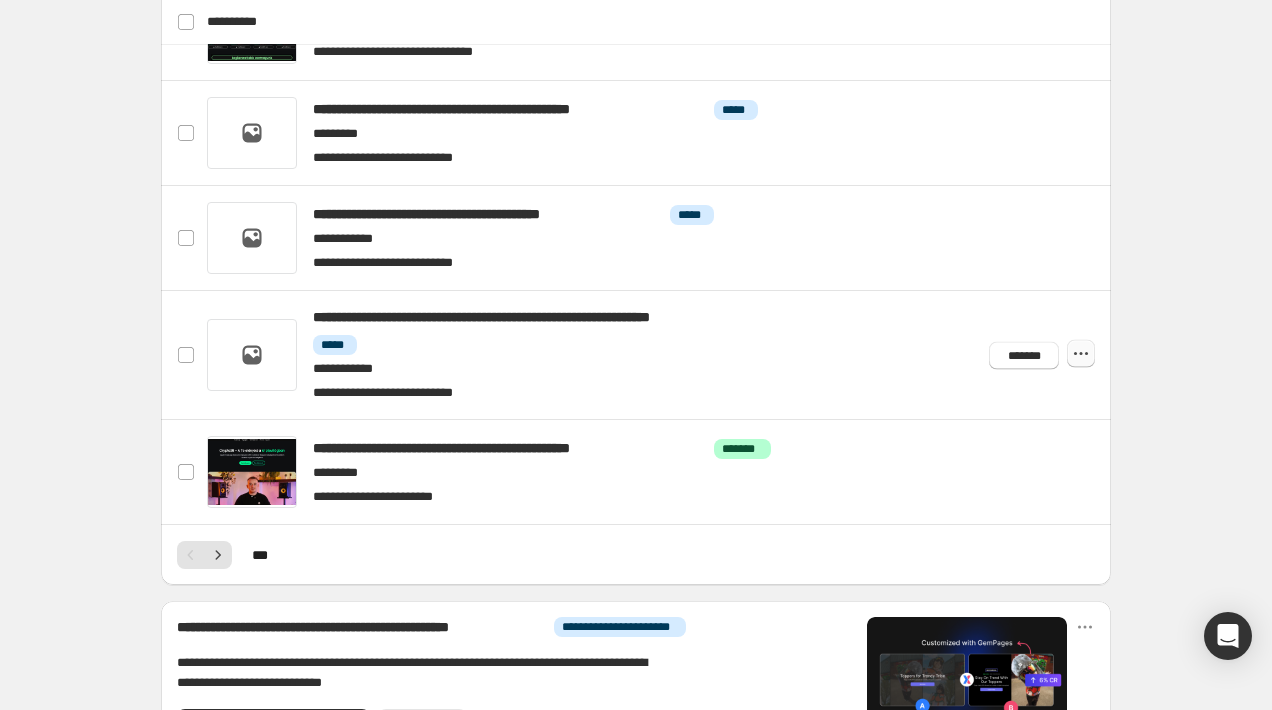 click 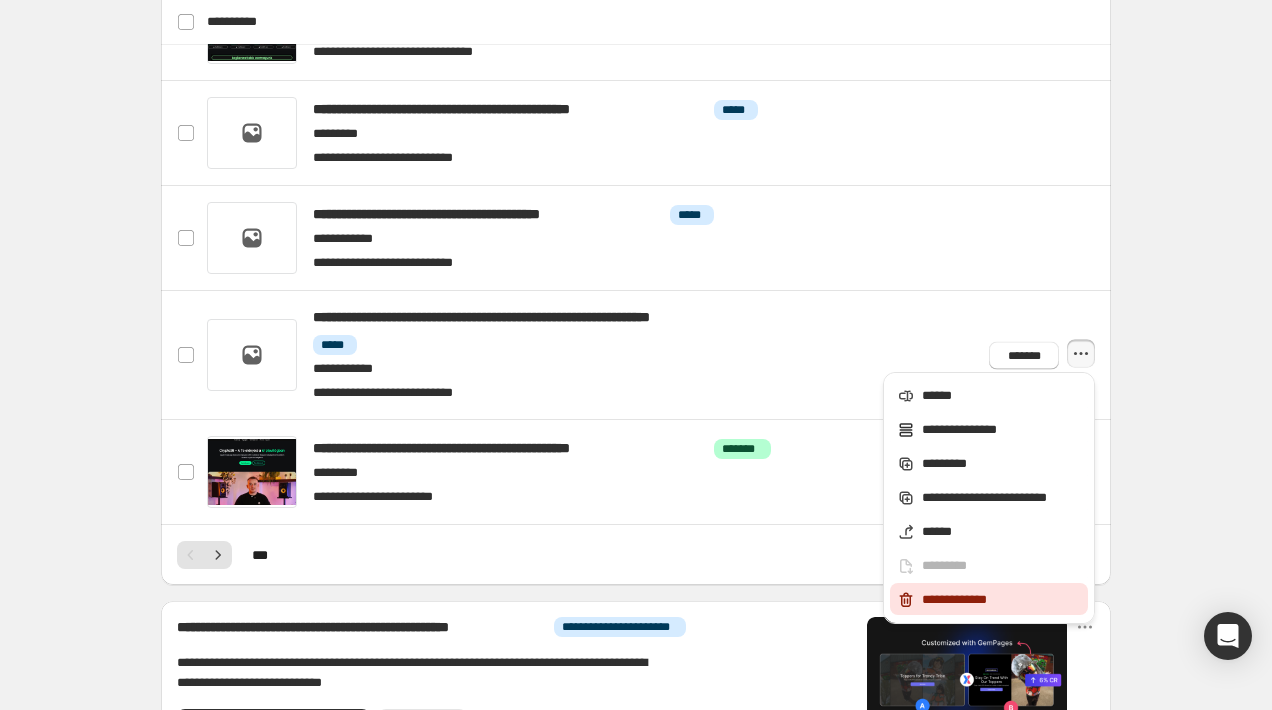 click on "**********" at bounding box center (1002, 600) 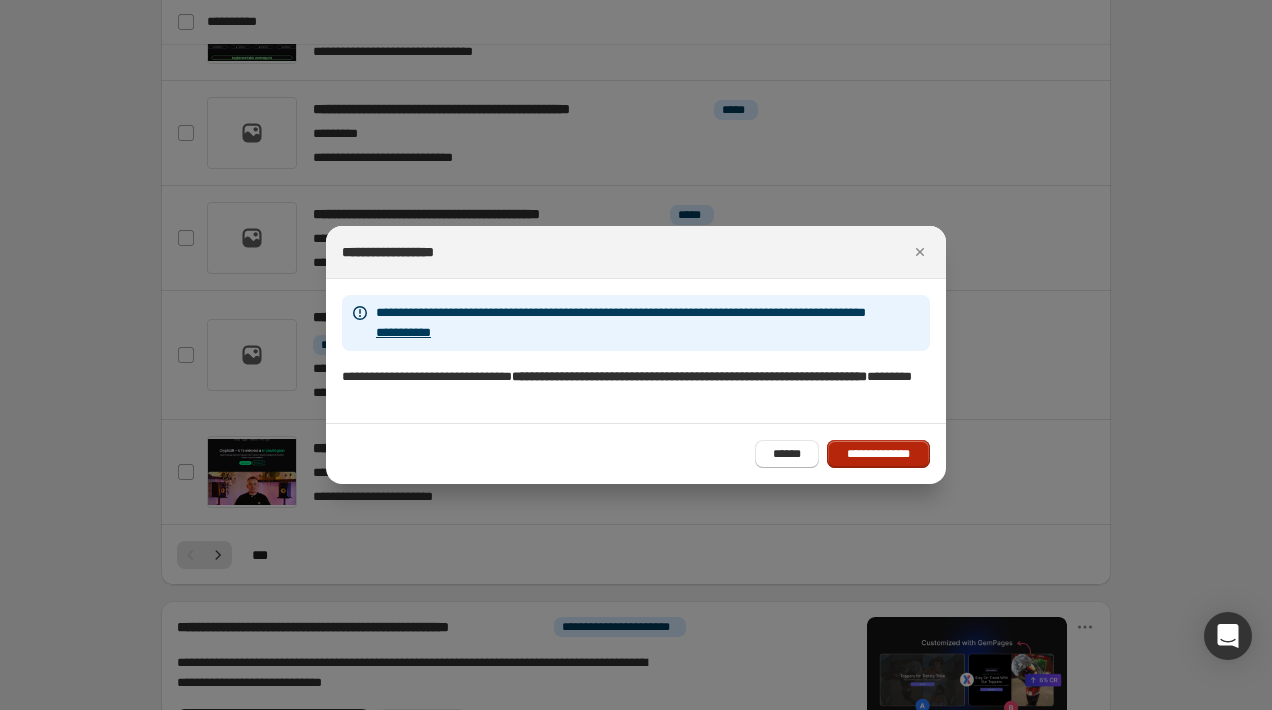 click on "**********" at bounding box center [878, 454] 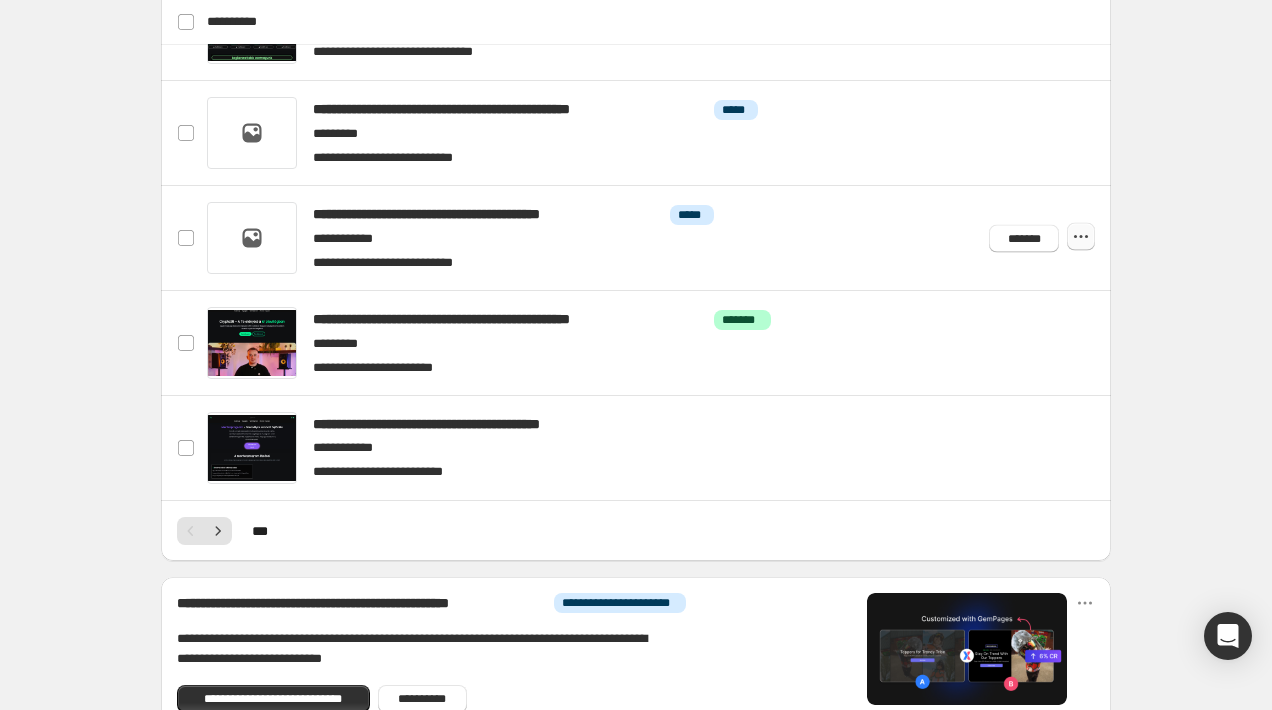 click 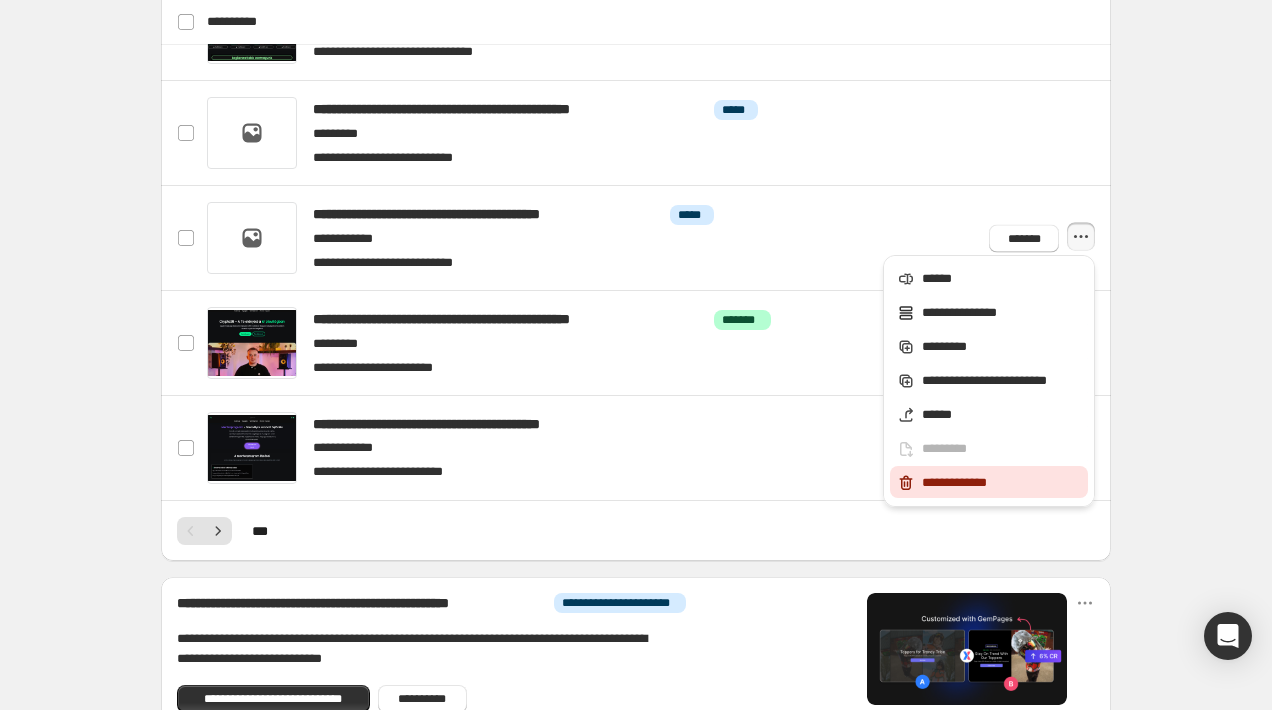 click on "**********" at bounding box center (1002, 483) 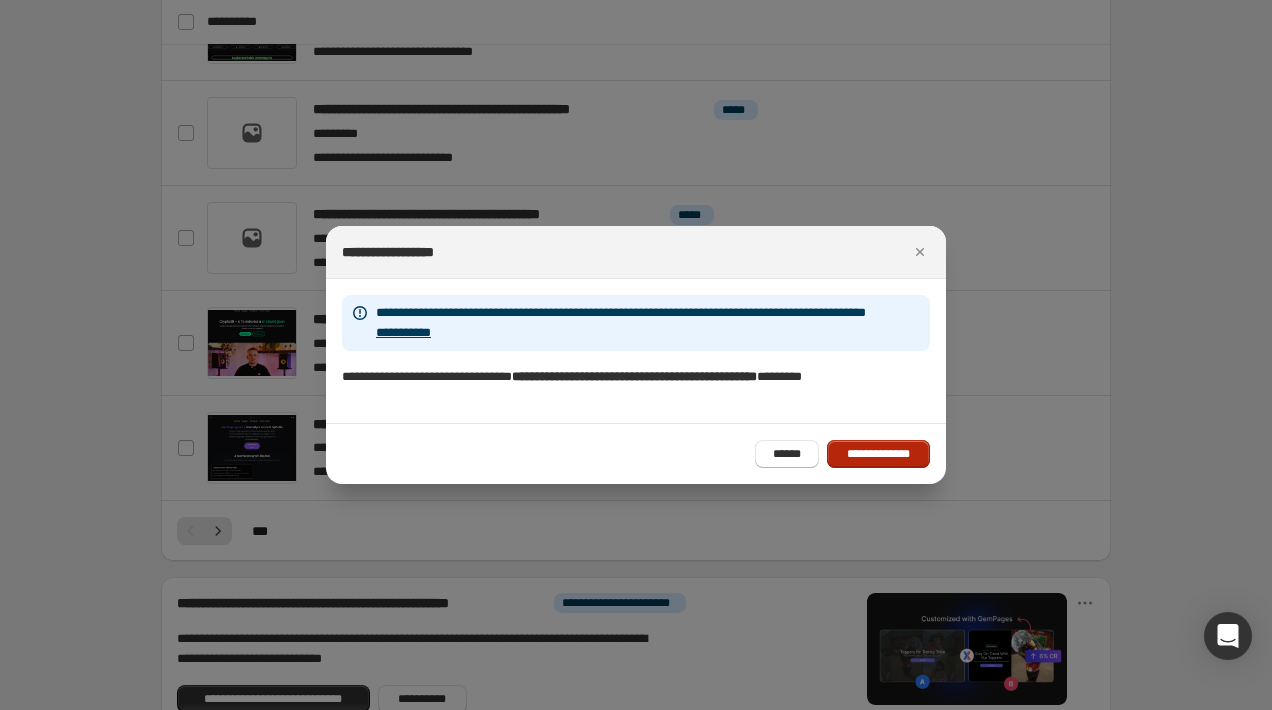 click on "**********" at bounding box center [878, 454] 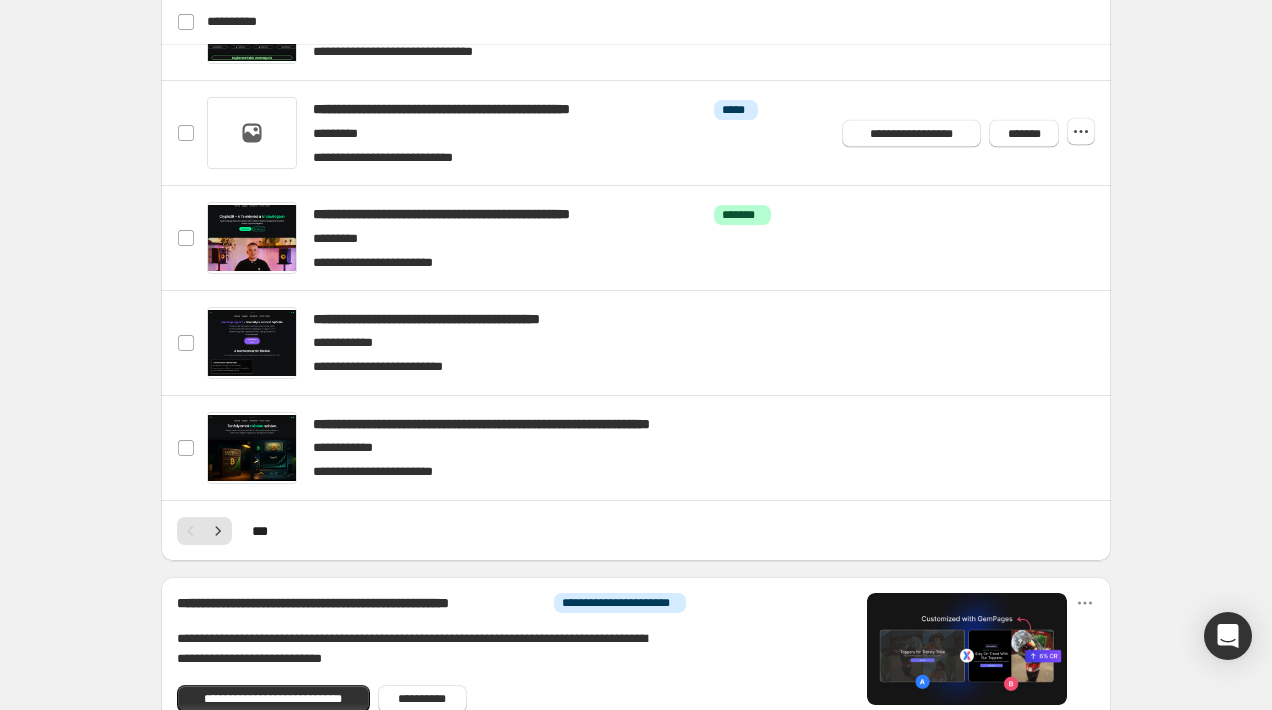 click on "**********" at bounding box center (964, 129) 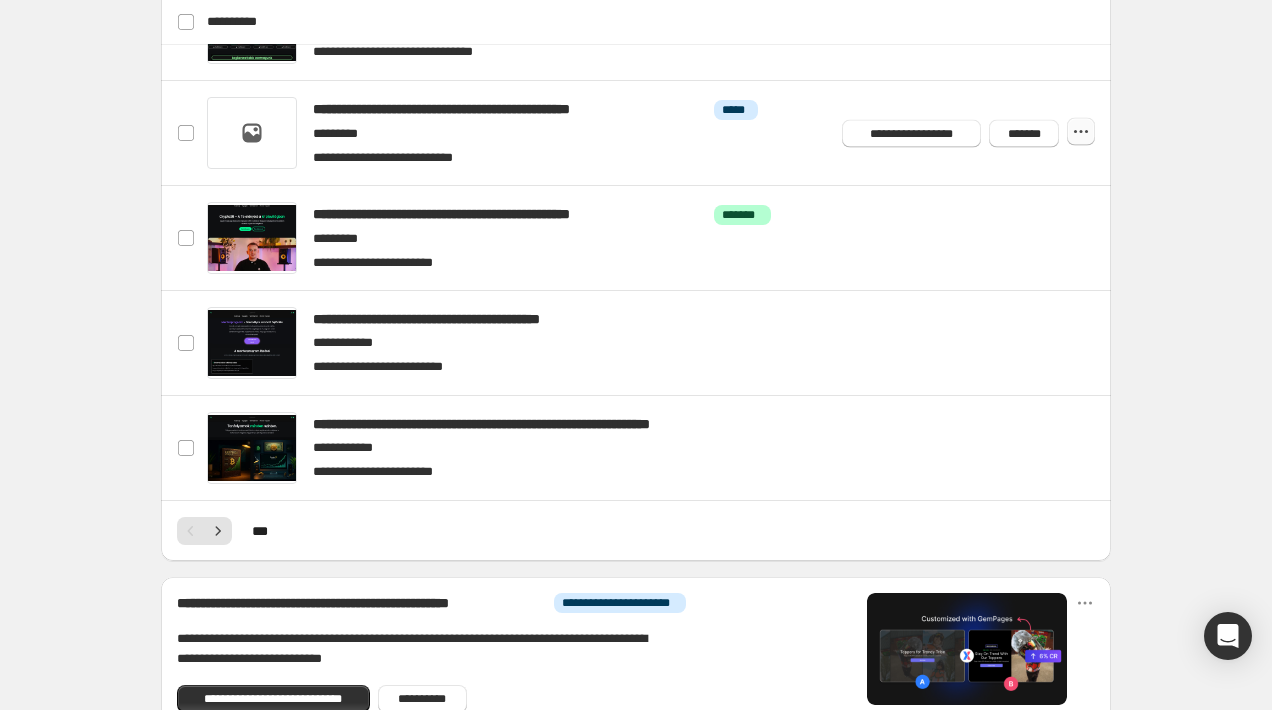click 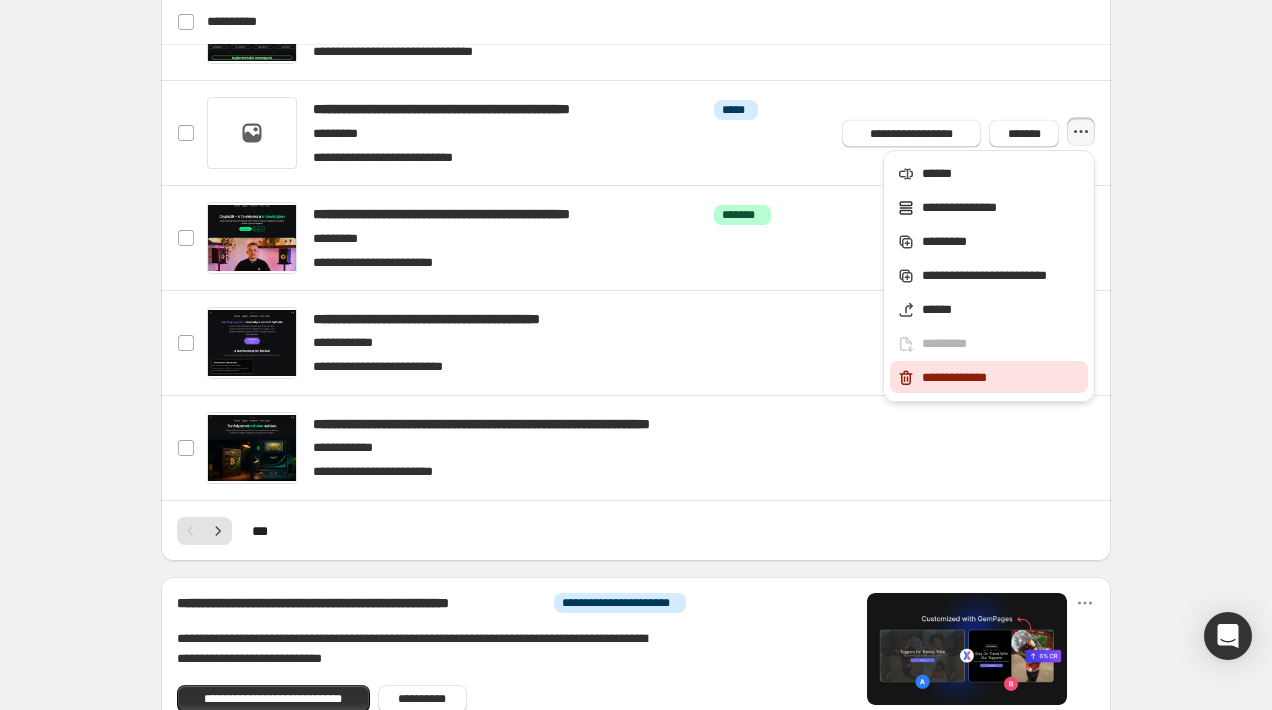 click on "**********" at bounding box center (1002, 378) 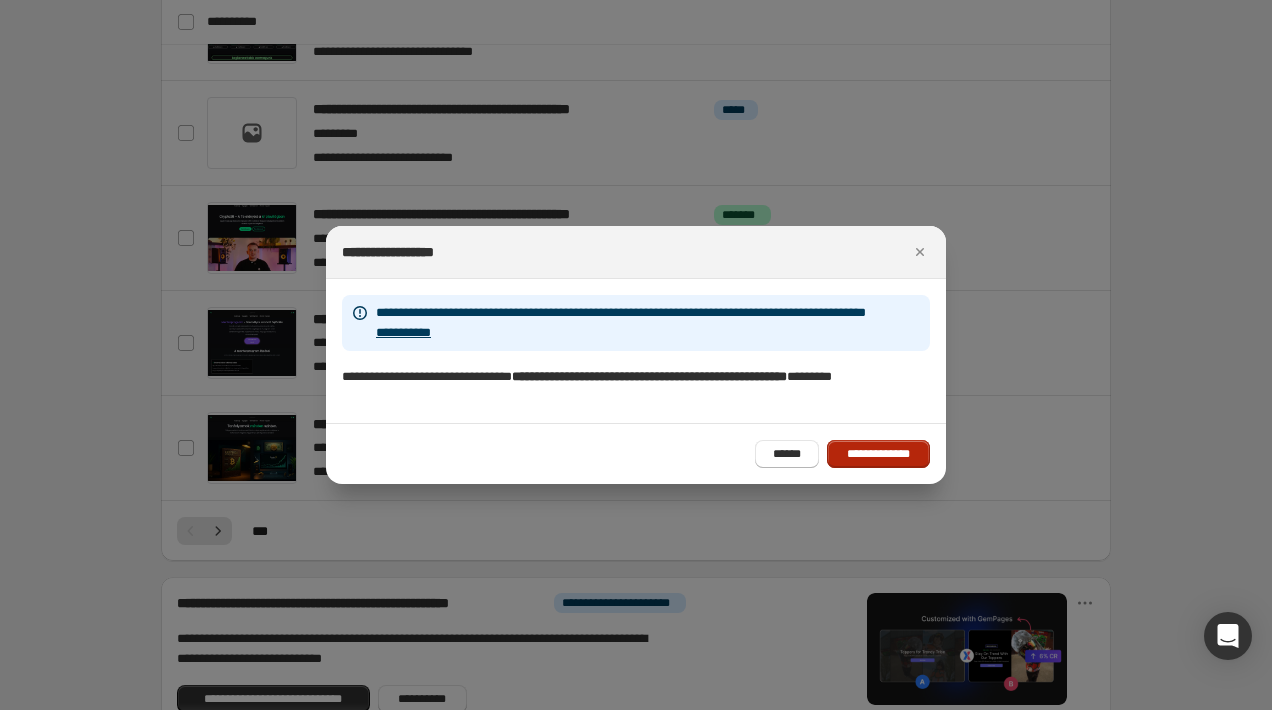 click on "**********" at bounding box center (878, 454) 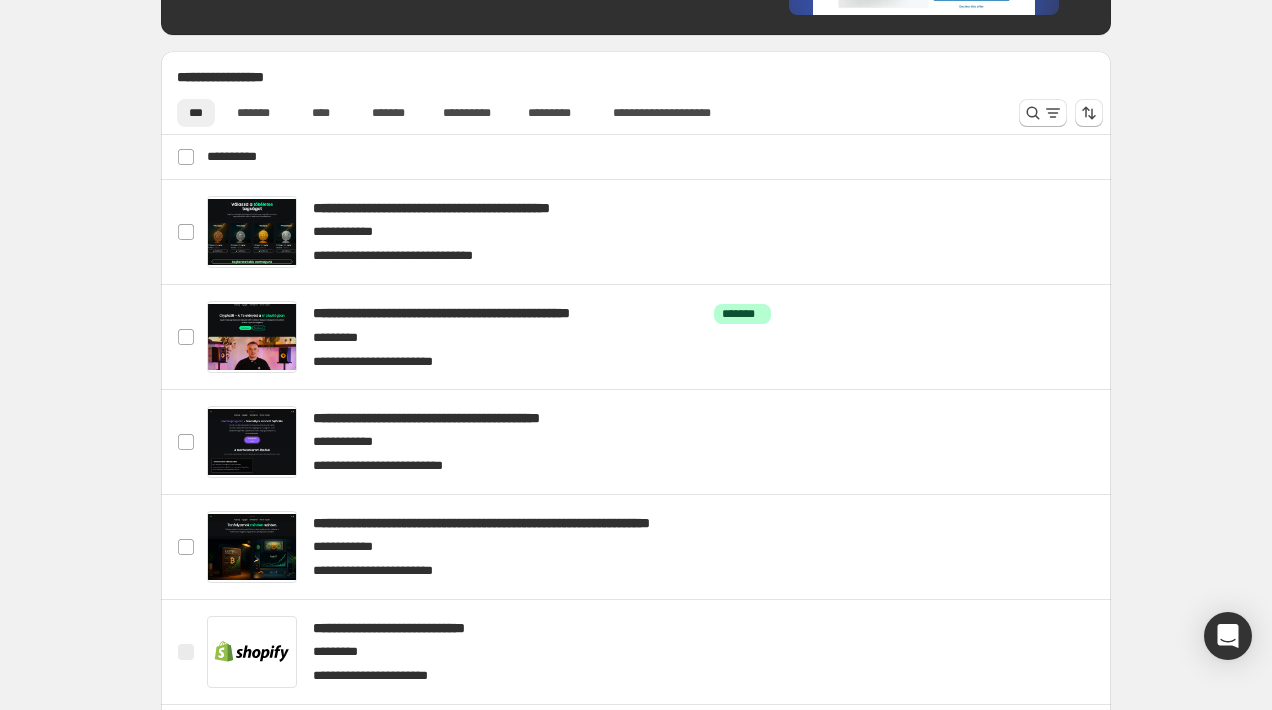 scroll, scrollTop: 640, scrollLeft: 0, axis: vertical 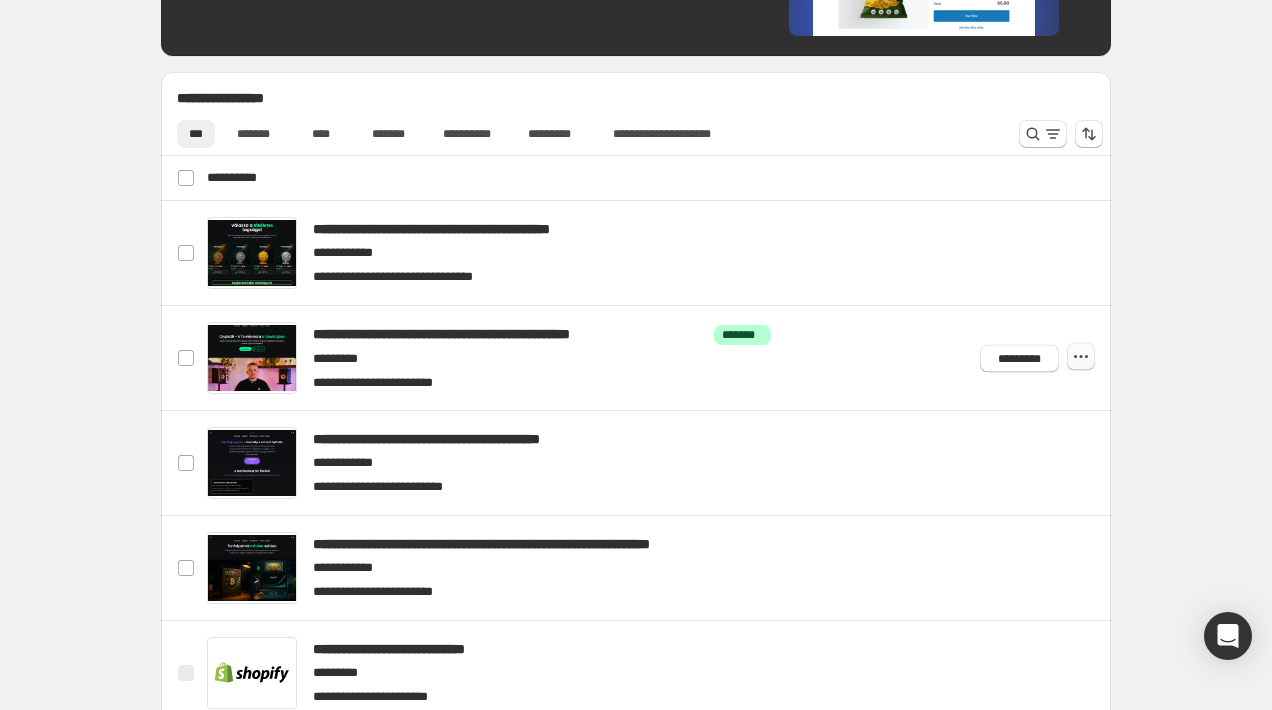 click 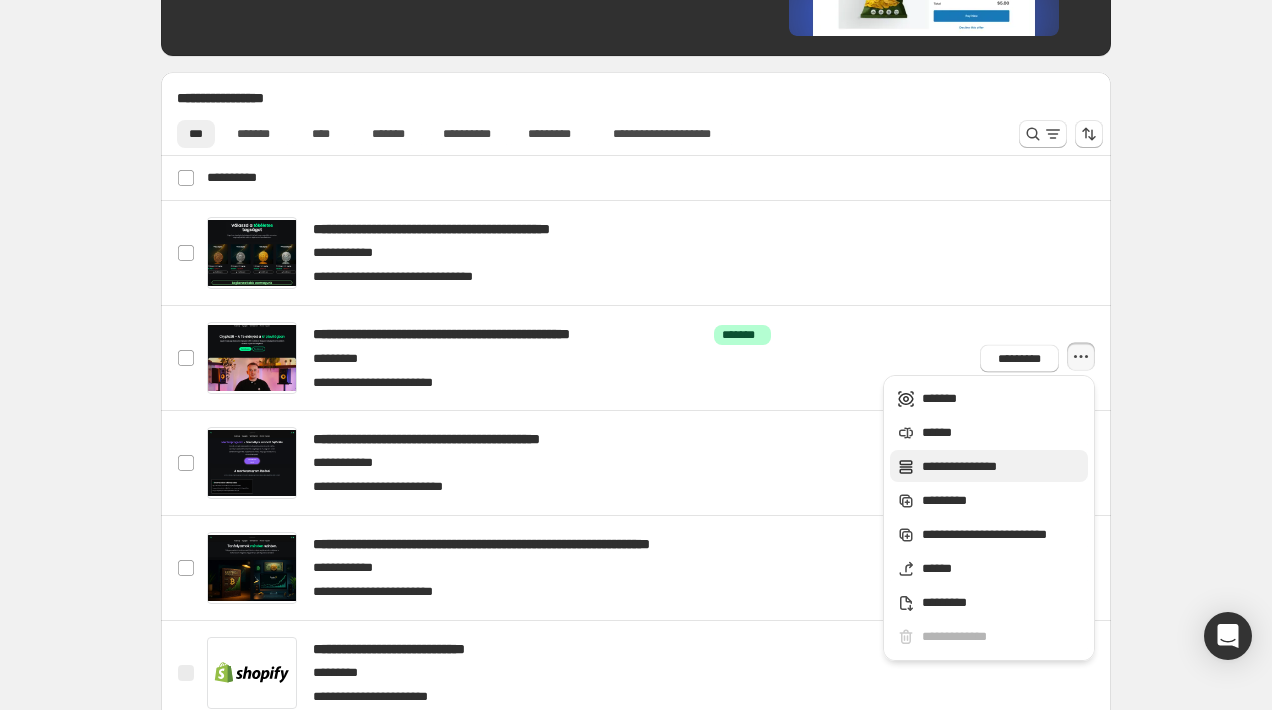 click on "**********" at bounding box center [1002, 467] 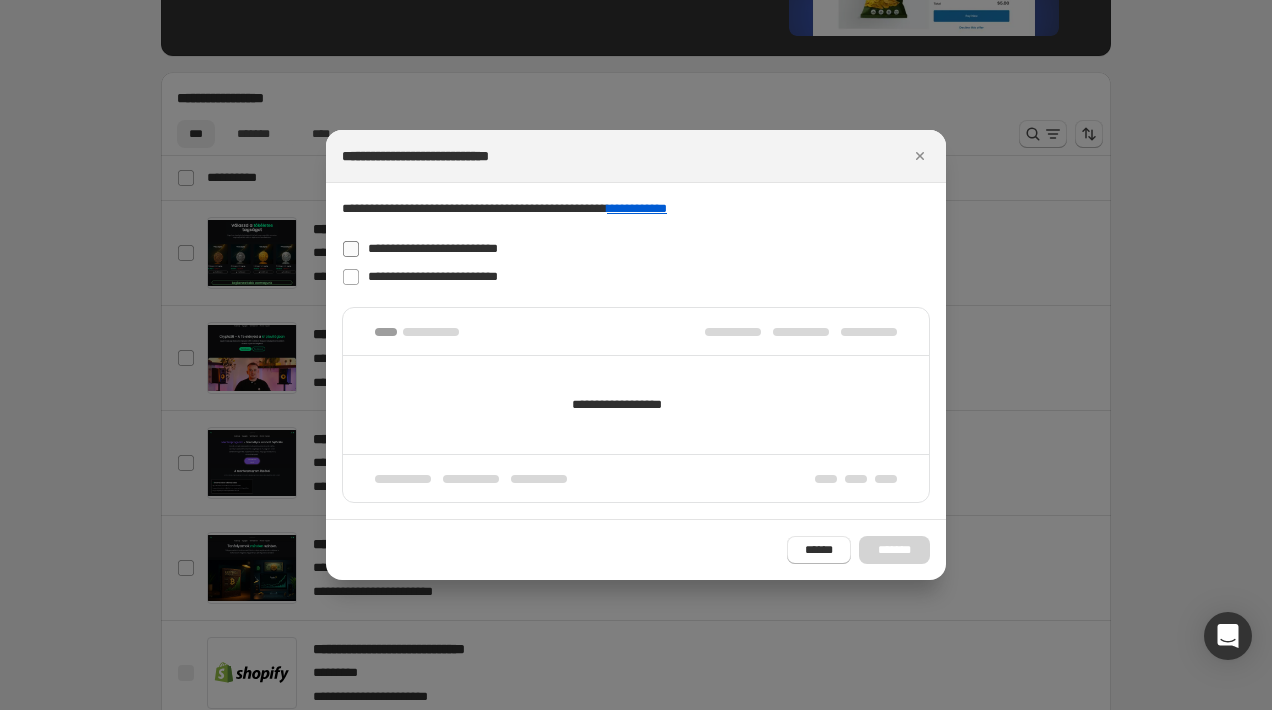 click on "**********" at bounding box center [433, 248] 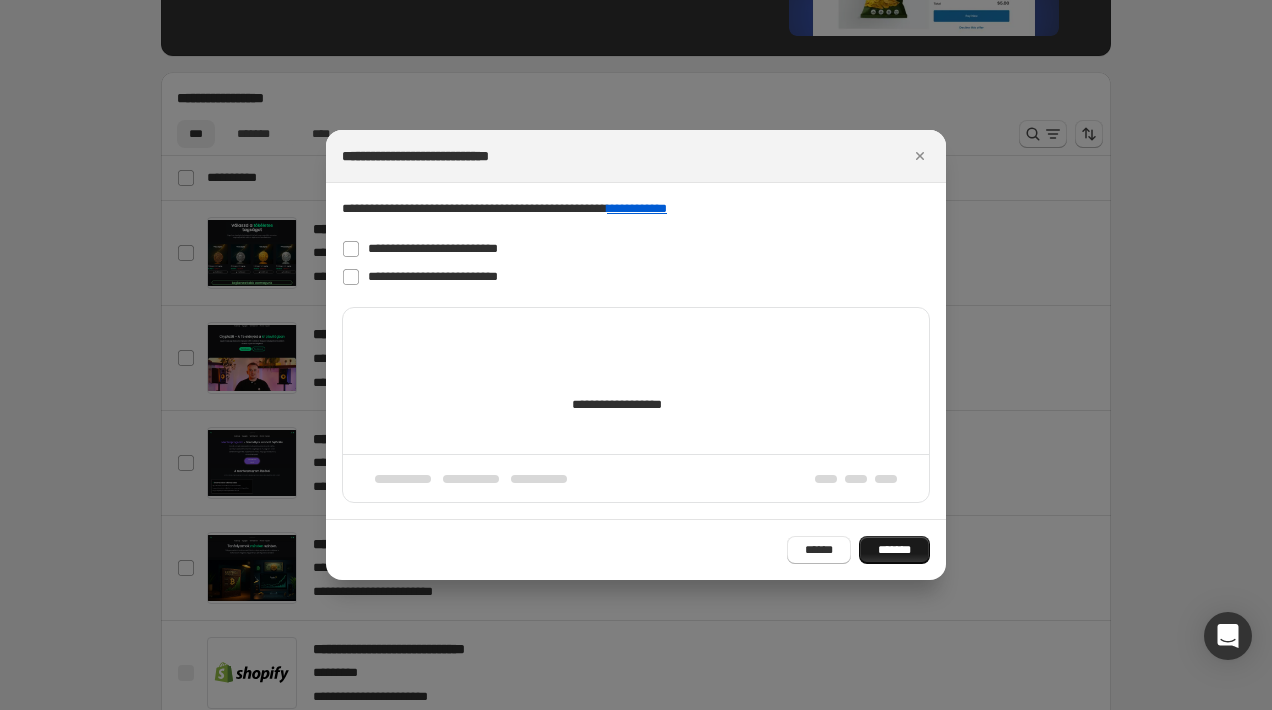 click on "*******" at bounding box center (894, 550) 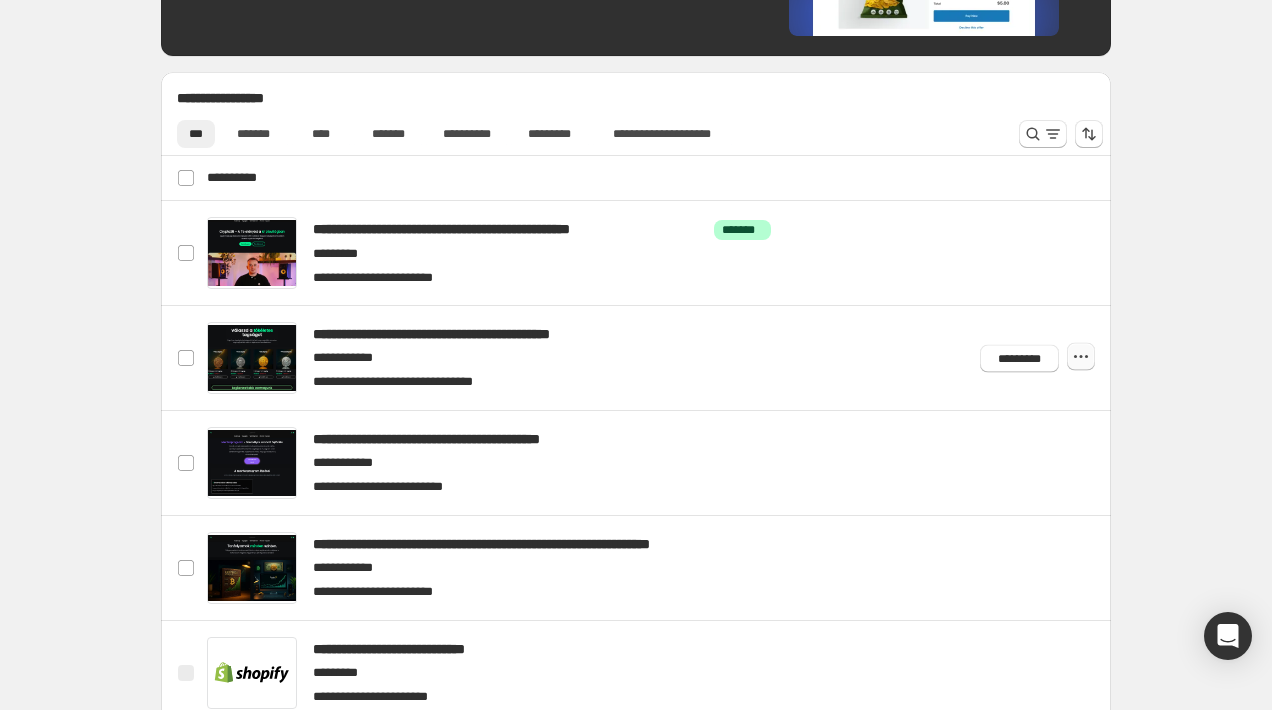click 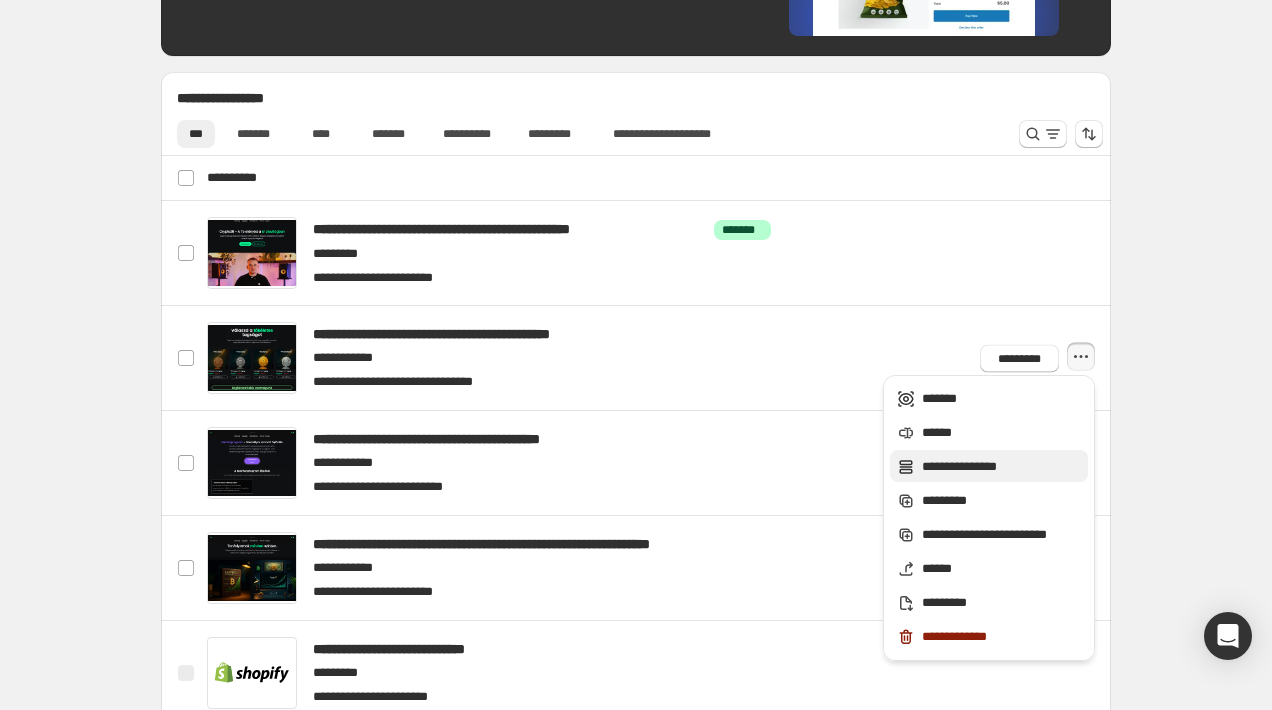 click on "**********" at bounding box center (1002, 467) 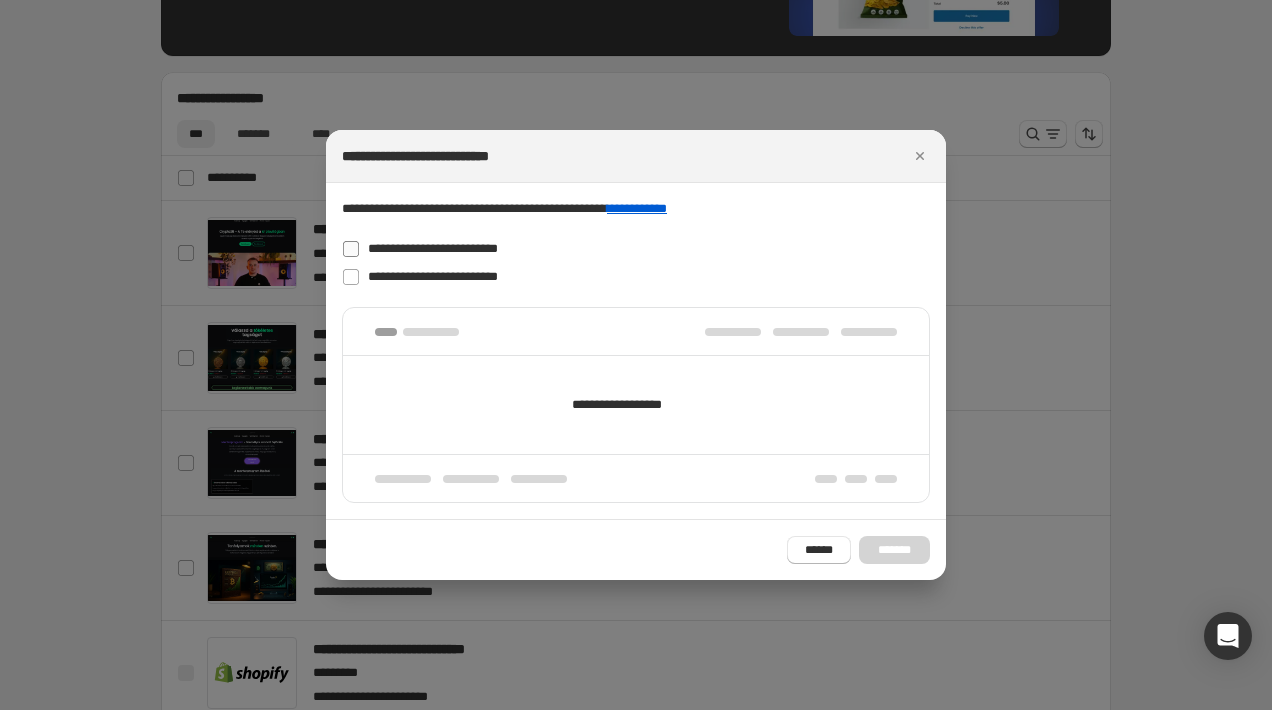 click on "**********" at bounding box center [433, 248] 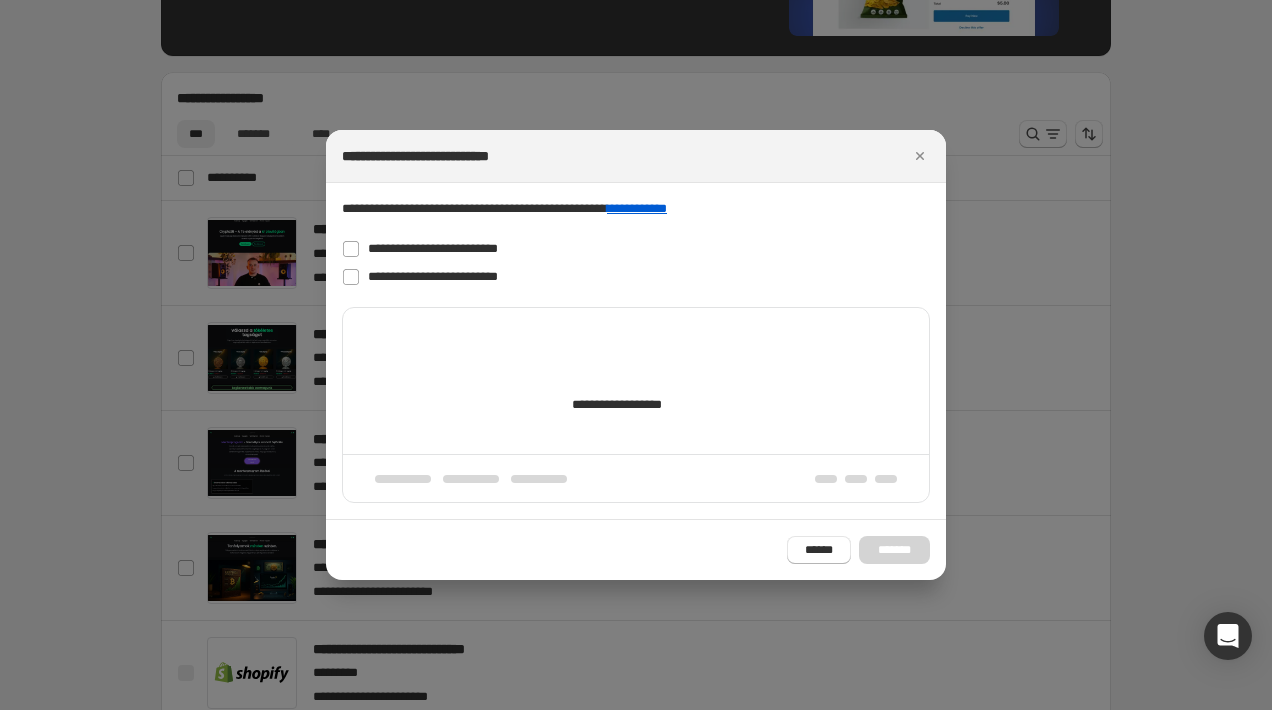 click on "****** *******" at bounding box center (858, 550) 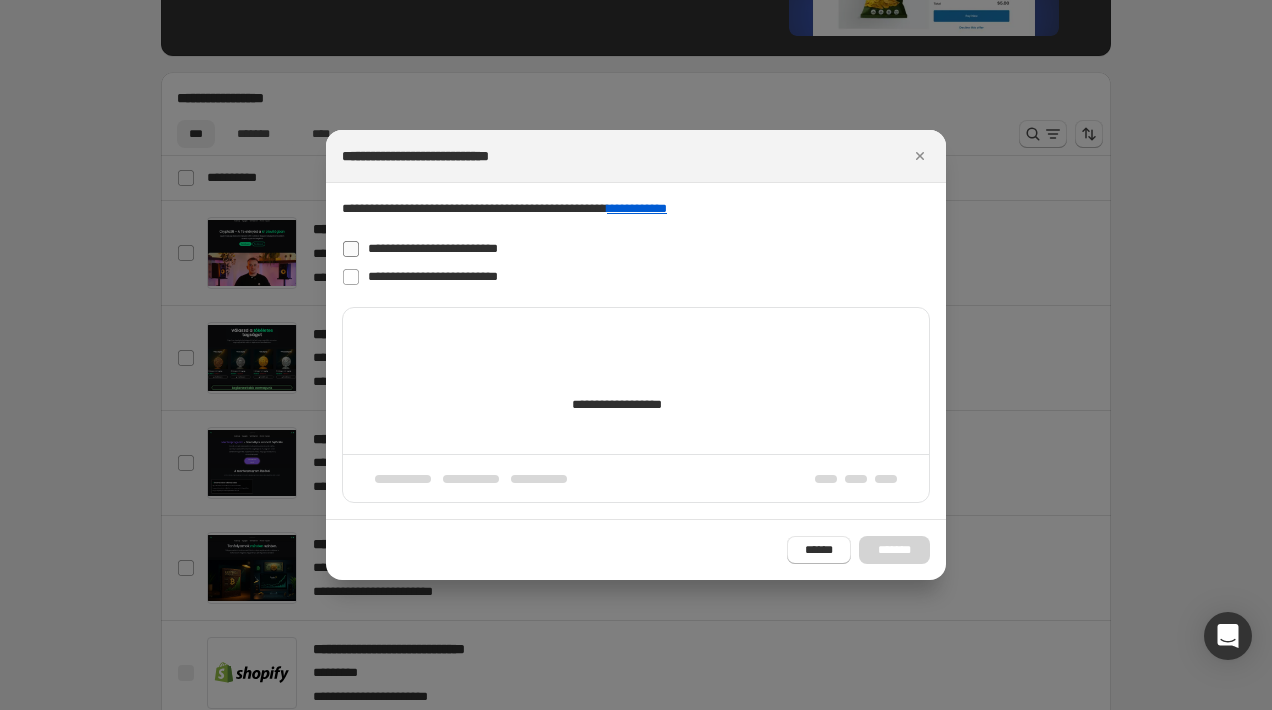 click on "**********" at bounding box center [433, 248] 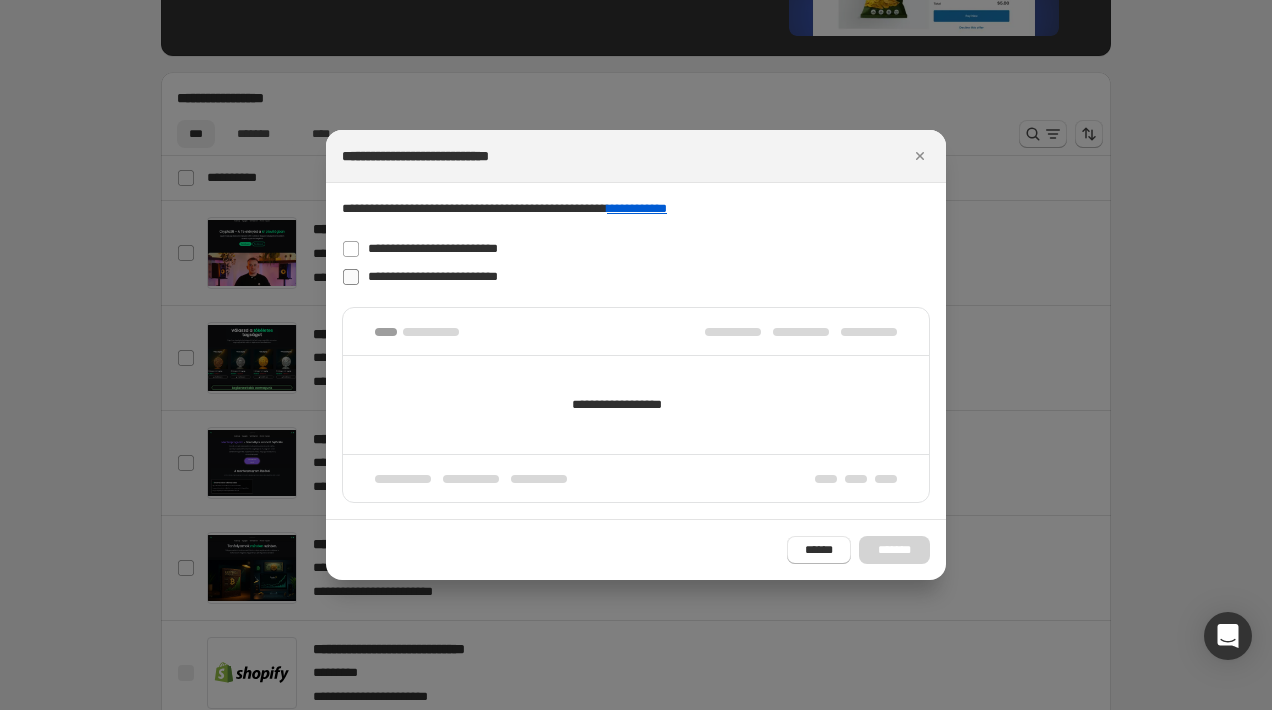 click on "**********" at bounding box center (433, 276) 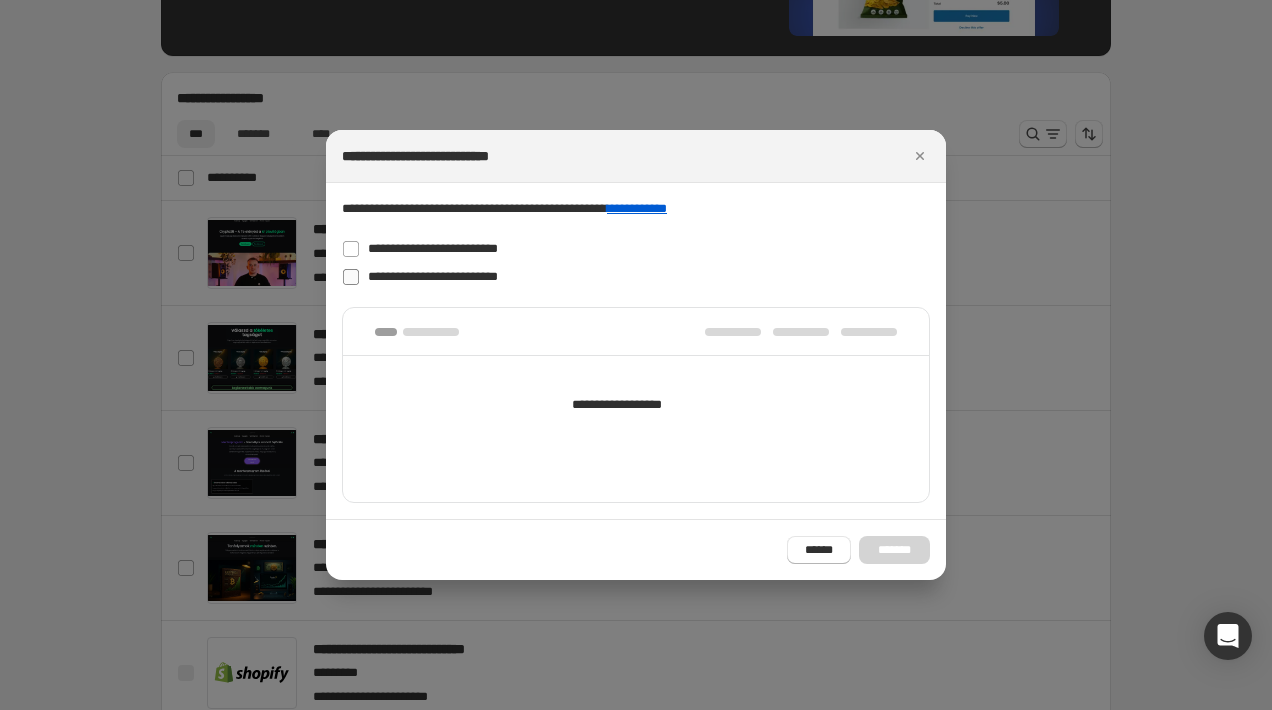 click on "**********" at bounding box center (433, 276) 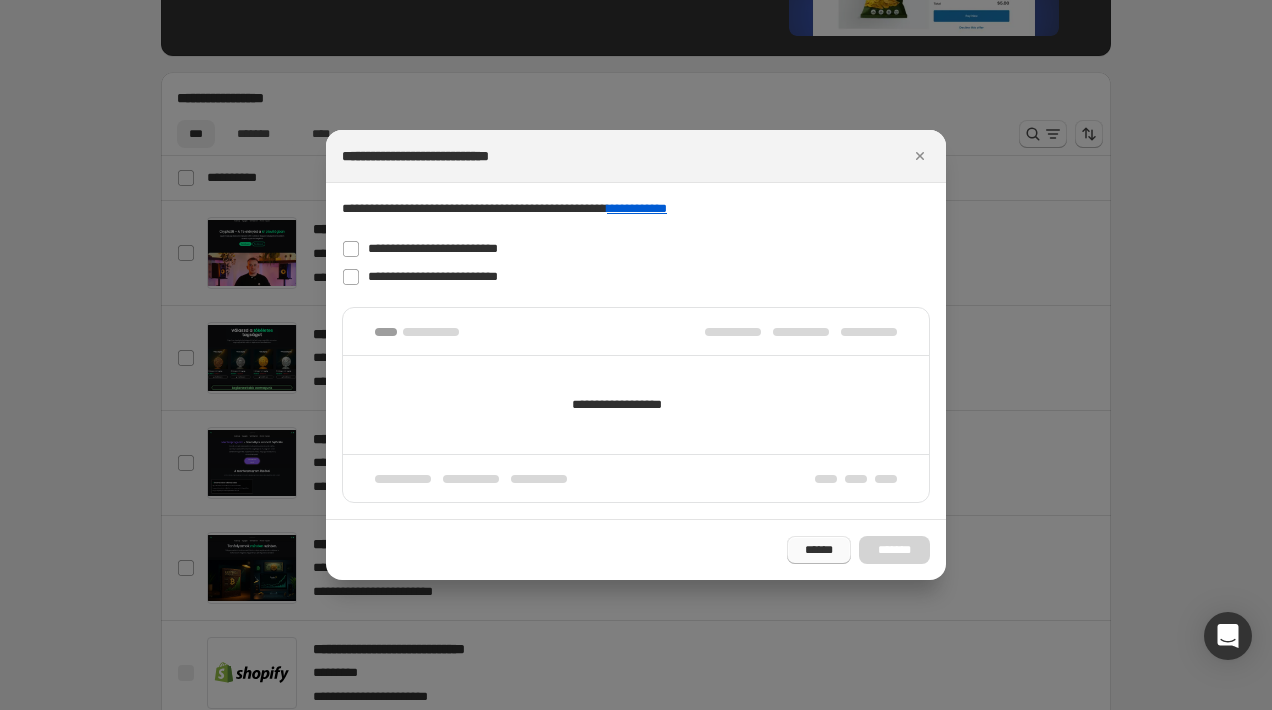 click on "******" at bounding box center (819, 550) 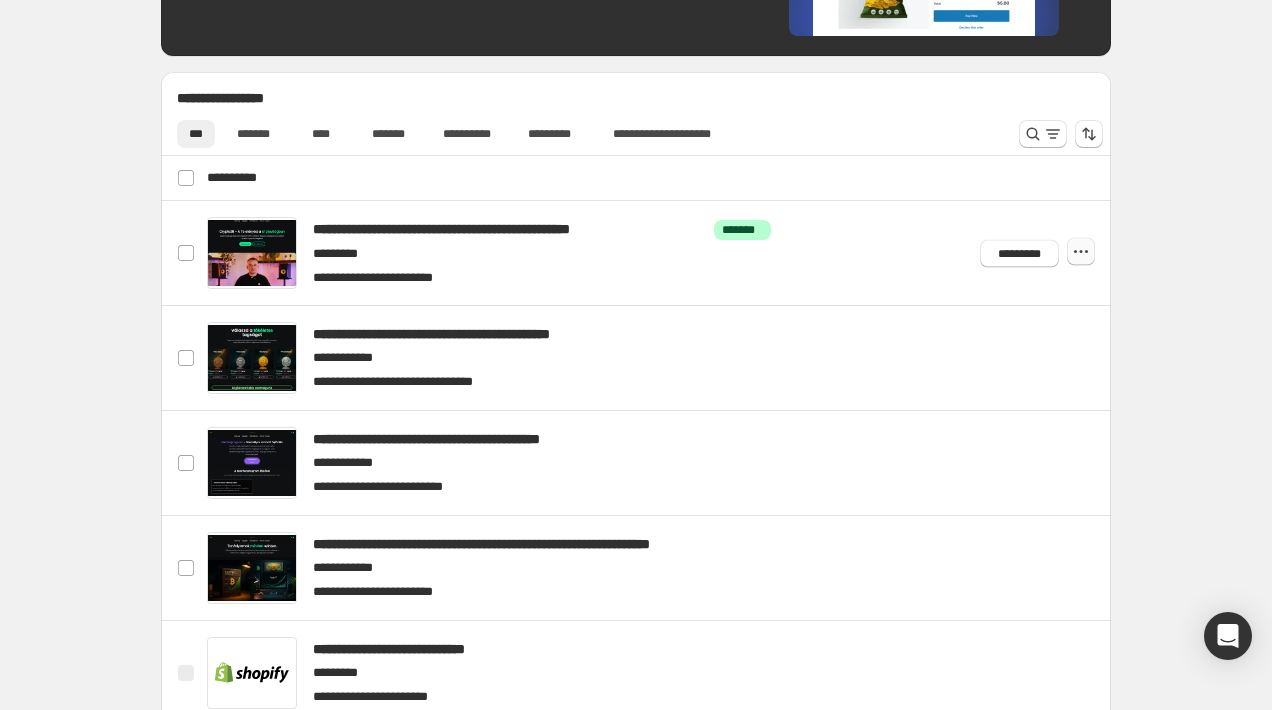 click 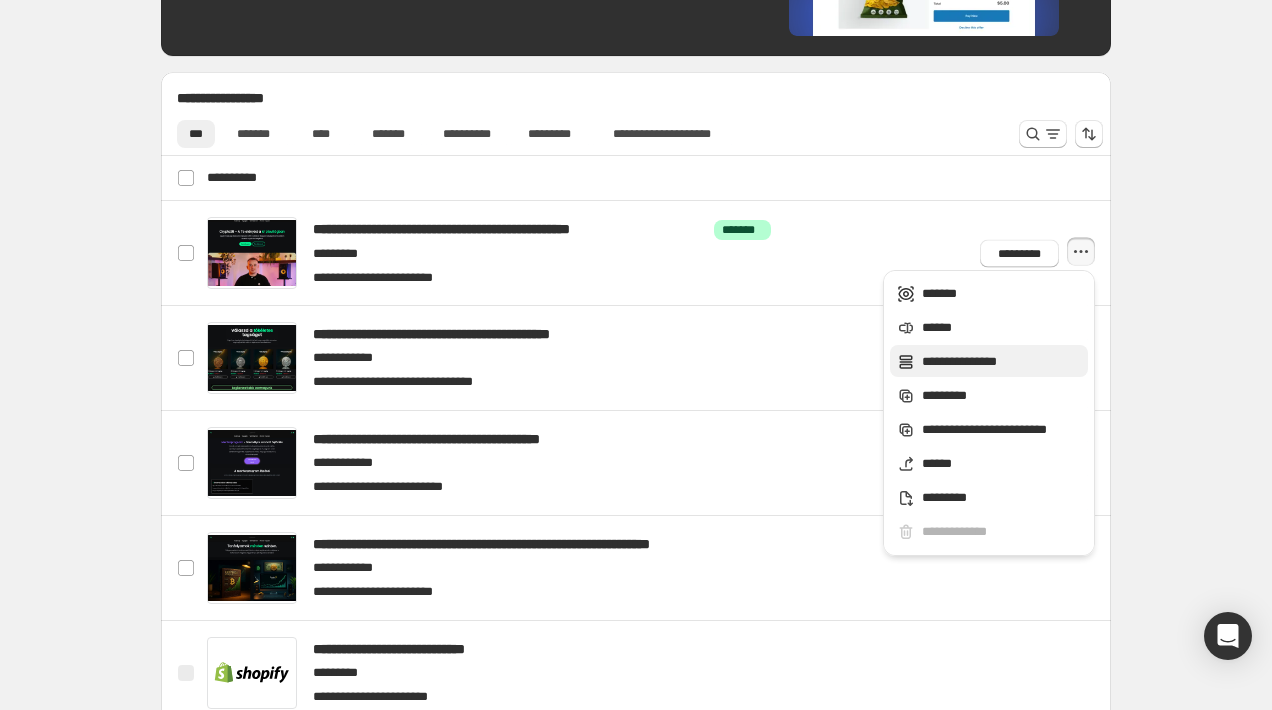 click on "**********" at bounding box center [989, 361] 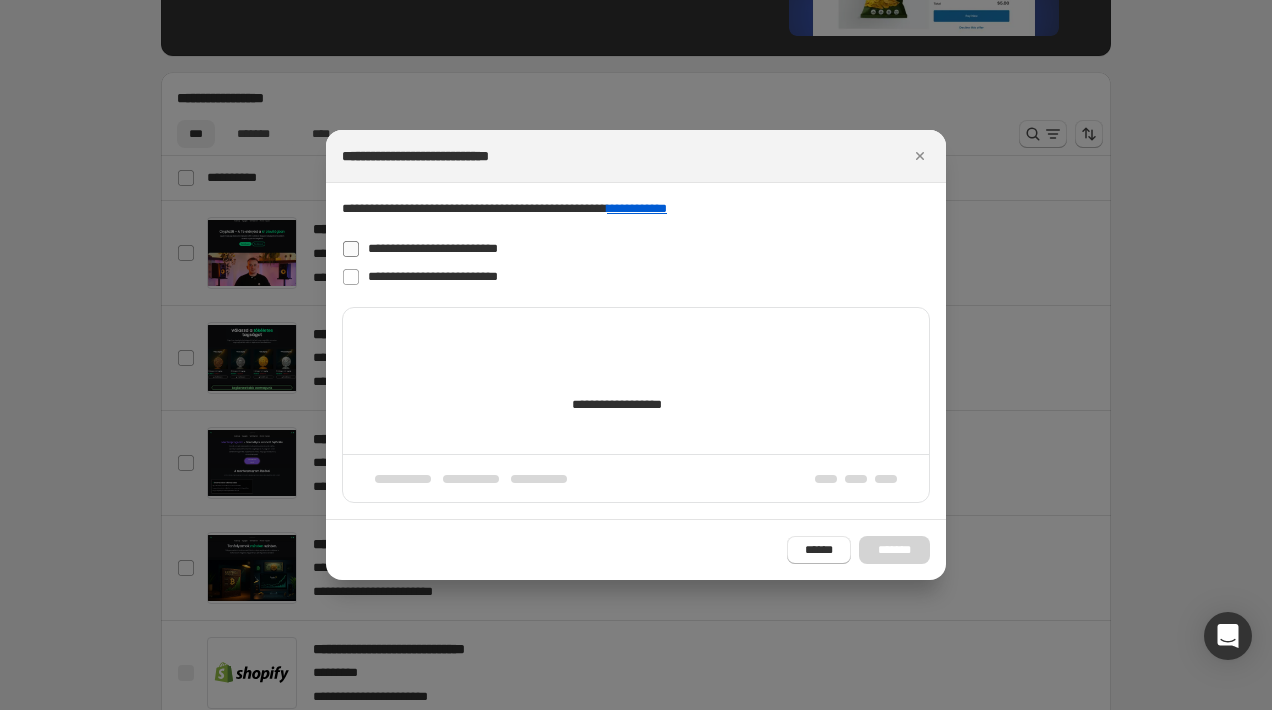 click on "**********" at bounding box center (433, 249) 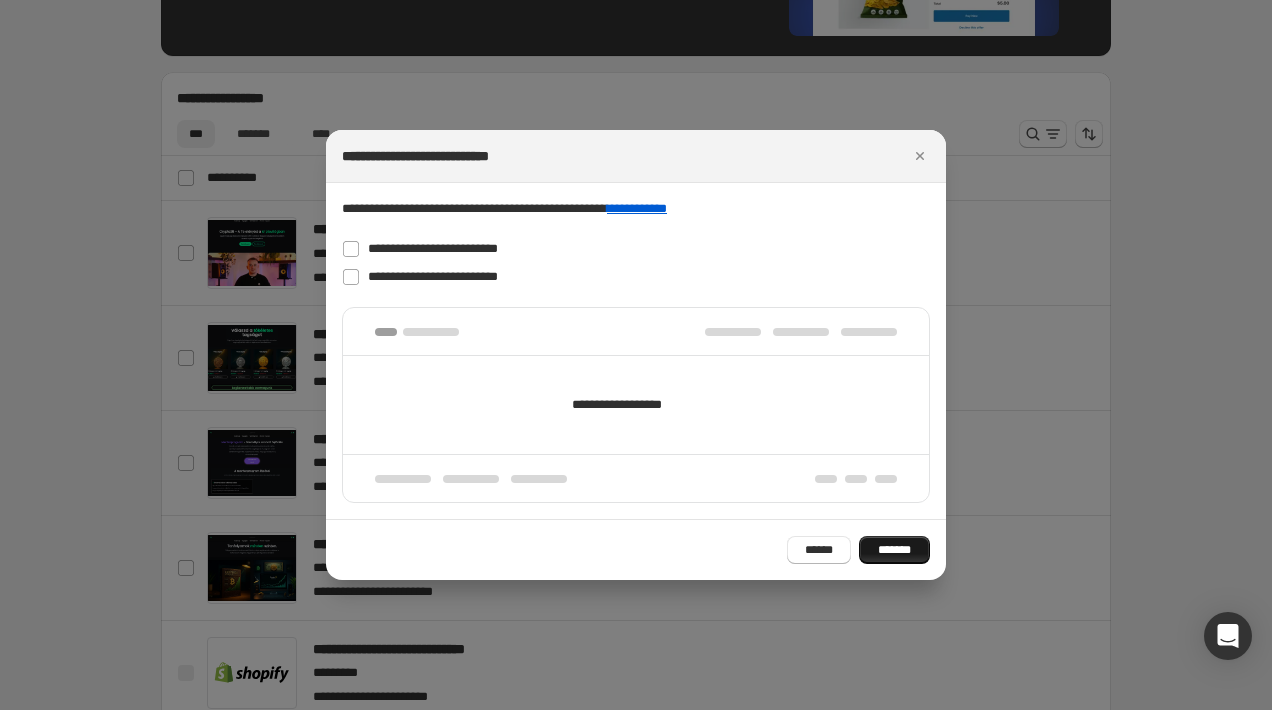click on "*******" at bounding box center (894, 550) 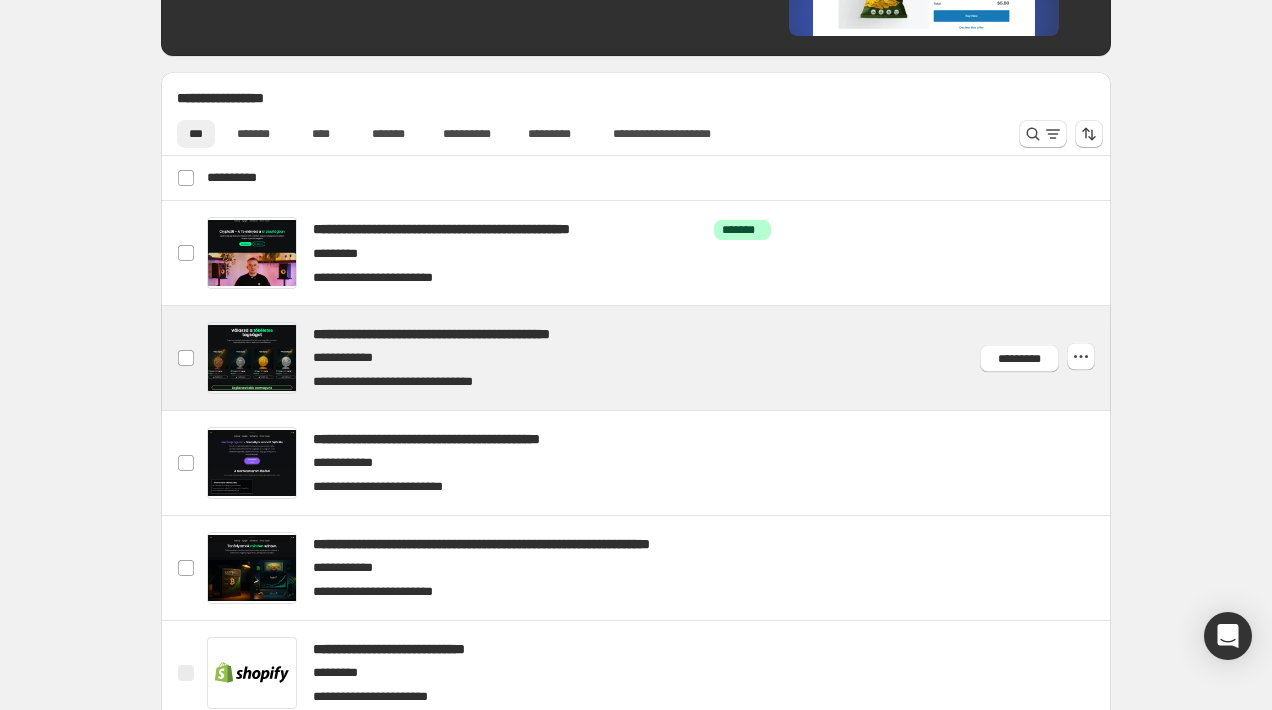 click at bounding box center [660, 358] 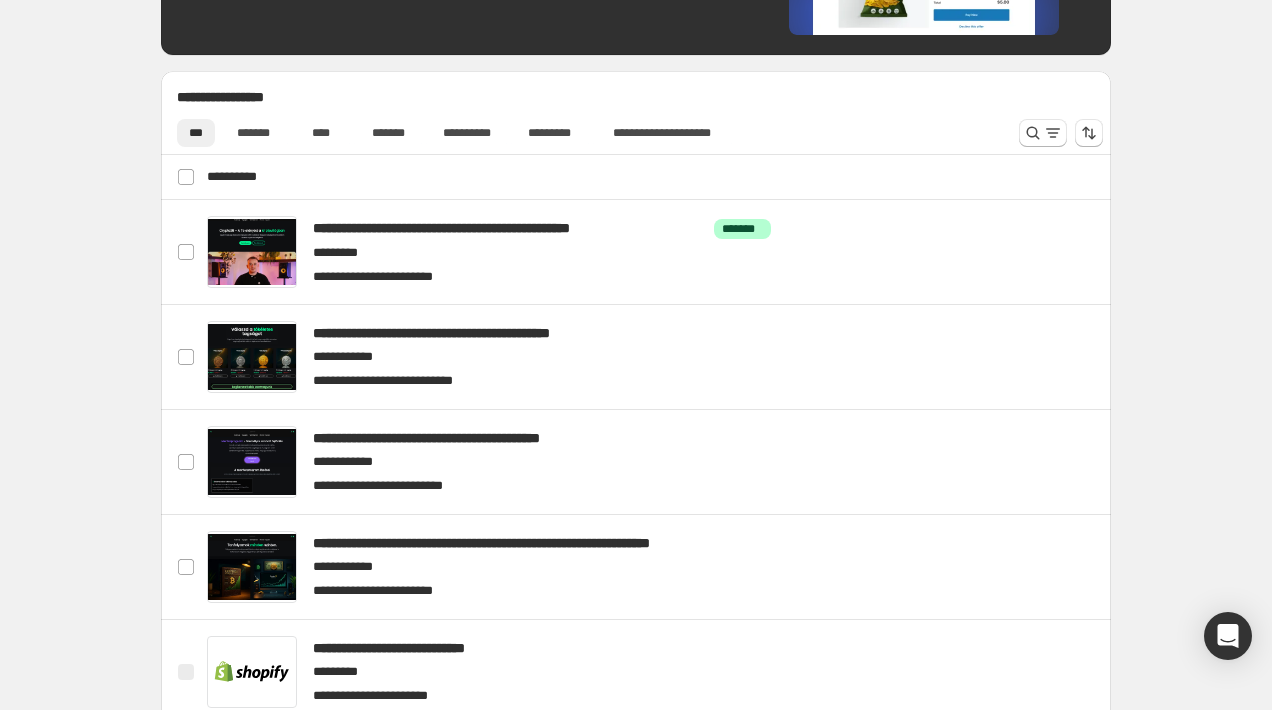 scroll, scrollTop: 649, scrollLeft: 0, axis: vertical 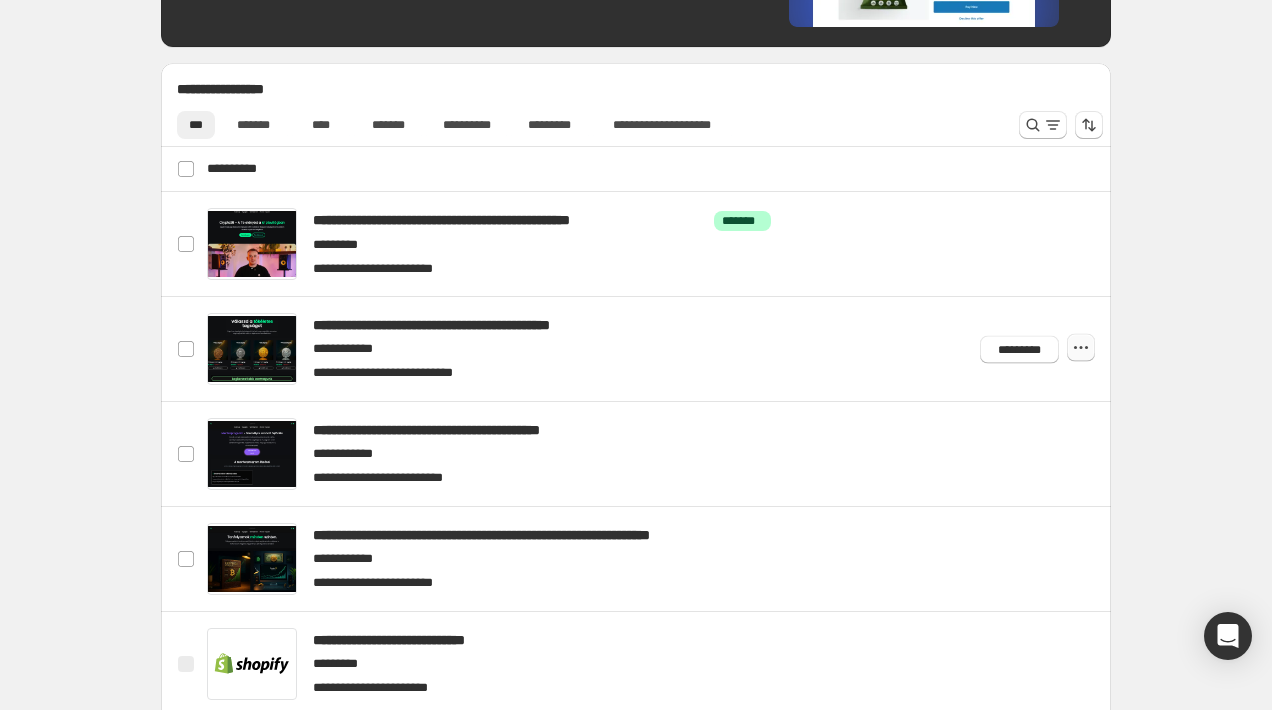 click 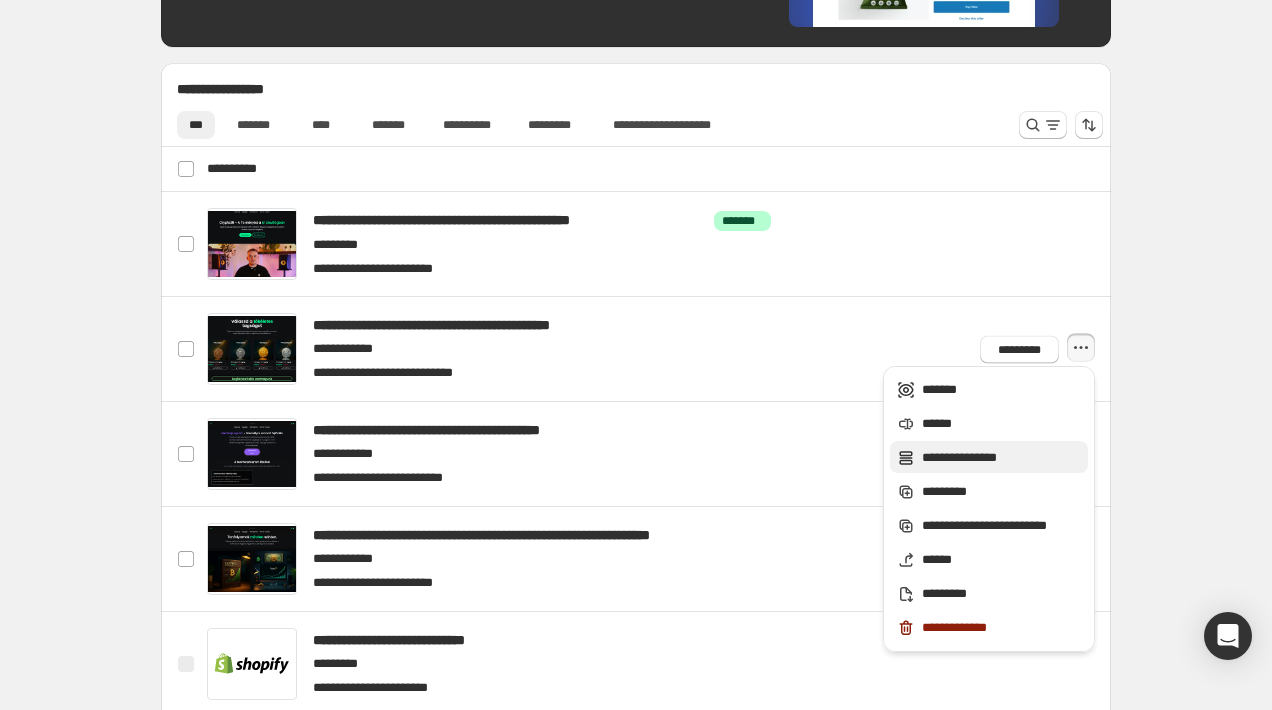 click on "**********" at bounding box center [1002, 458] 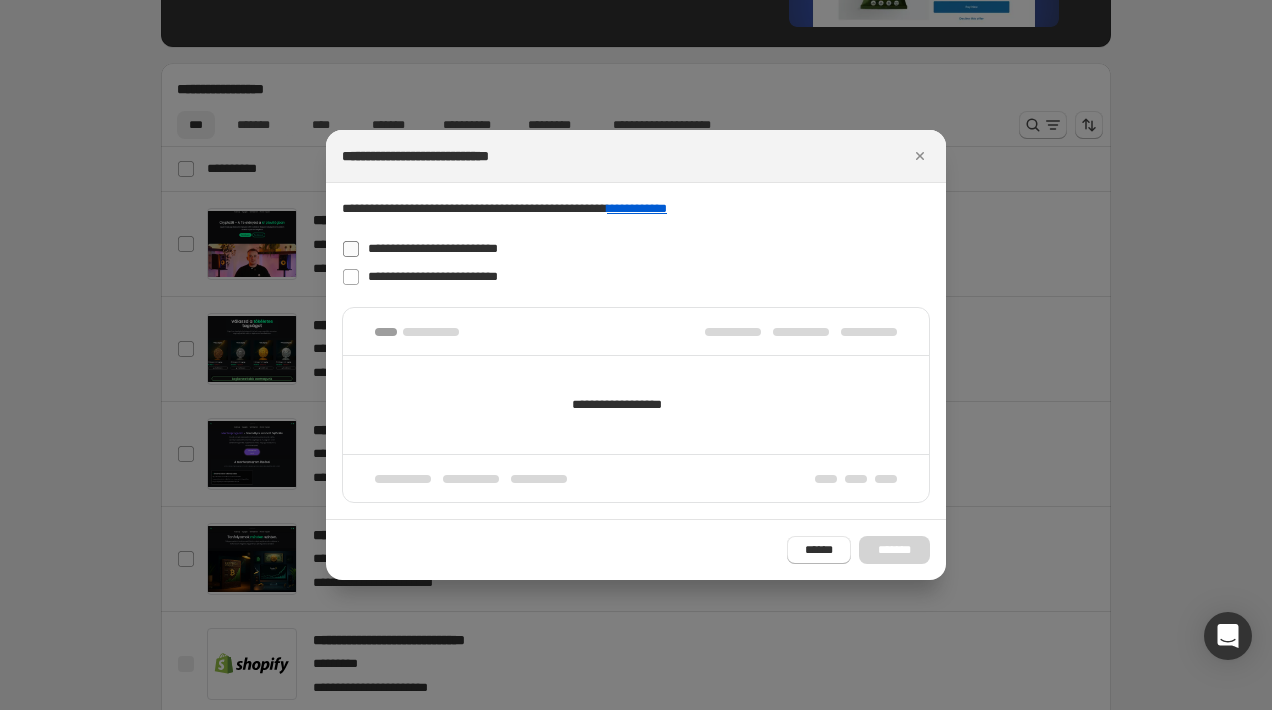 click on "**********" at bounding box center [433, 248] 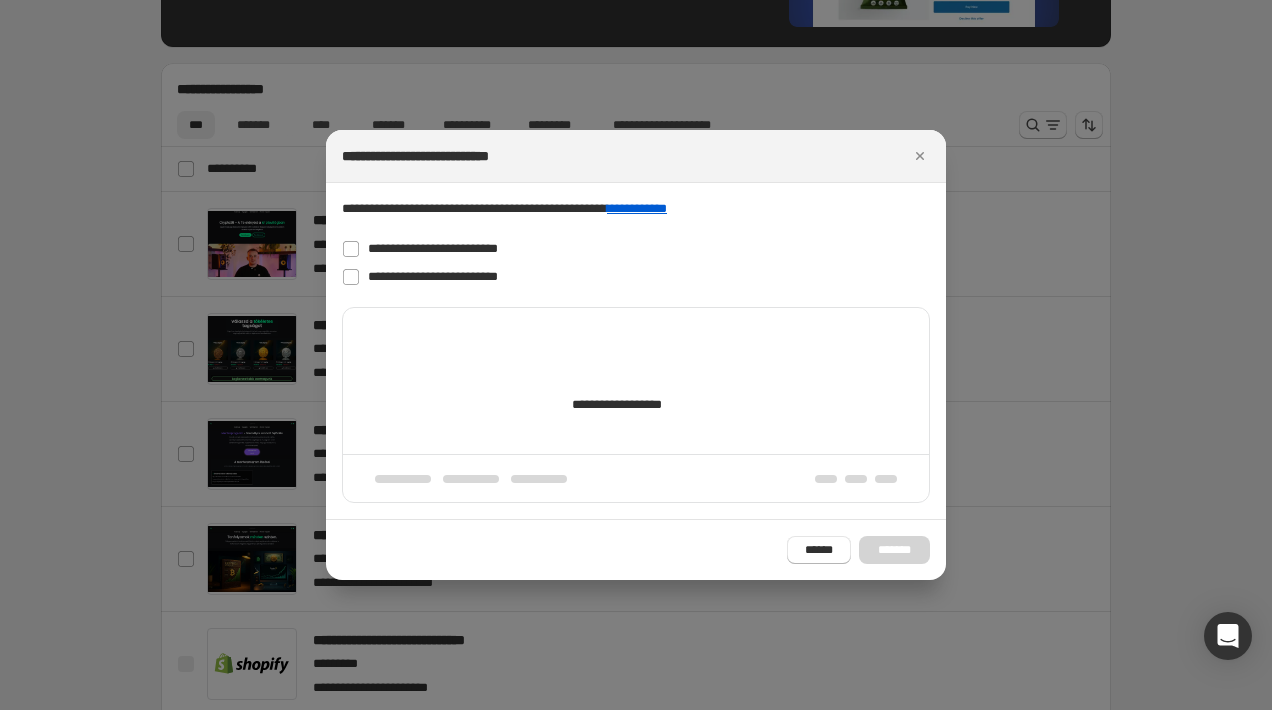 click on "**********" at bounding box center (636, 405) 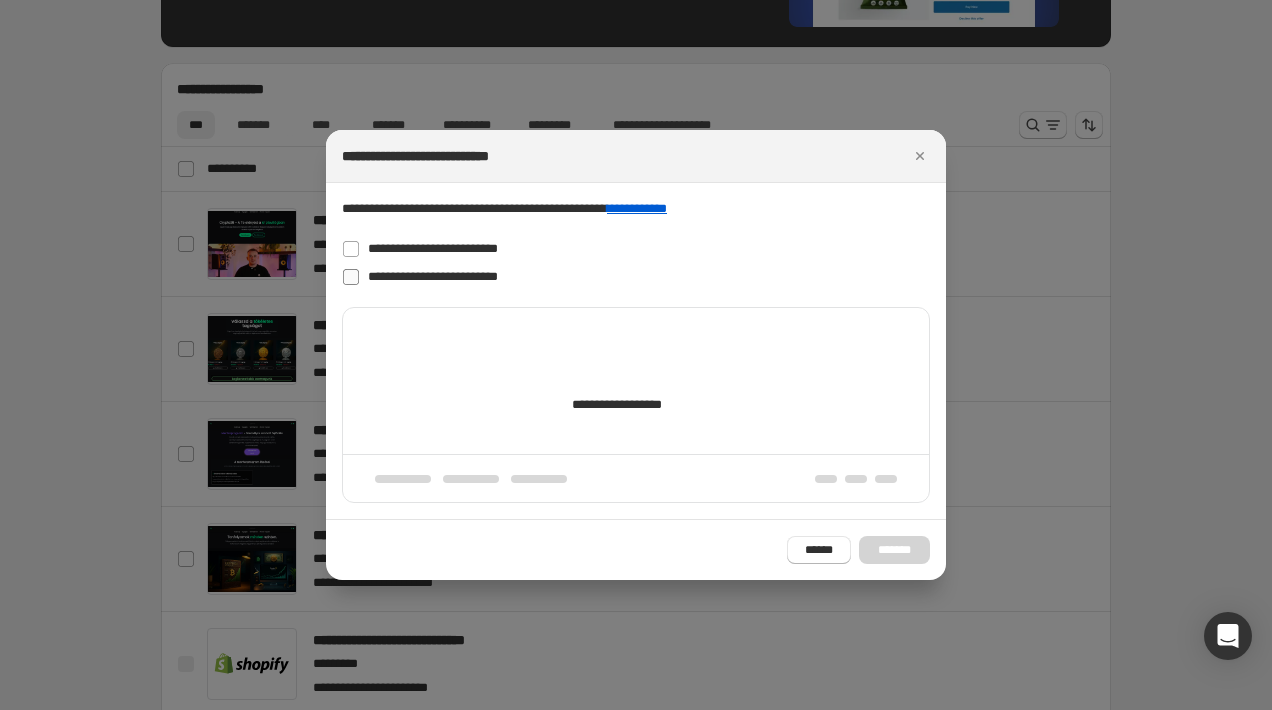 click on "**********" at bounding box center [433, 276] 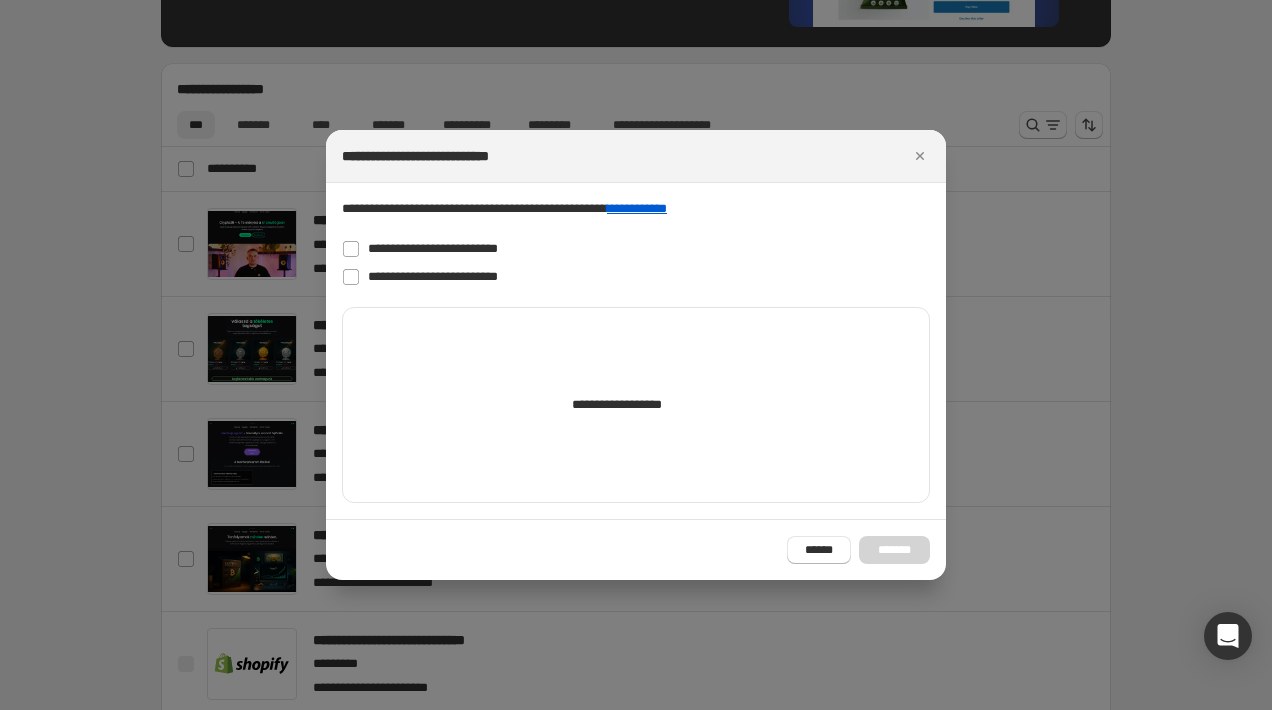 click on "****** *******" at bounding box center [858, 550] 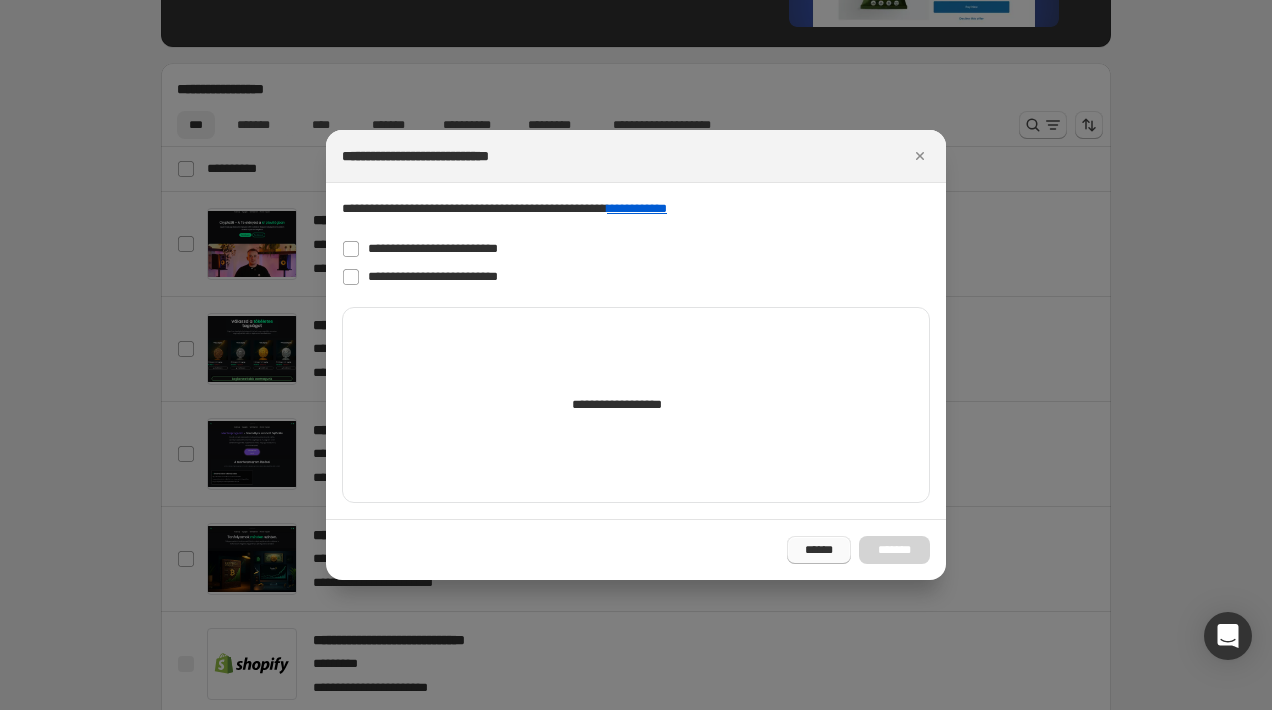 click on "******" at bounding box center [819, 550] 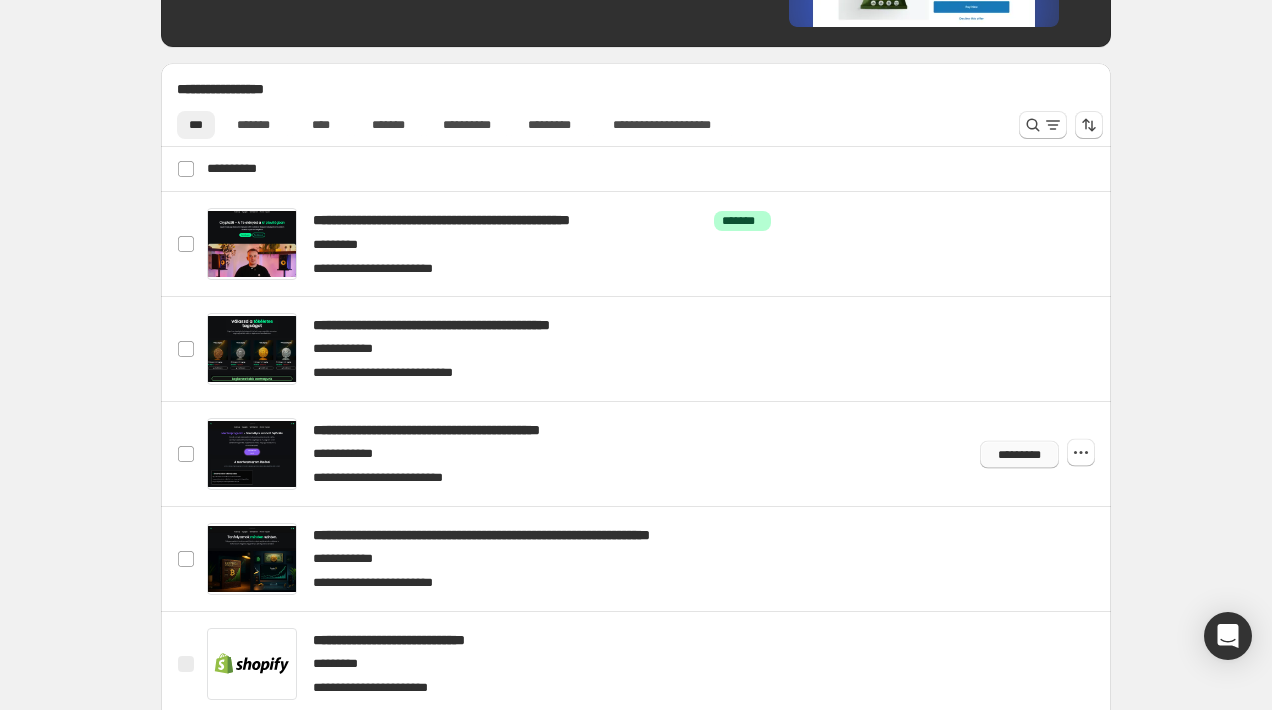 click on "*********" at bounding box center [1019, 454] 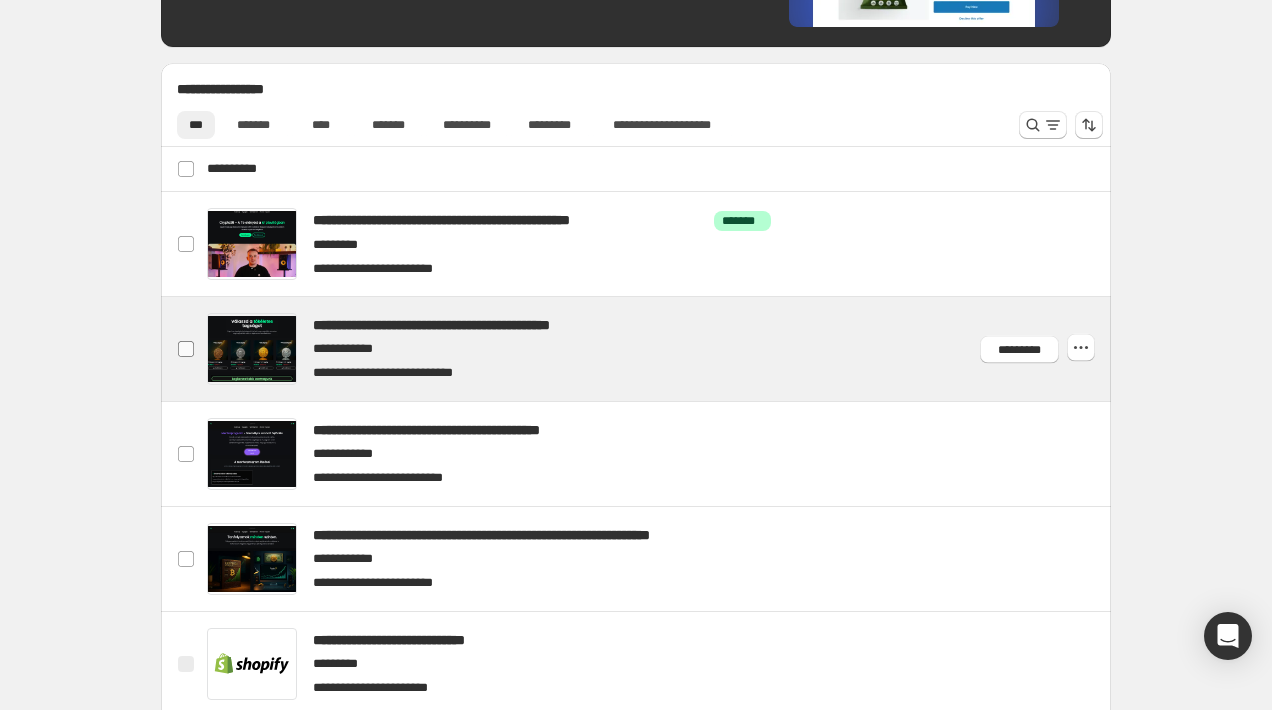 click at bounding box center [186, 349] 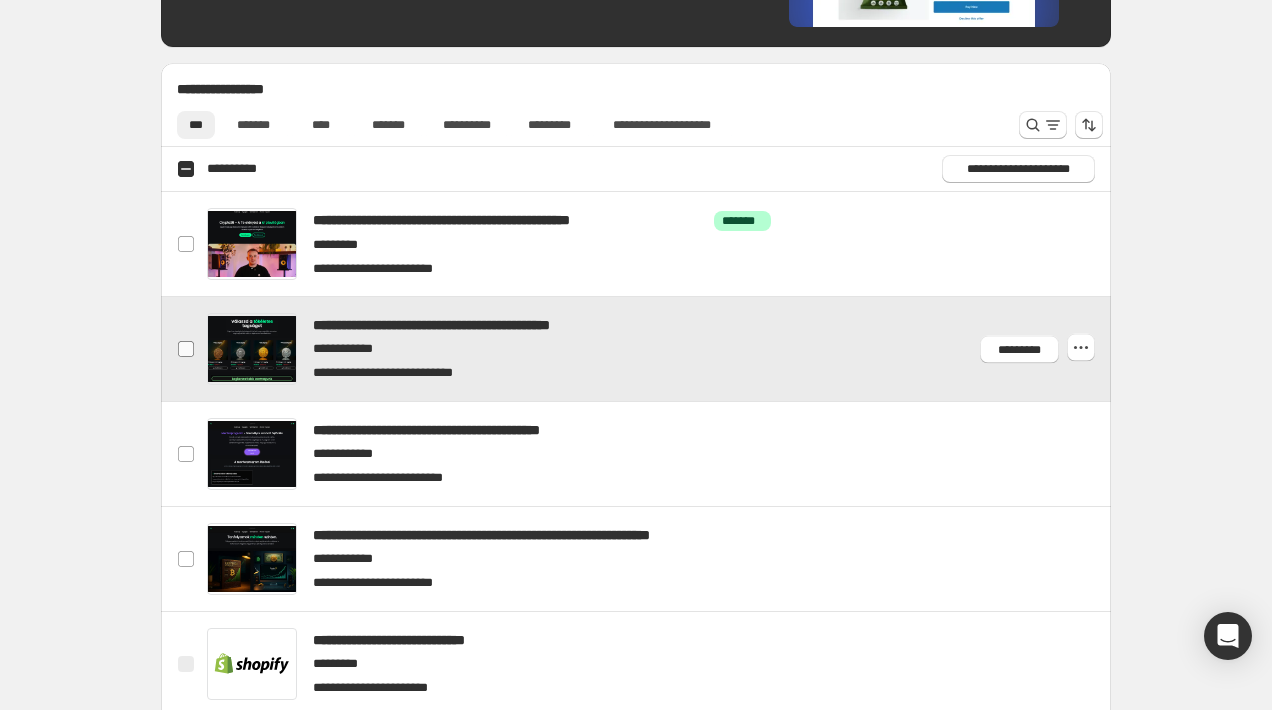 click at bounding box center (186, 349) 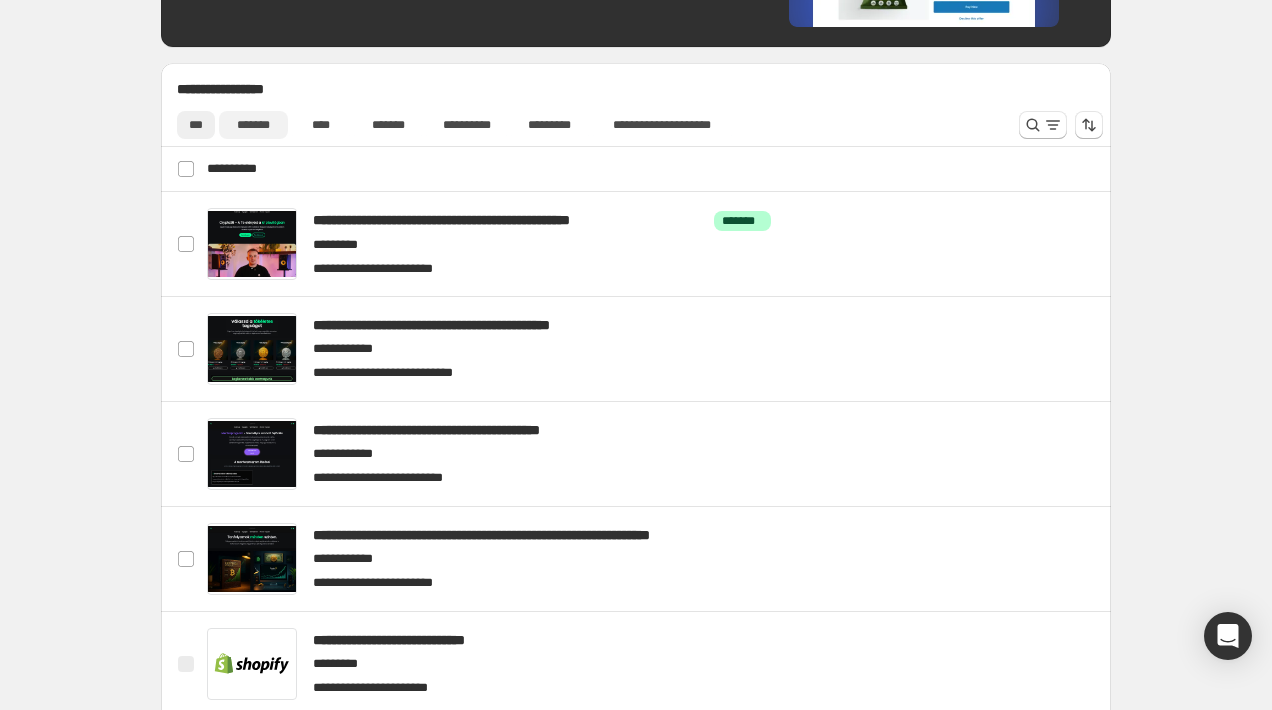 click on "*******" at bounding box center (253, 125) 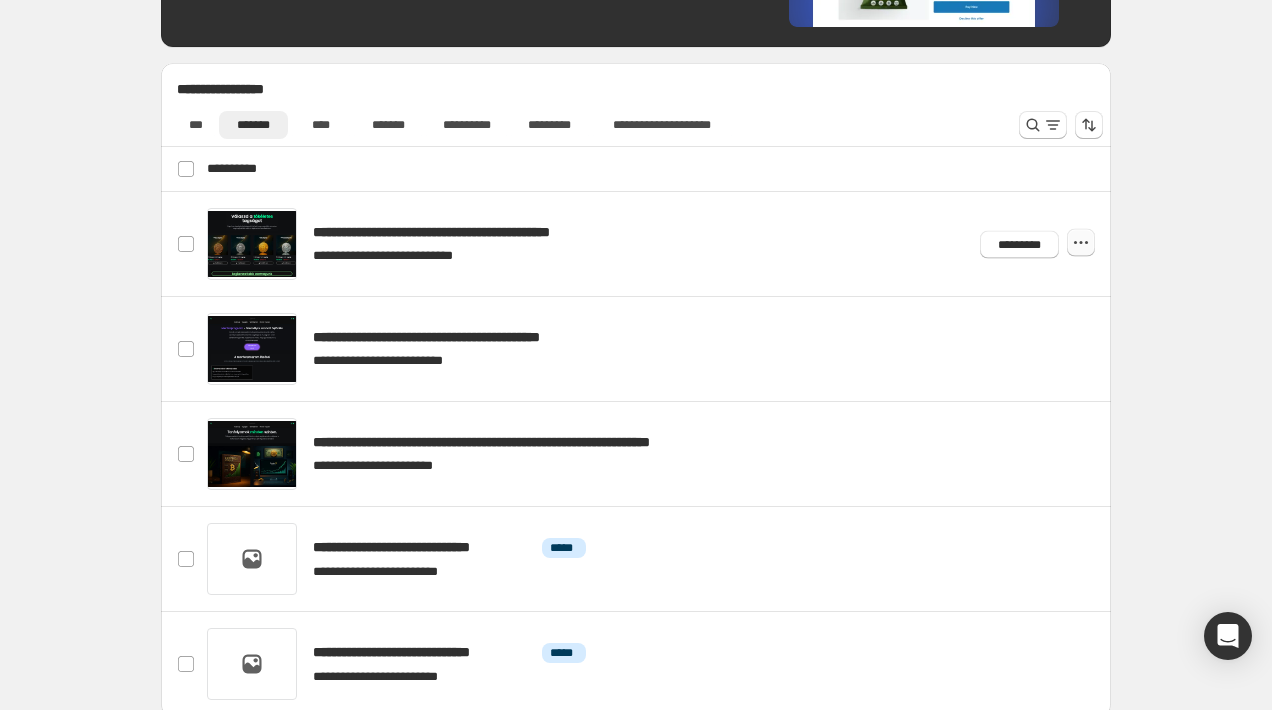 click 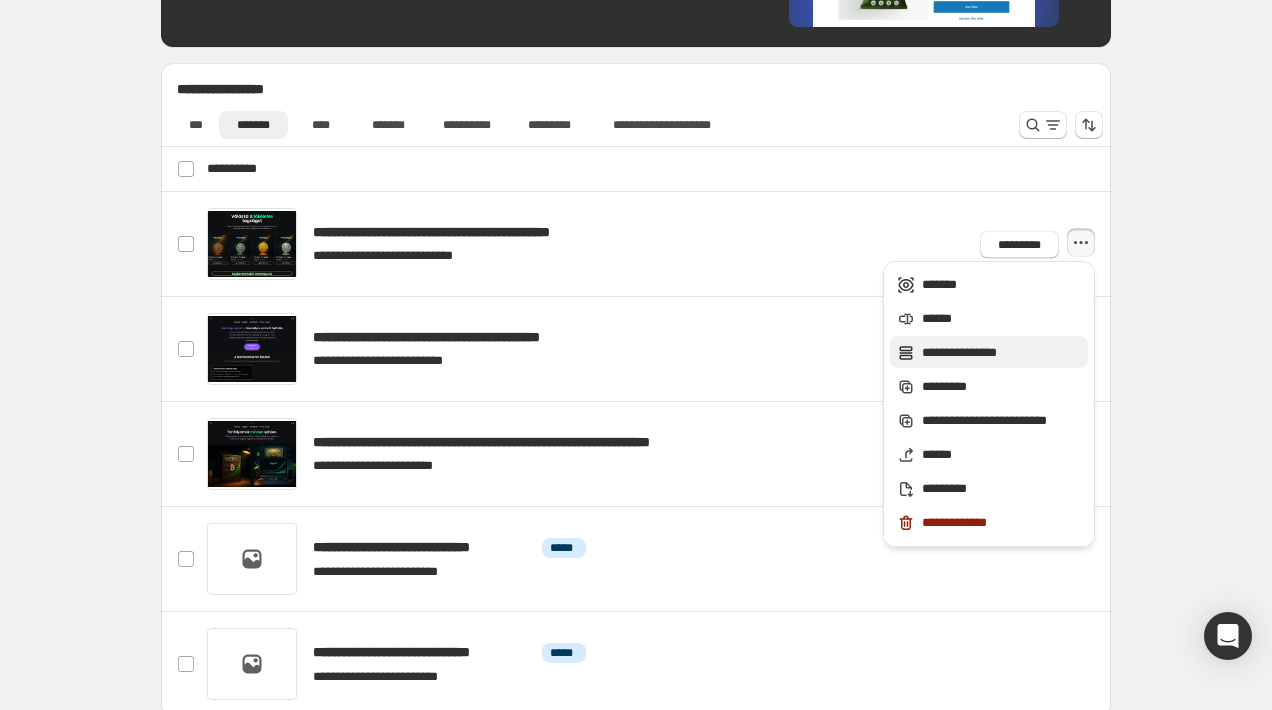 click on "**********" at bounding box center [1002, 353] 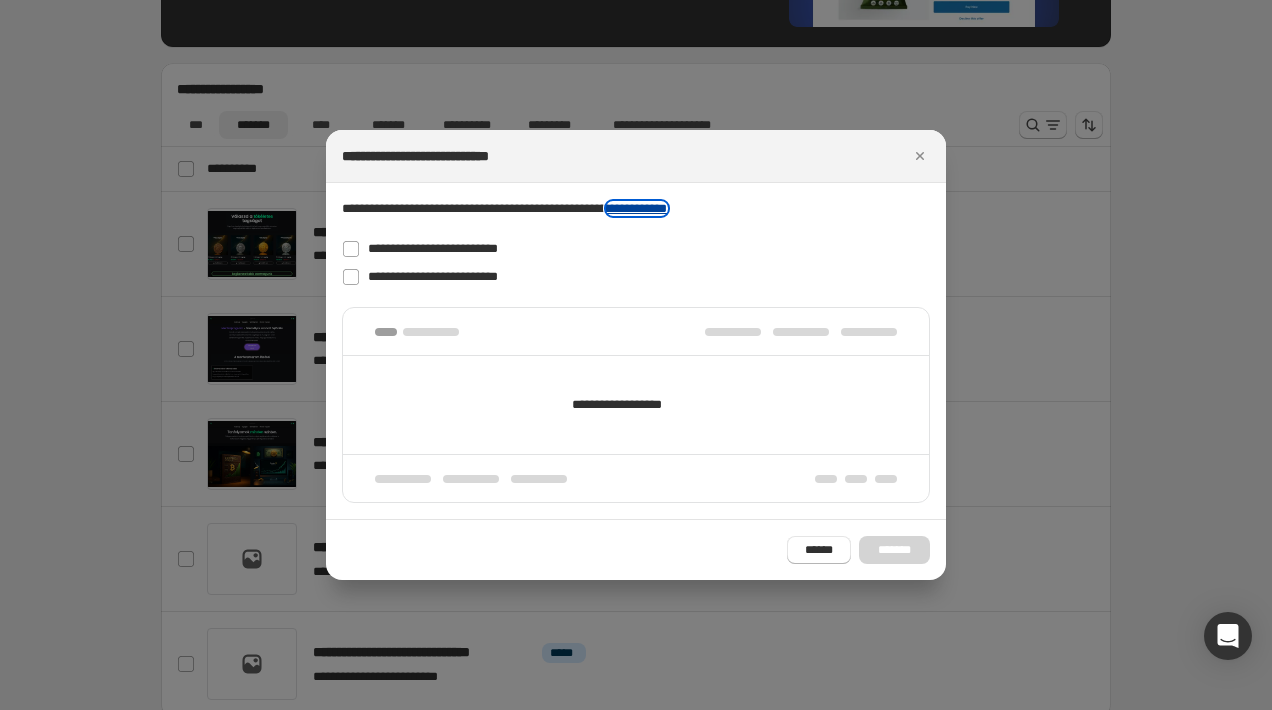 click on "**********" at bounding box center [637, 208] 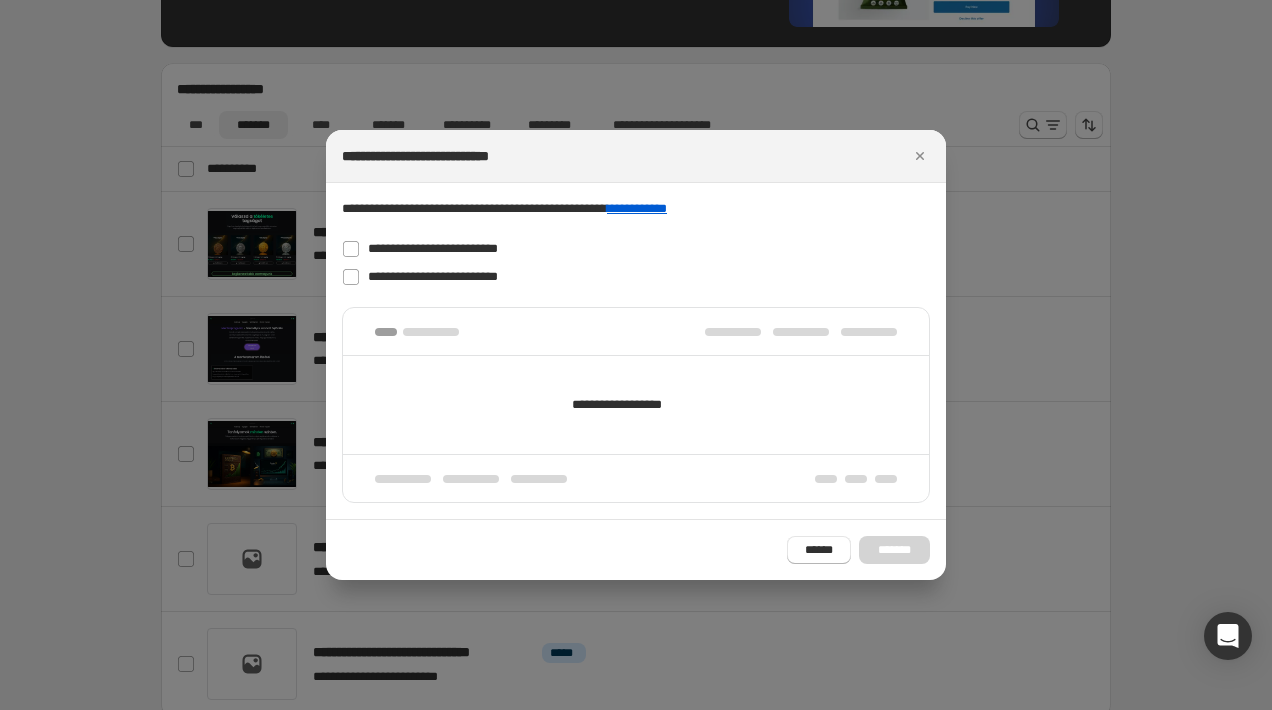 click at bounding box center (636, 355) 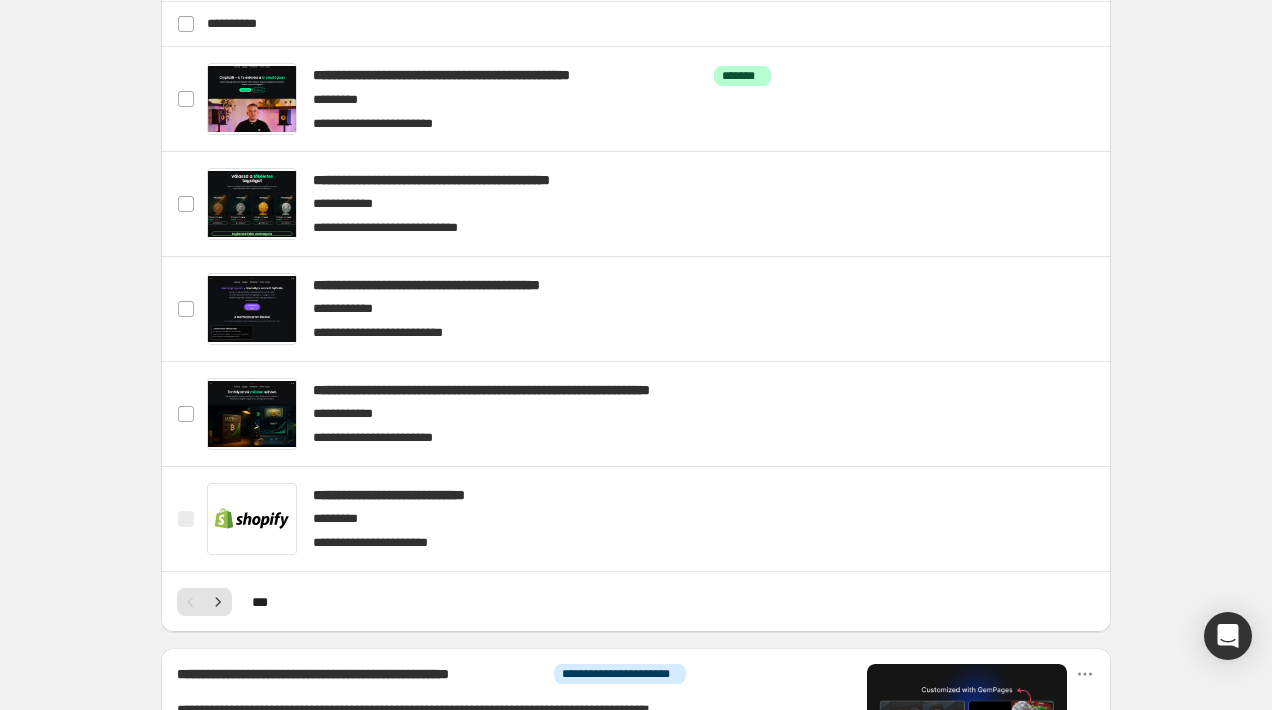 scroll, scrollTop: 775, scrollLeft: 0, axis: vertical 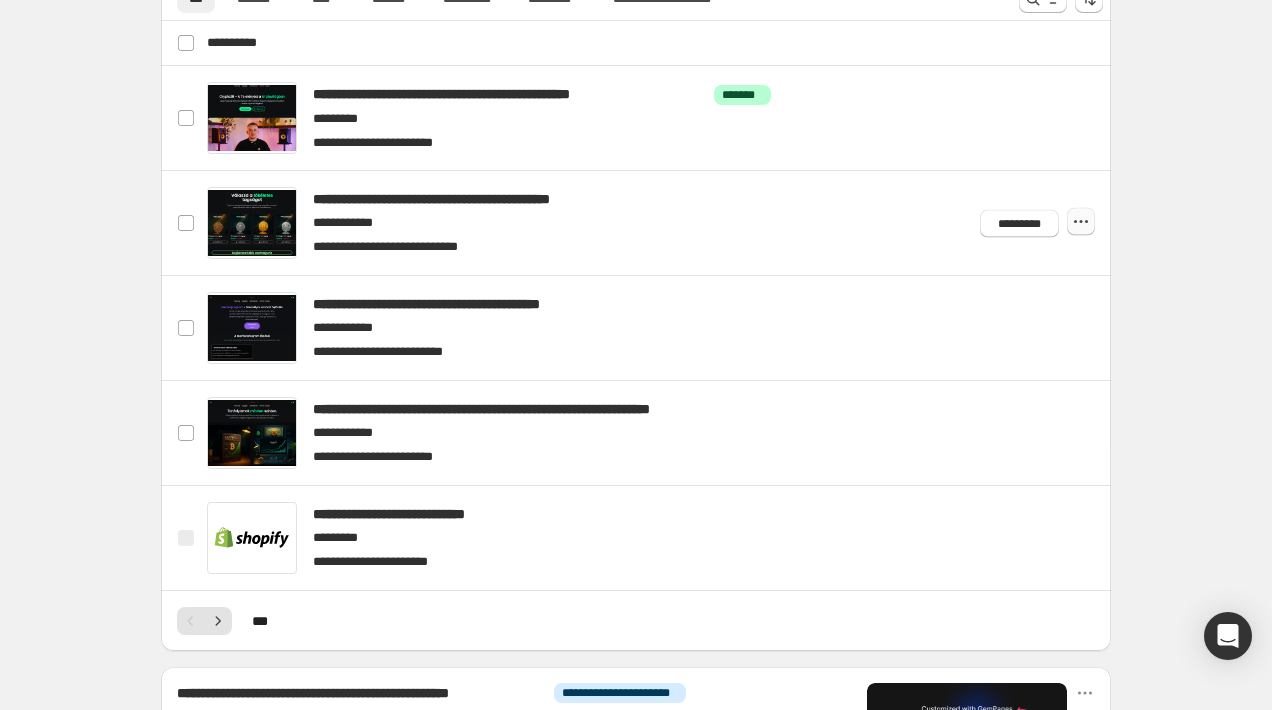 click 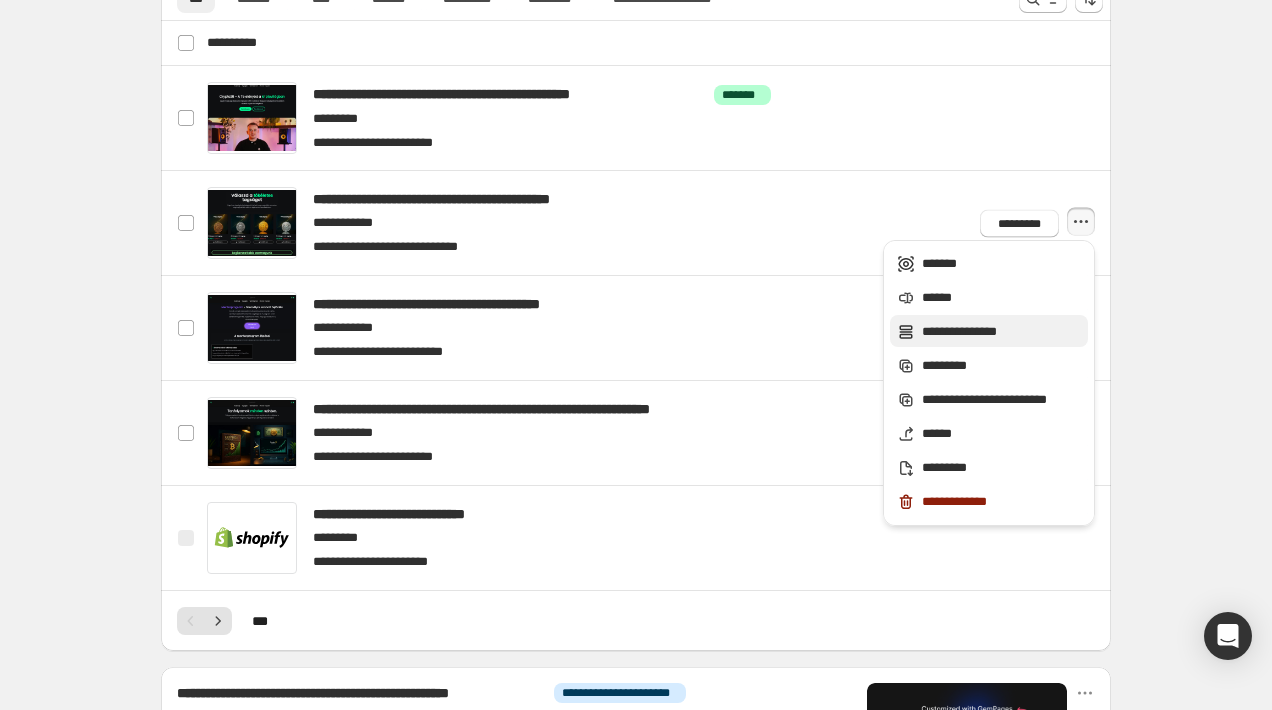 click on "**********" at bounding box center [989, 331] 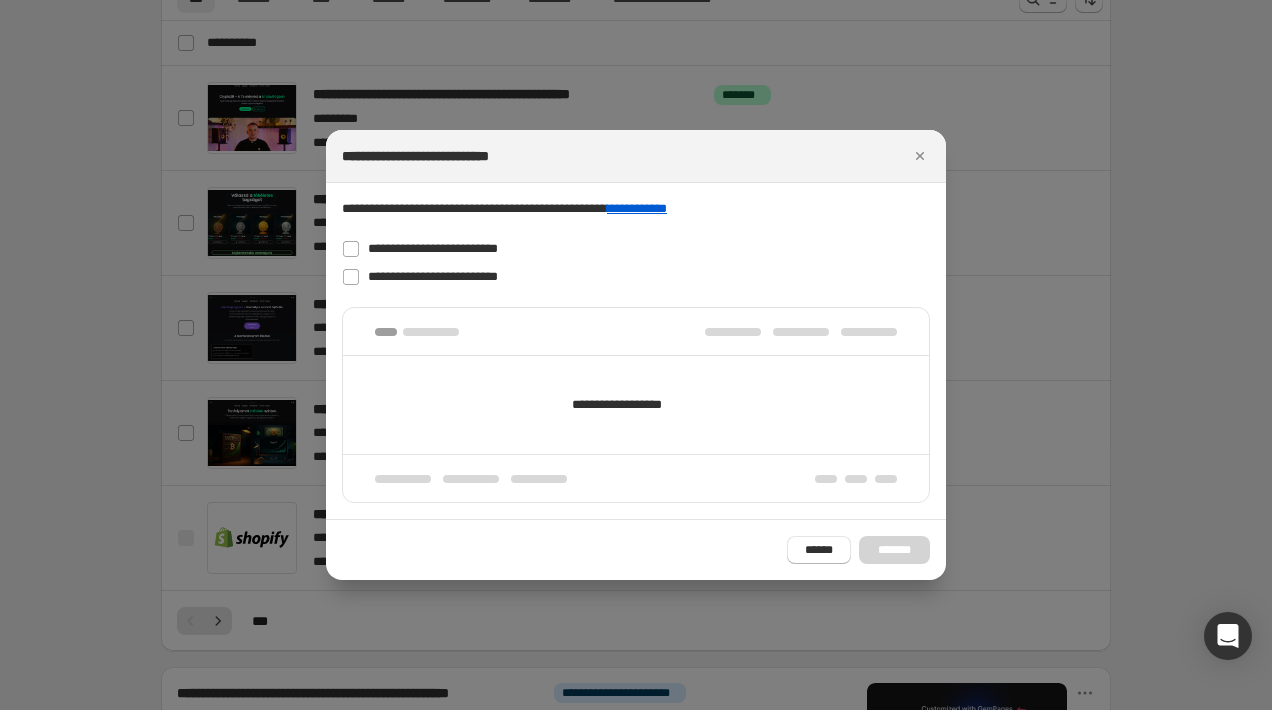click on "**********" at bounding box center (636, 405) 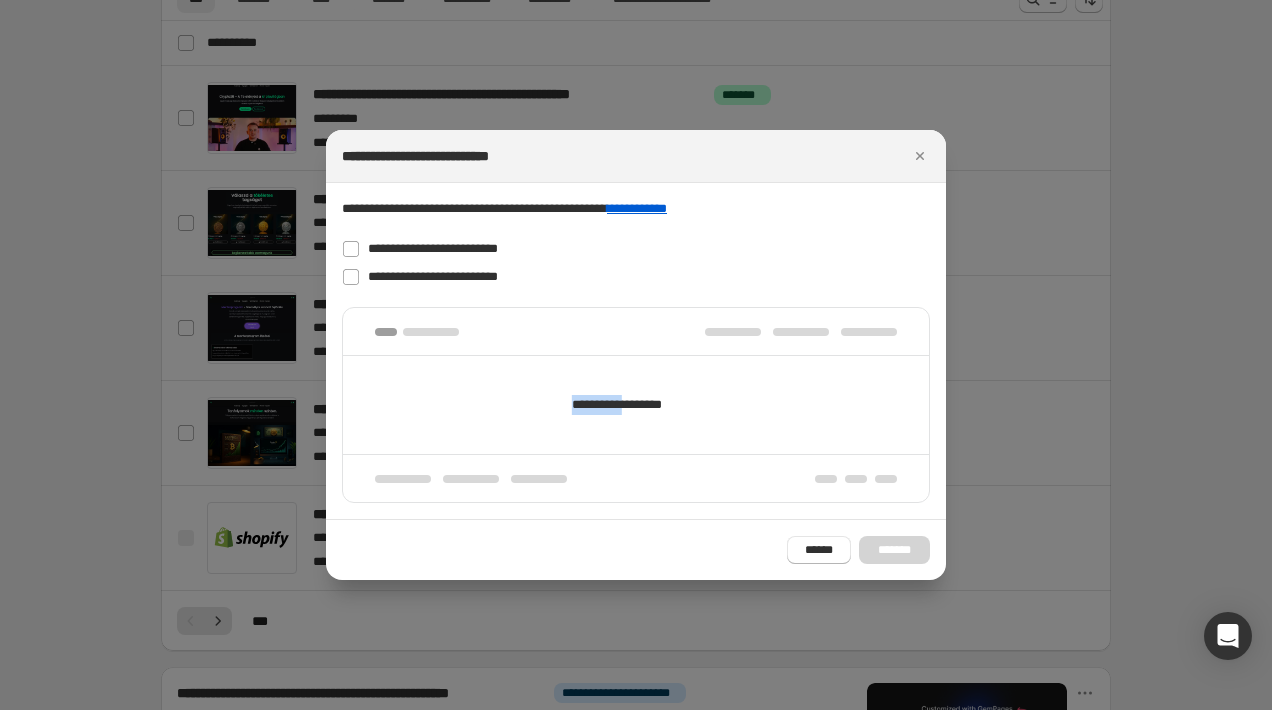 click on "**********" at bounding box center (636, 405) 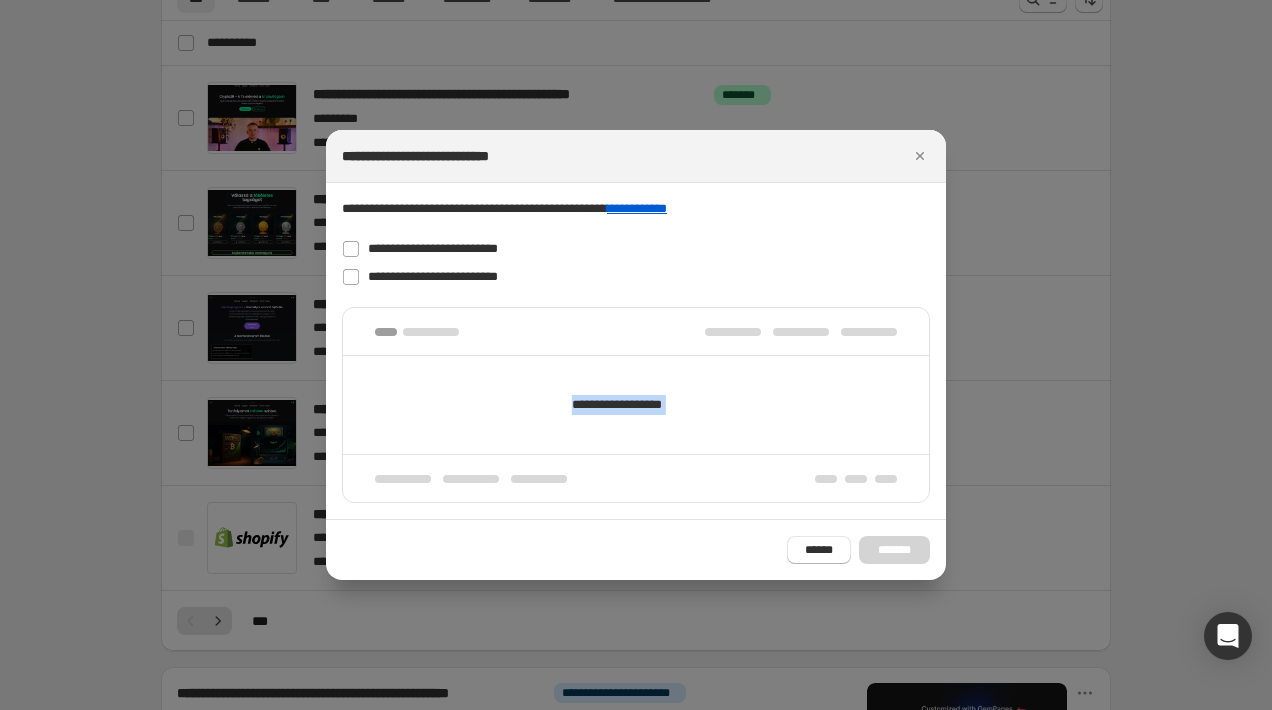 click on "**********" at bounding box center [636, 405] 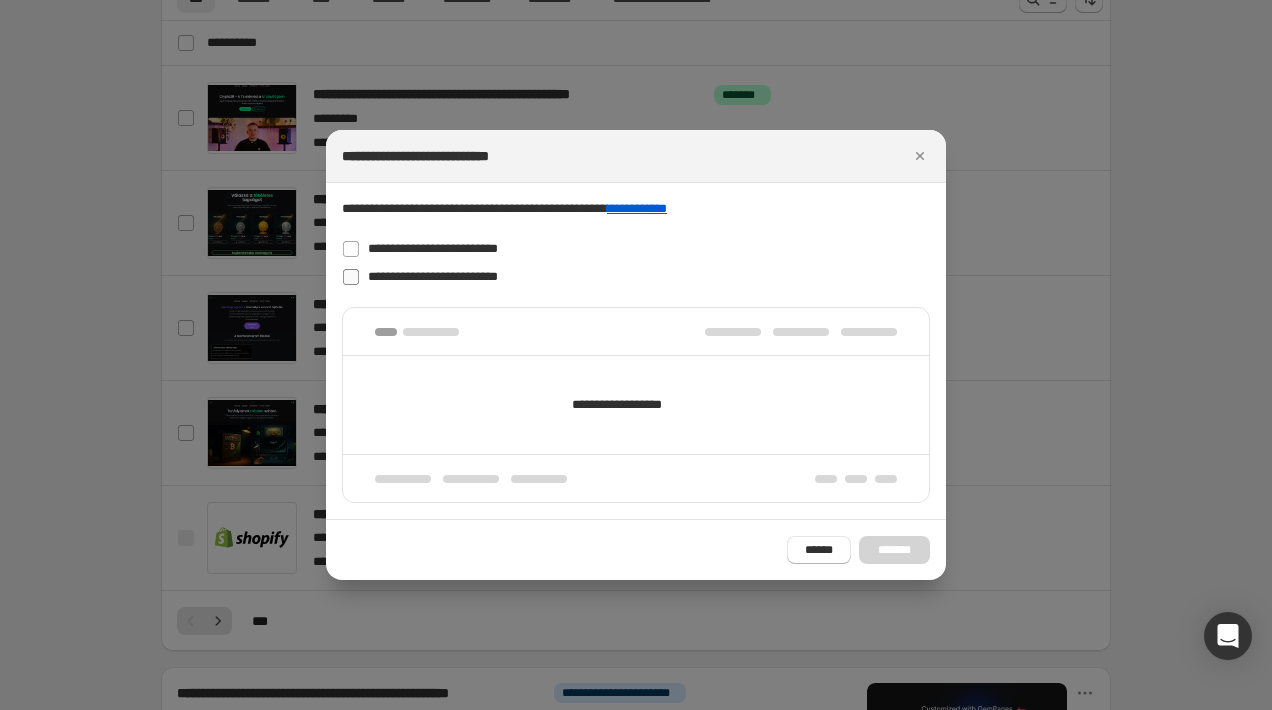 click on "**********" at bounding box center (433, 277) 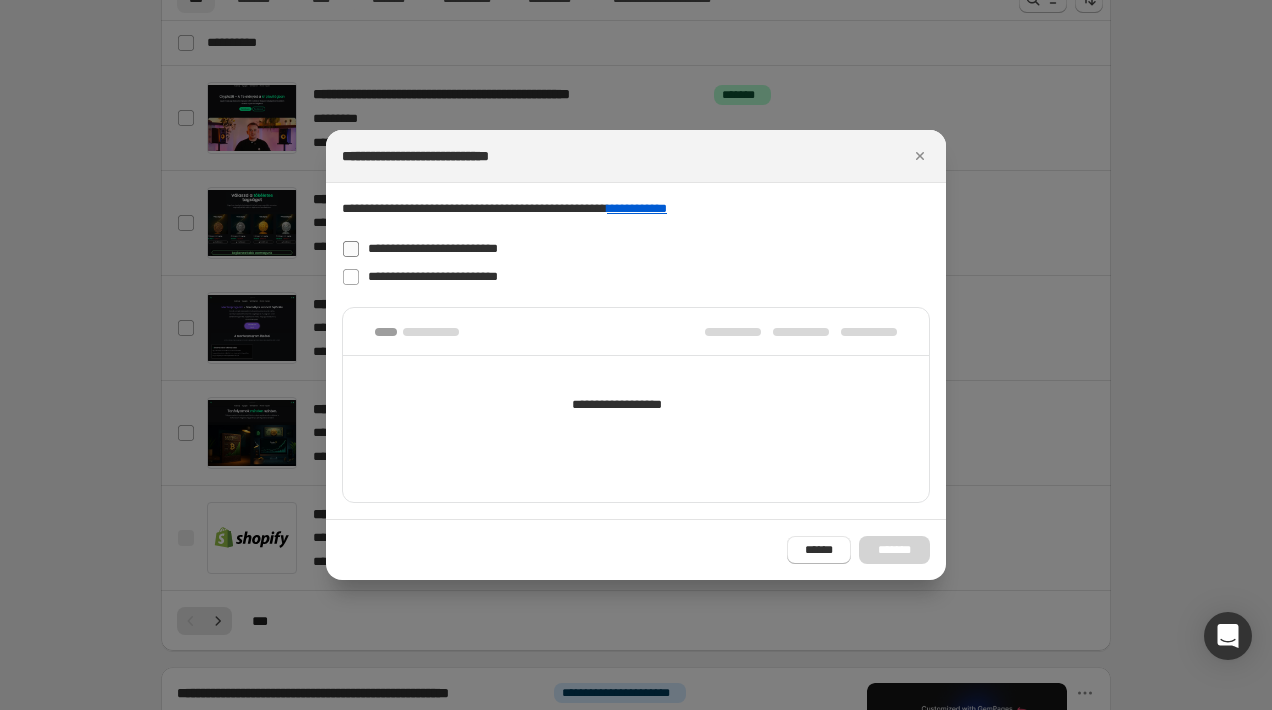 click on "**********" at bounding box center [433, 249] 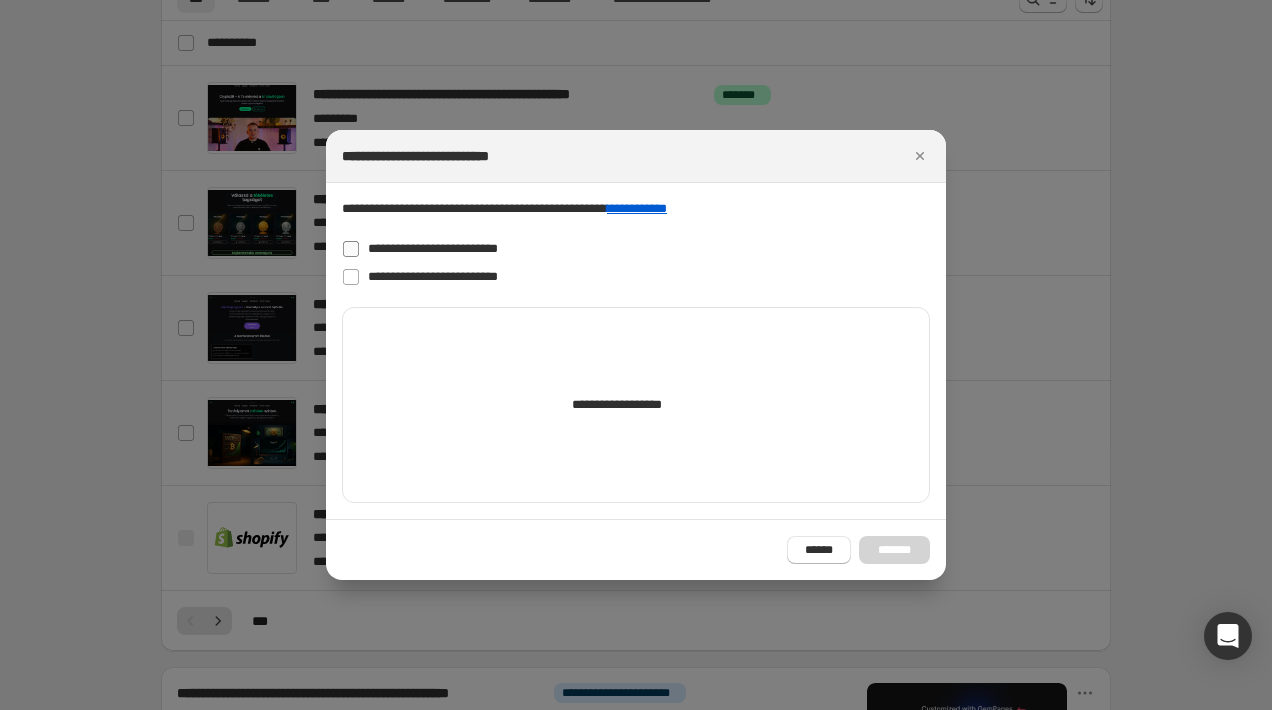 click on "**********" at bounding box center [433, 249] 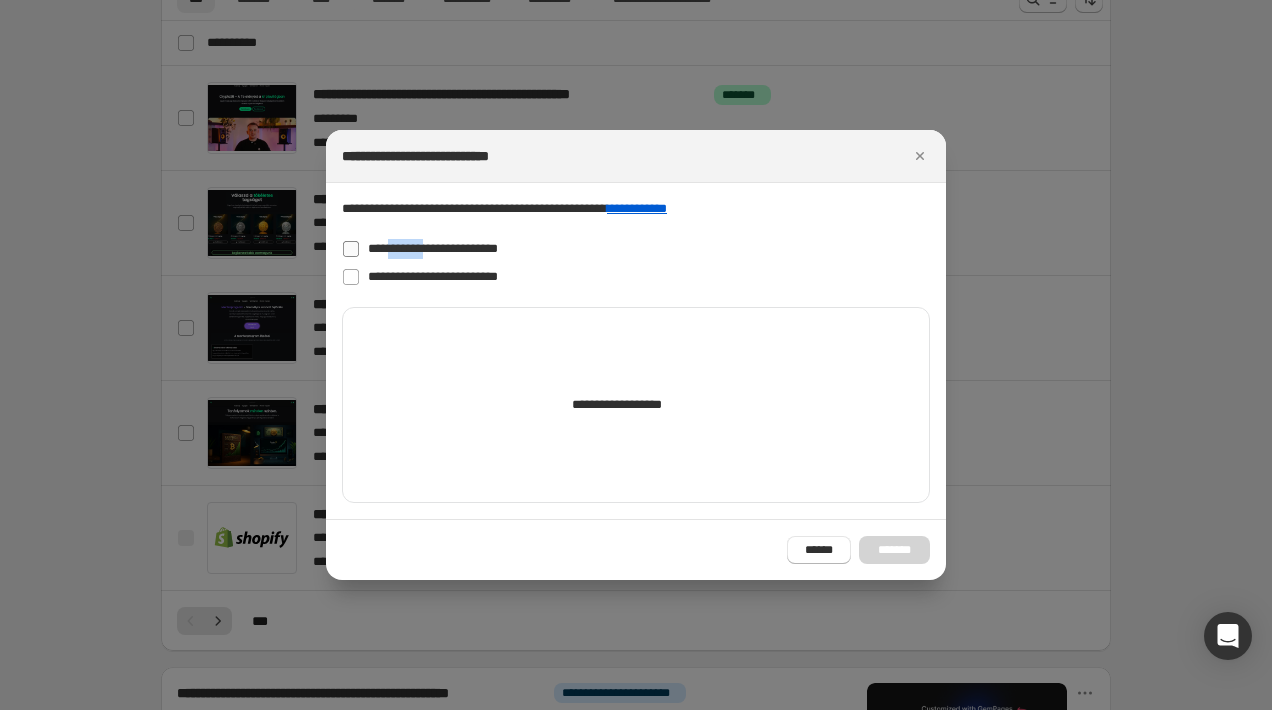 click on "**********" at bounding box center [433, 249] 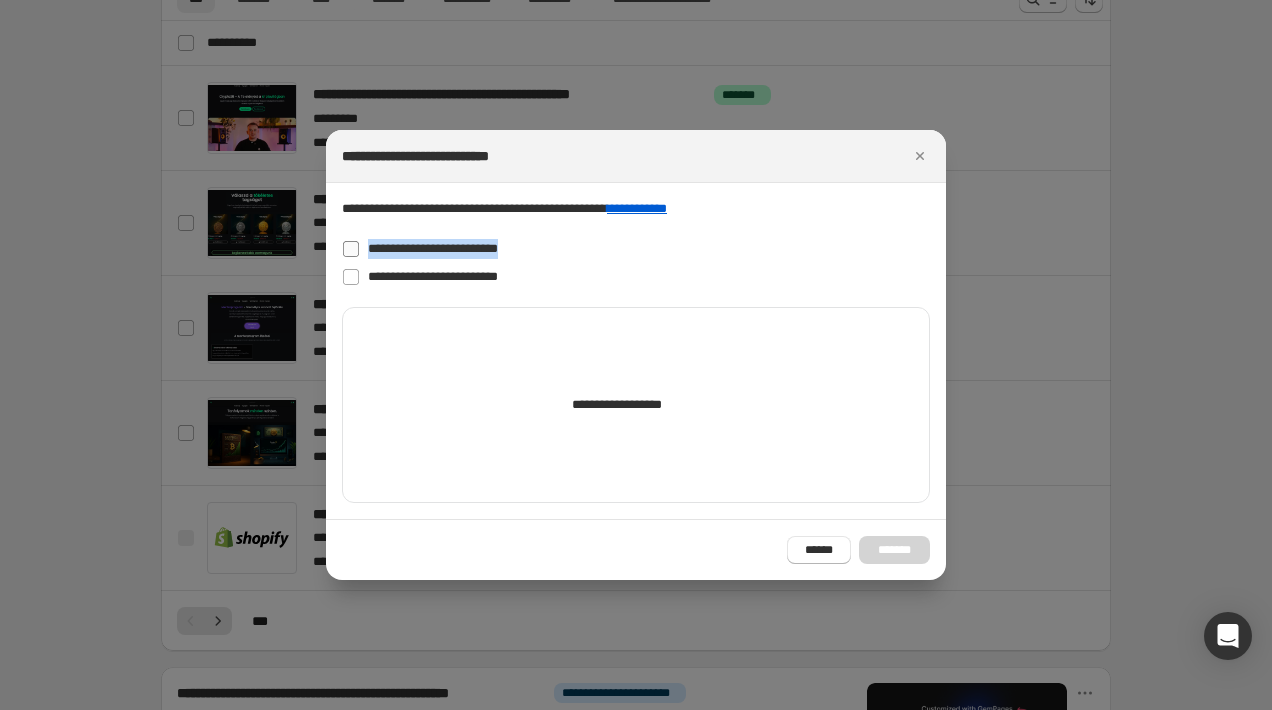 click on "**********" at bounding box center (433, 249) 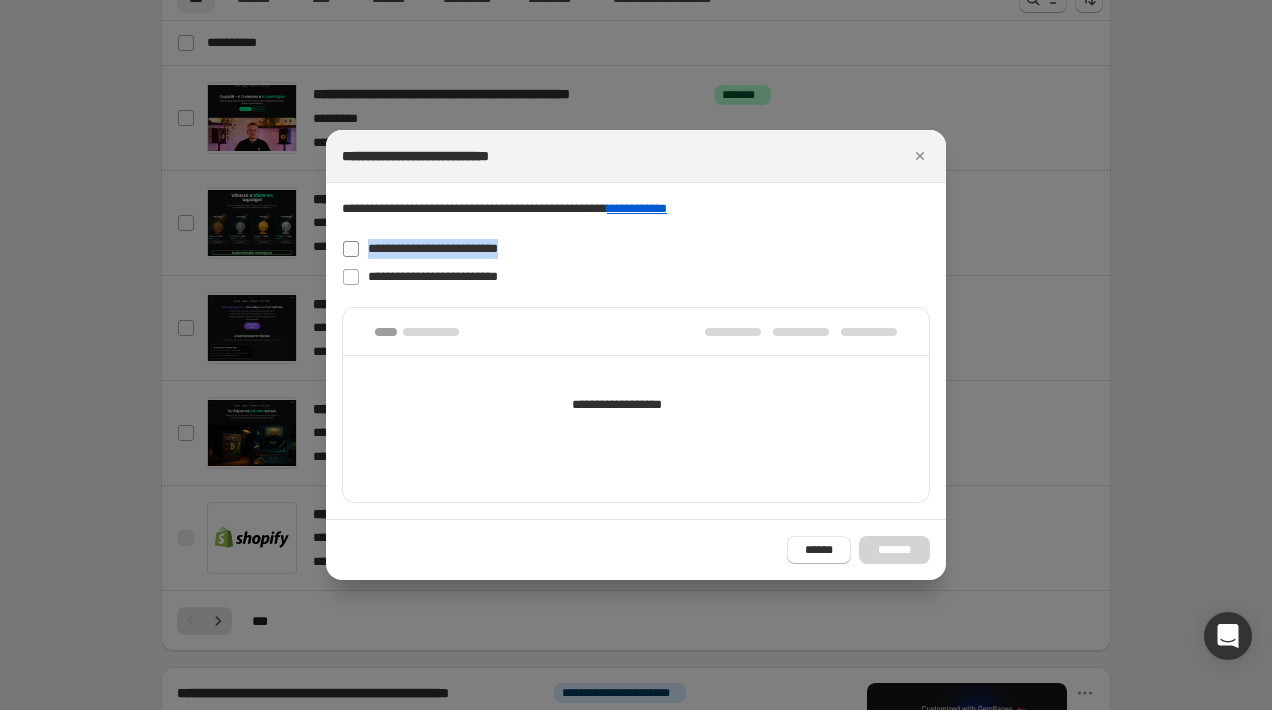 click on "**********" at bounding box center (433, 249) 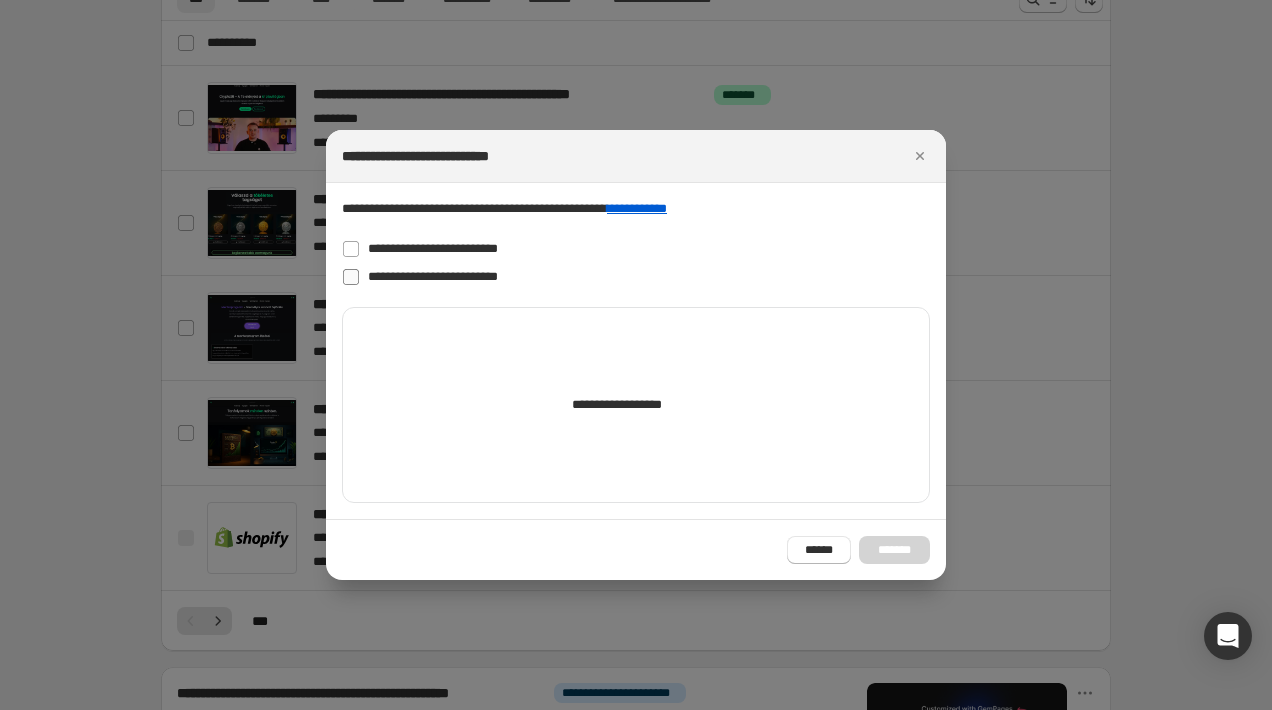 click on "**********" at bounding box center [433, 276] 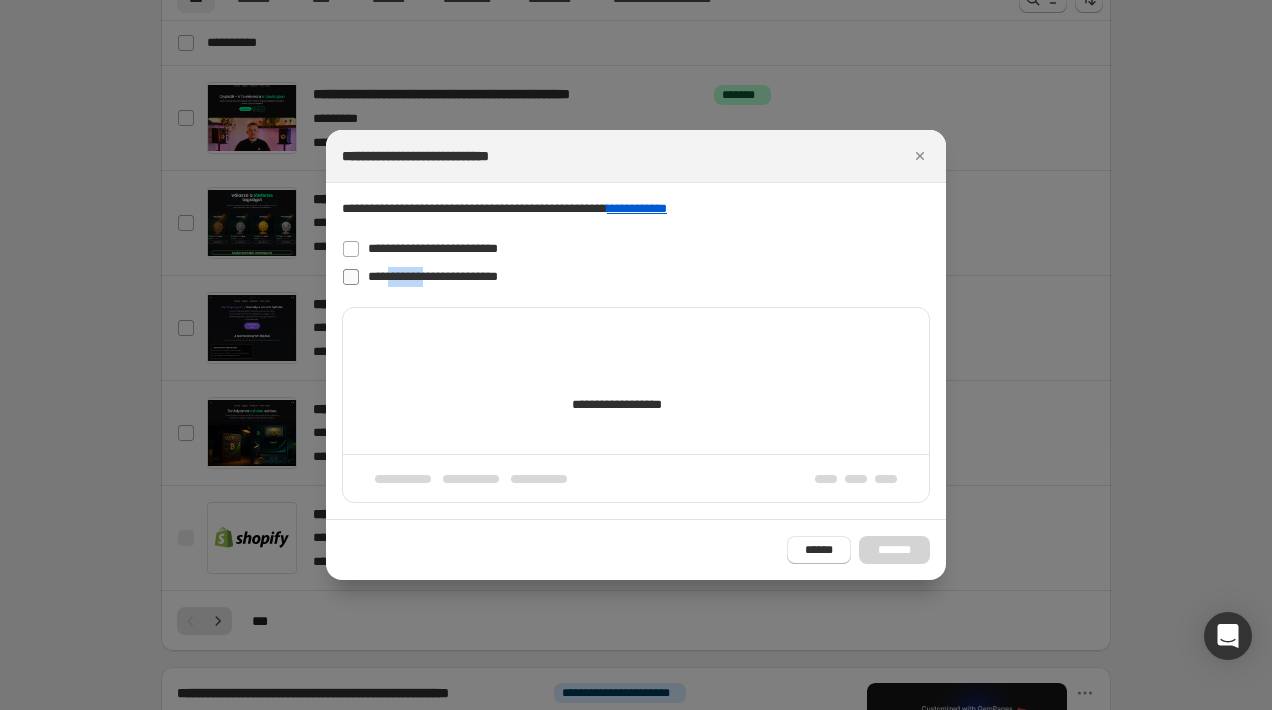 click on "**********" at bounding box center [433, 276] 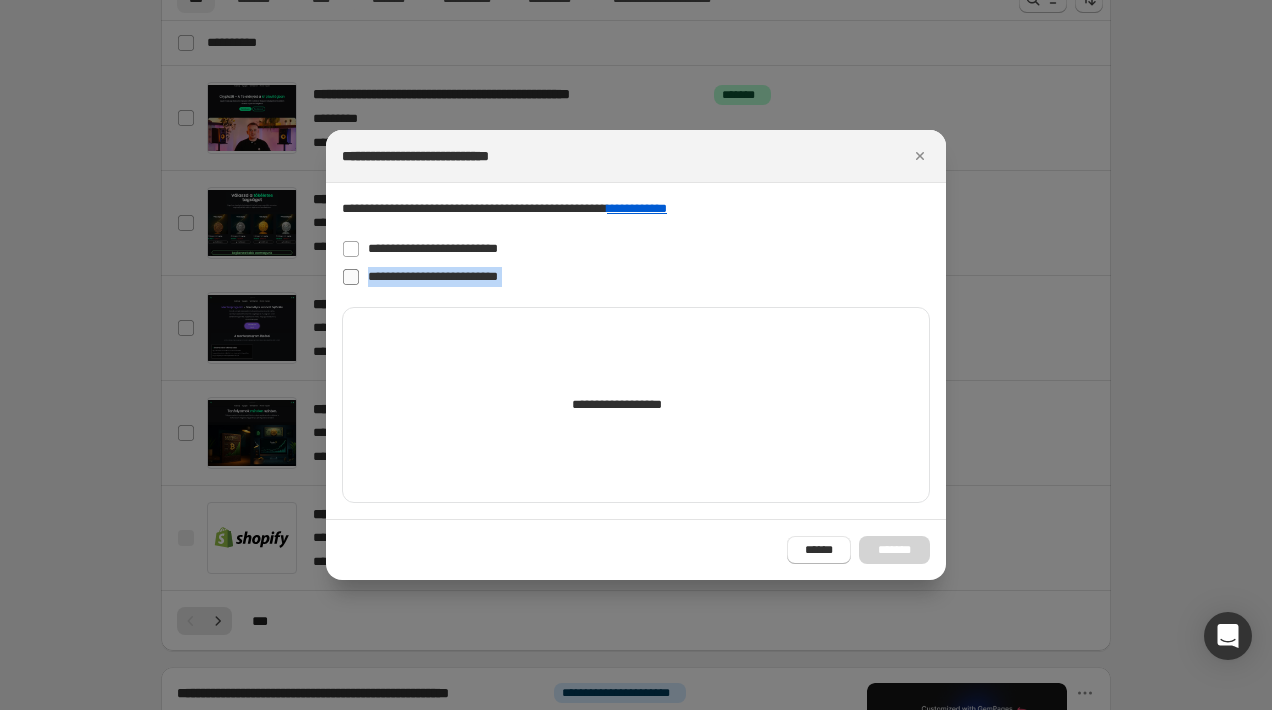 click on "**********" at bounding box center [433, 276] 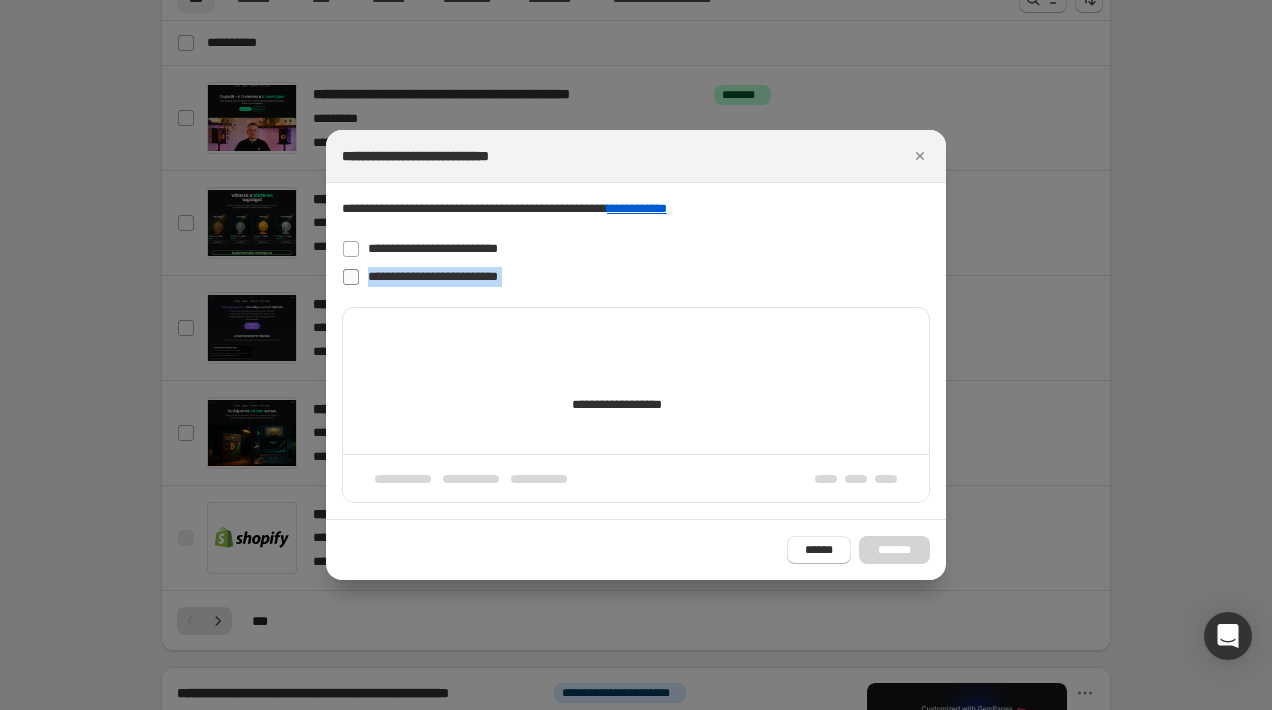 click on "**********" at bounding box center (433, 276) 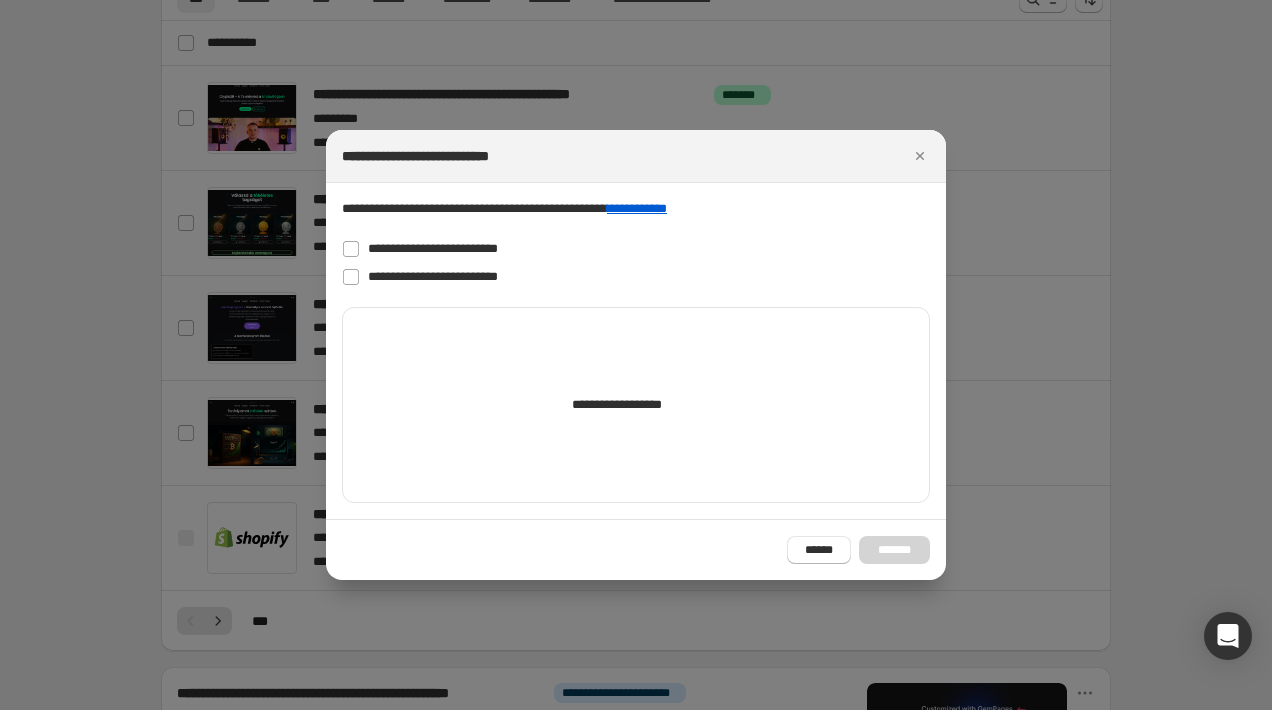 click on "****** *******" at bounding box center [858, 550] 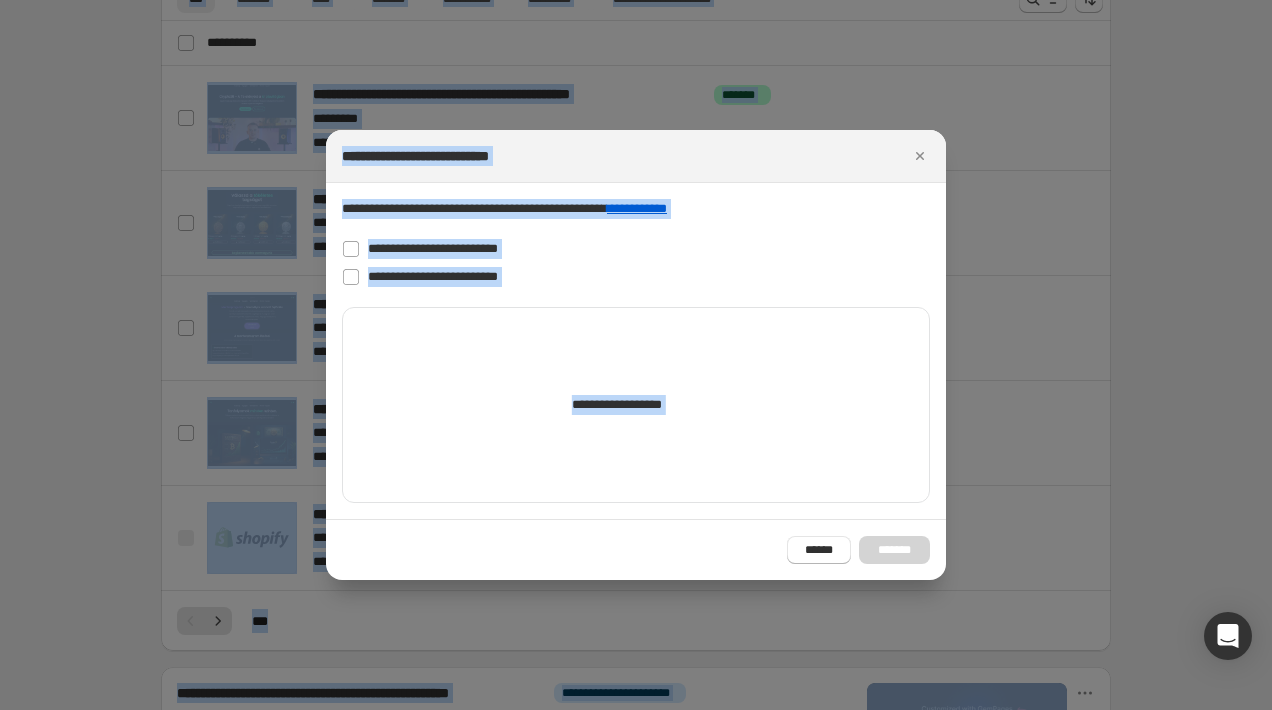 click on "****** *******" at bounding box center [858, 550] 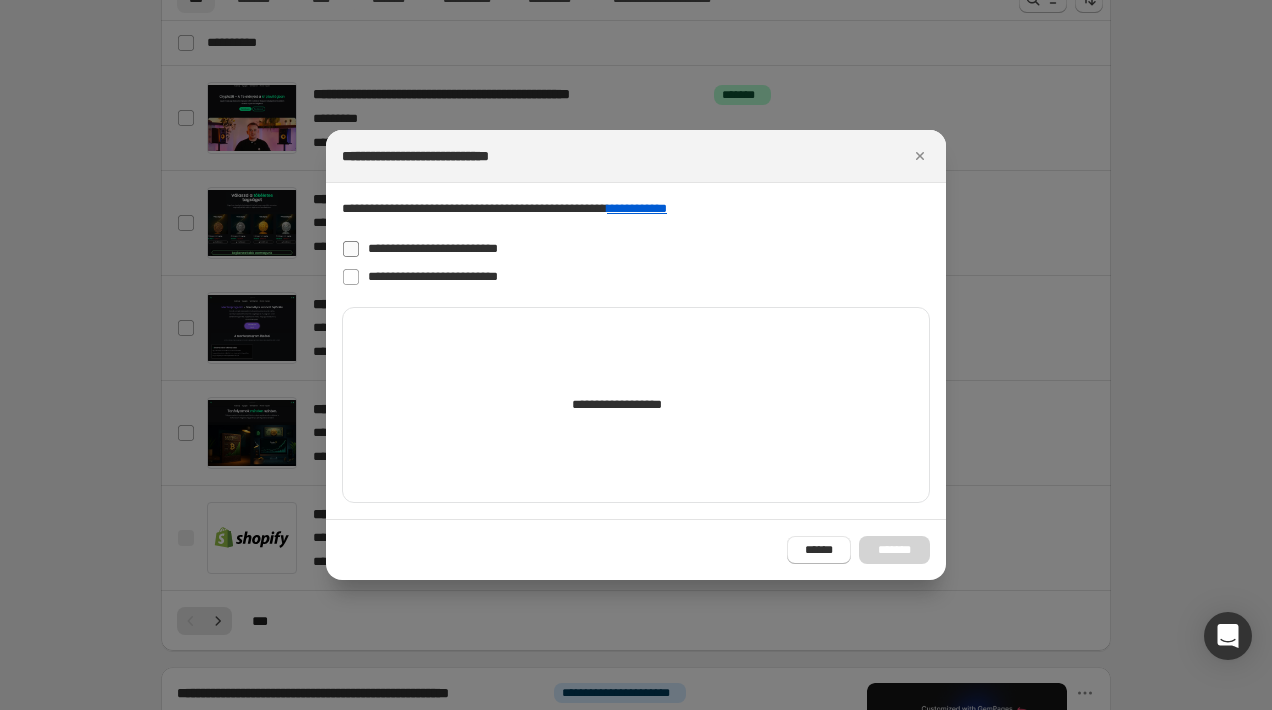 click at bounding box center [351, 249] 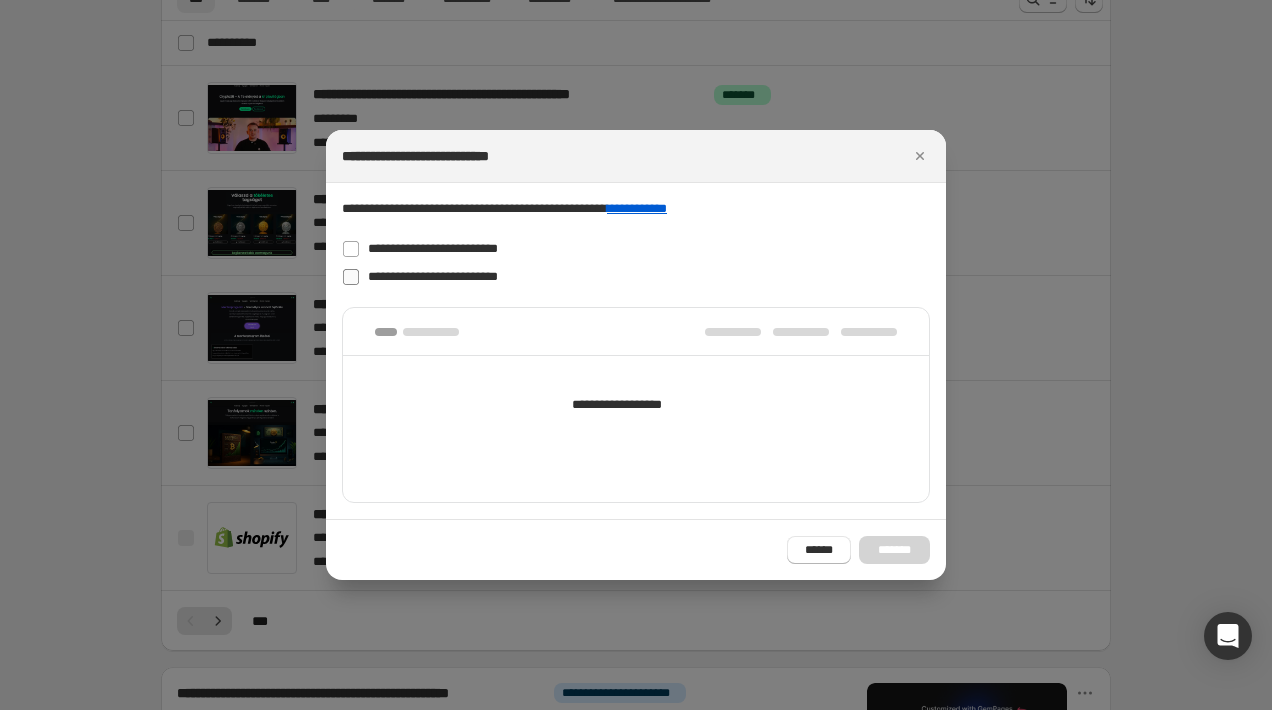 click at bounding box center [351, 277] 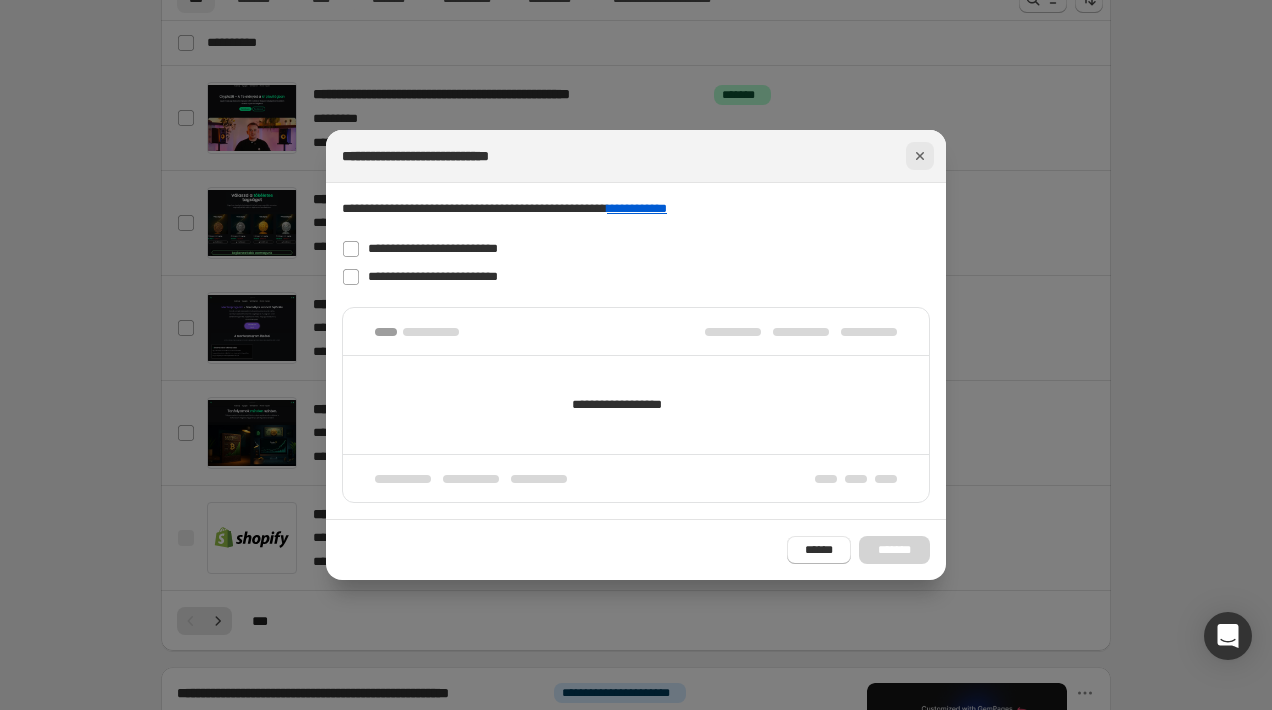 click 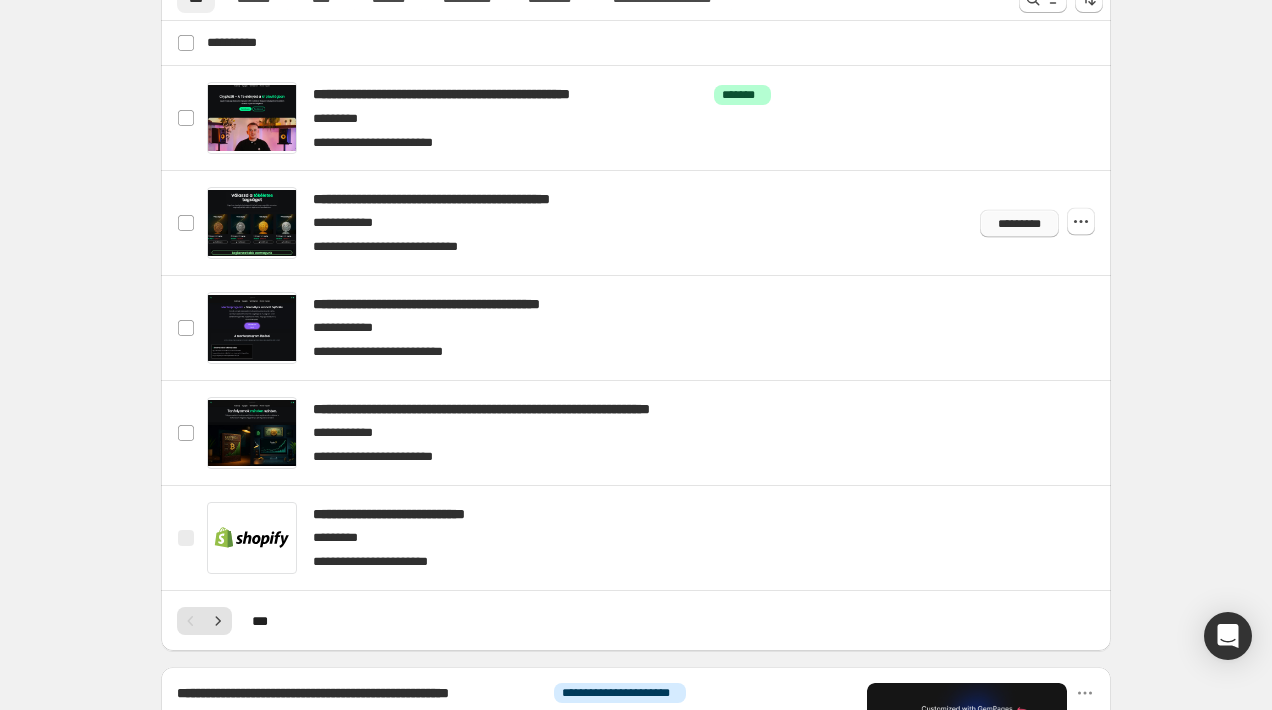 click on "*********" at bounding box center (1019, 223) 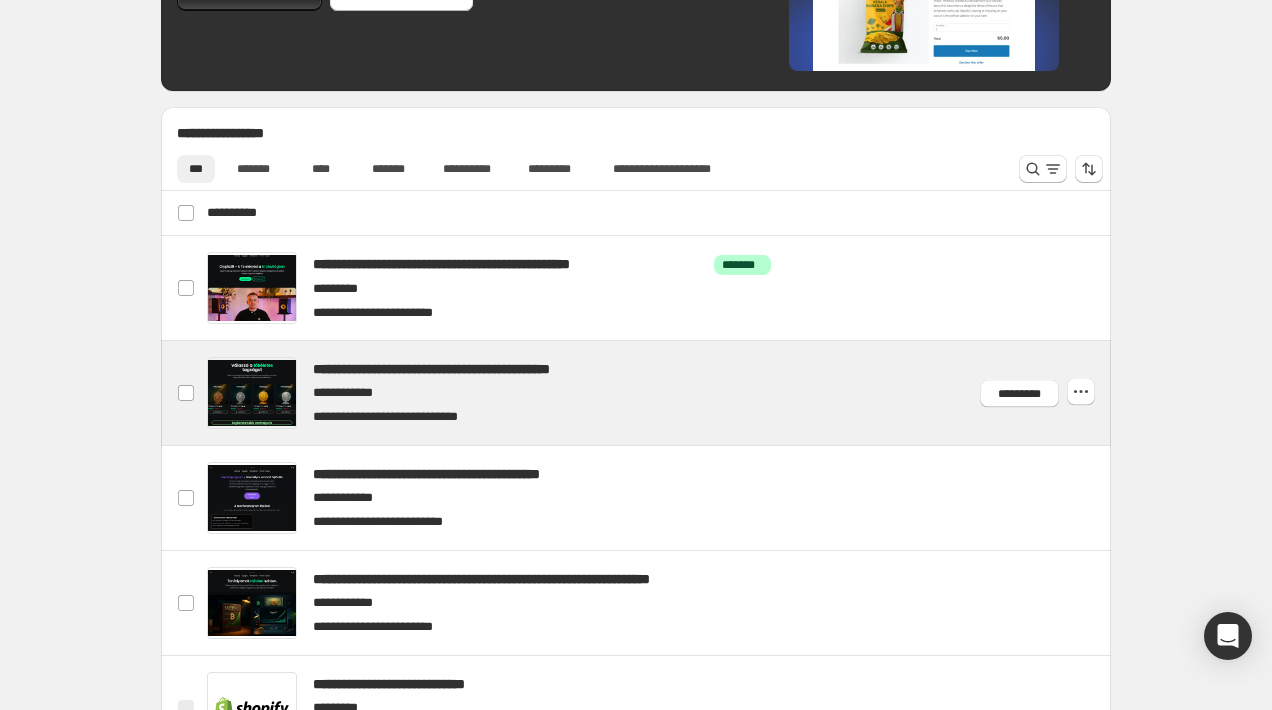 scroll, scrollTop: 599, scrollLeft: 0, axis: vertical 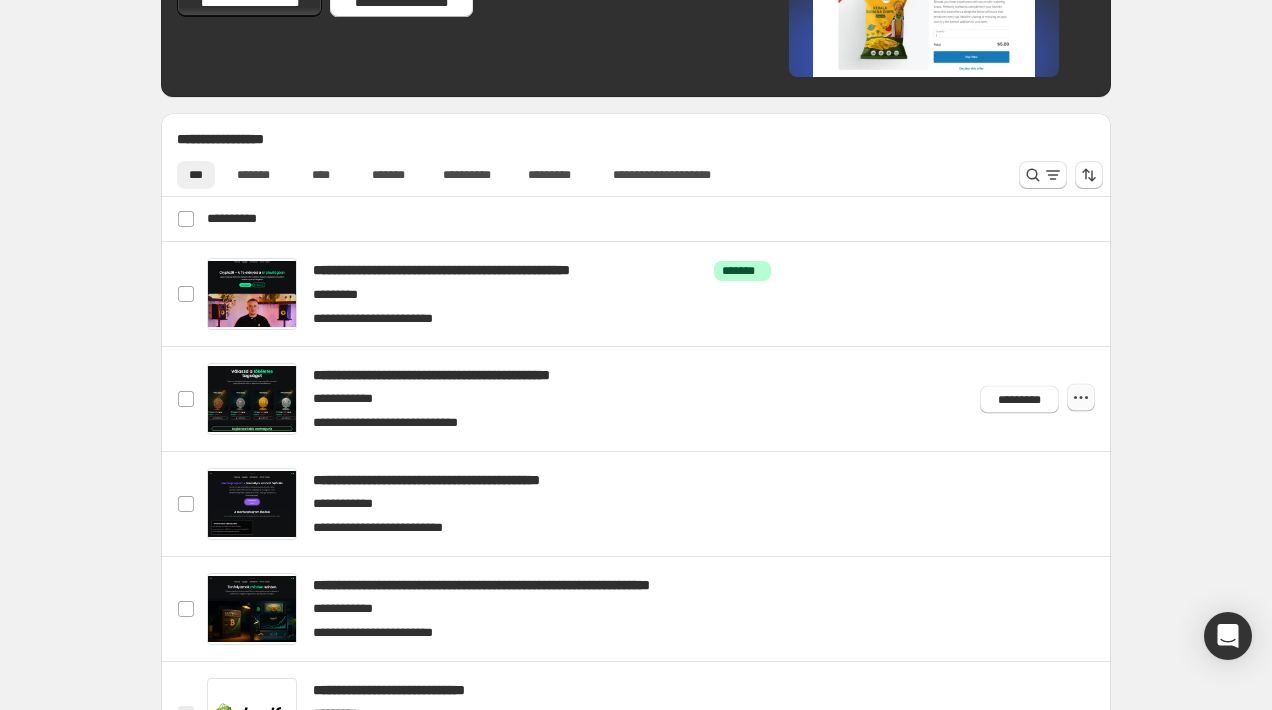 click 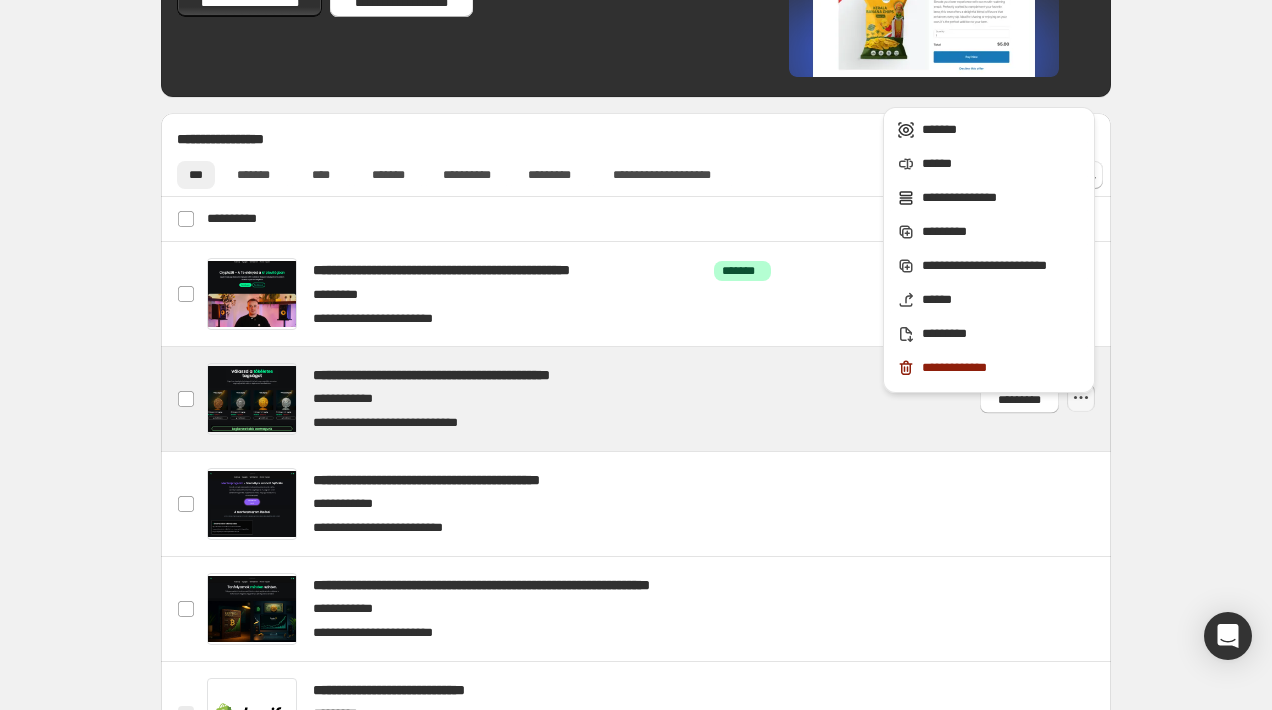 click at bounding box center (660, 399) 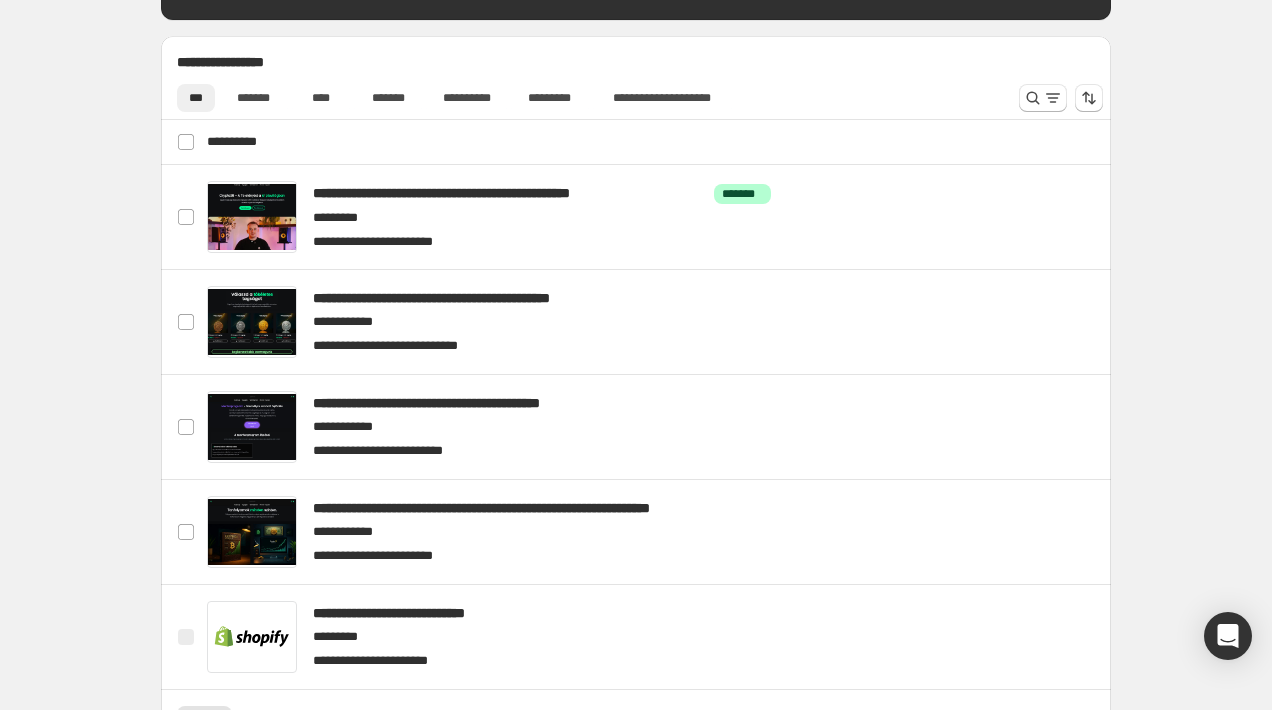 scroll, scrollTop: 669, scrollLeft: 0, axis: vertical 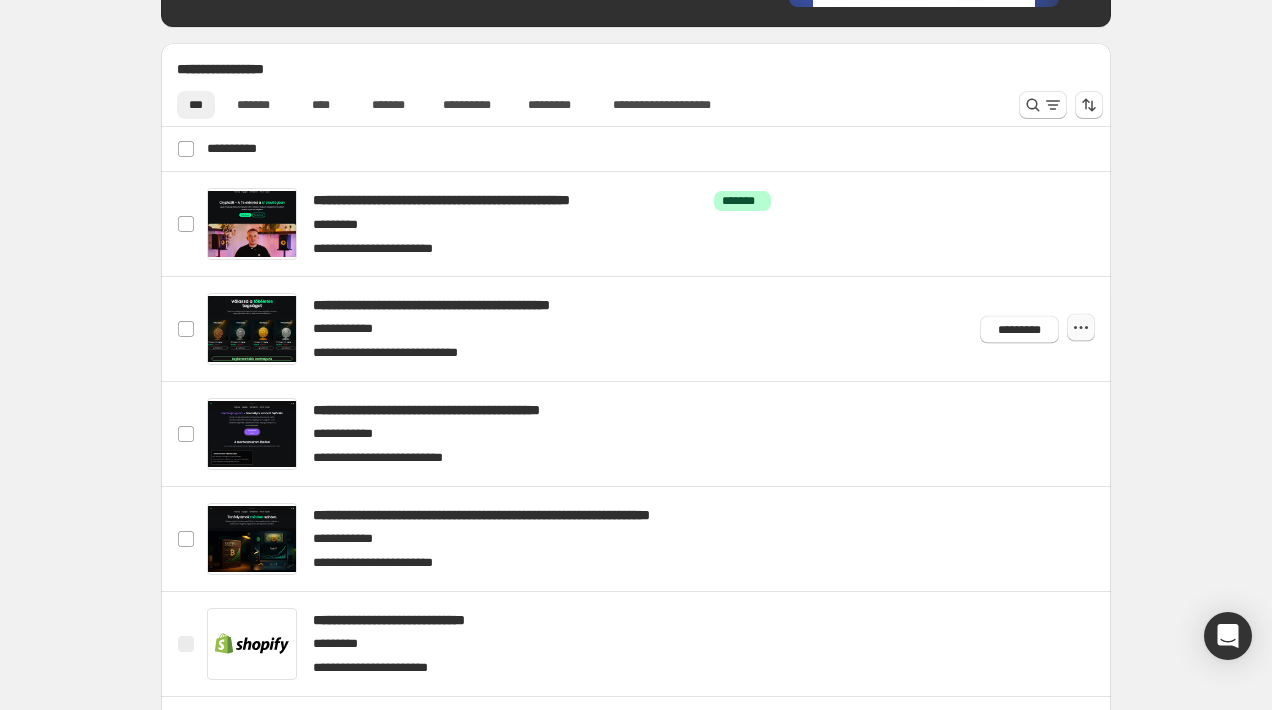 click 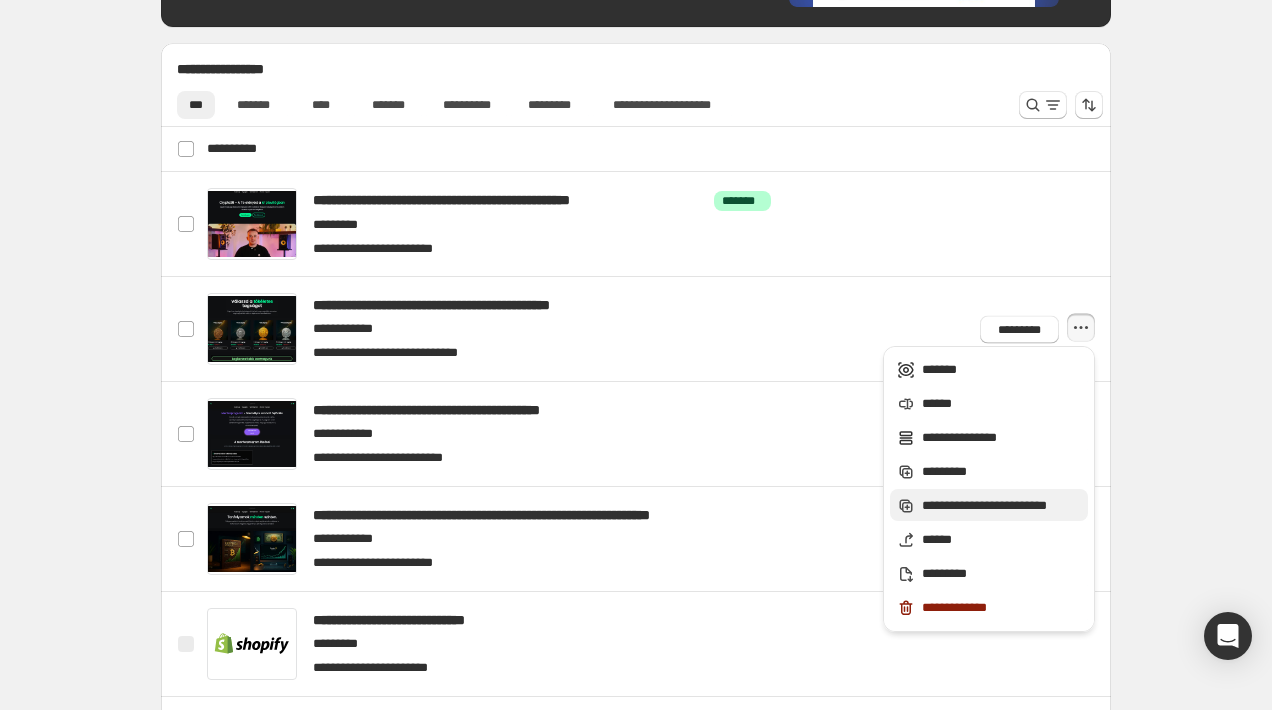 click on "**********" at bounding box center (1002, 506) 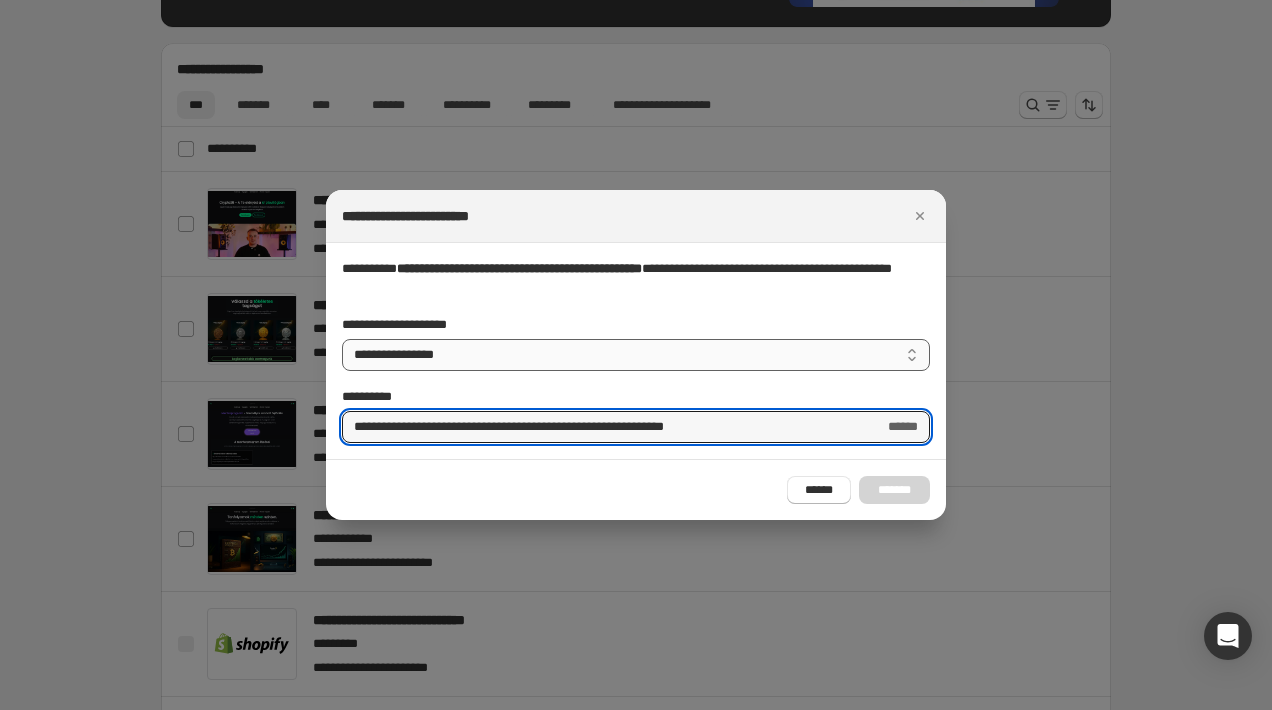click on "**********" at bounding box center (636, 355) 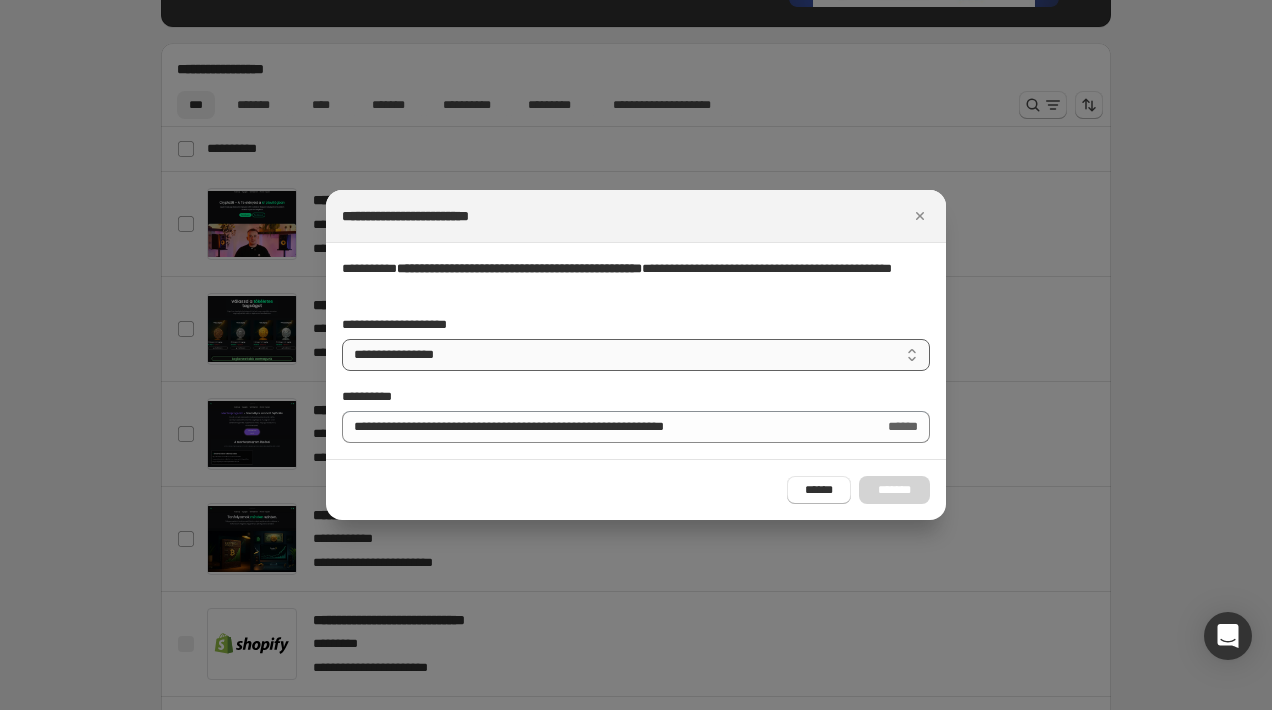 select on "******" 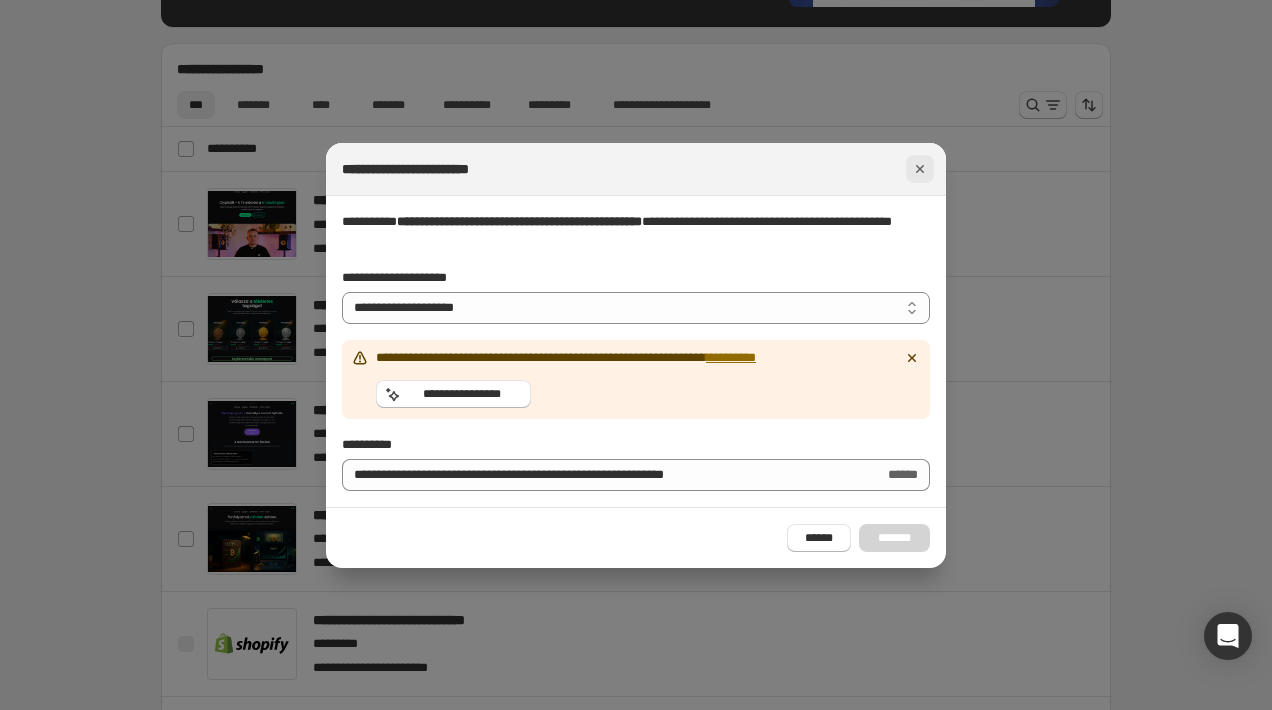 click 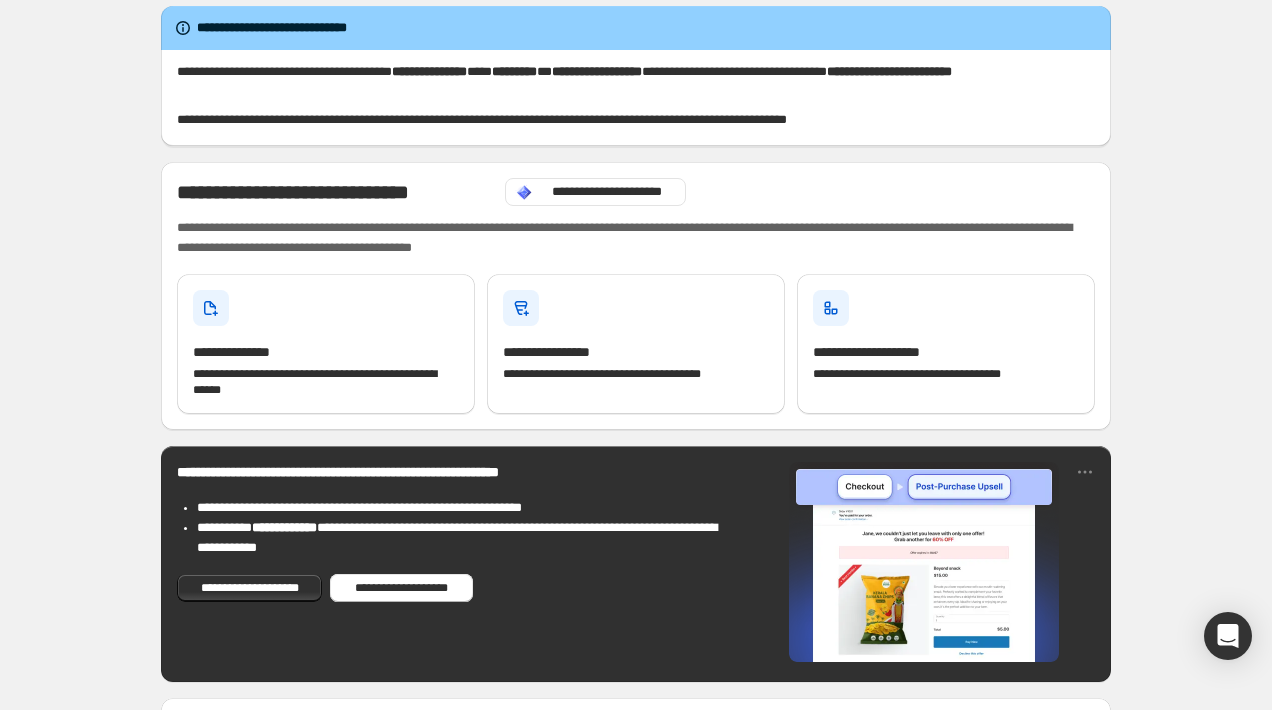 scroll, scrollTop: 0, scrollLeft: 0, axis: both 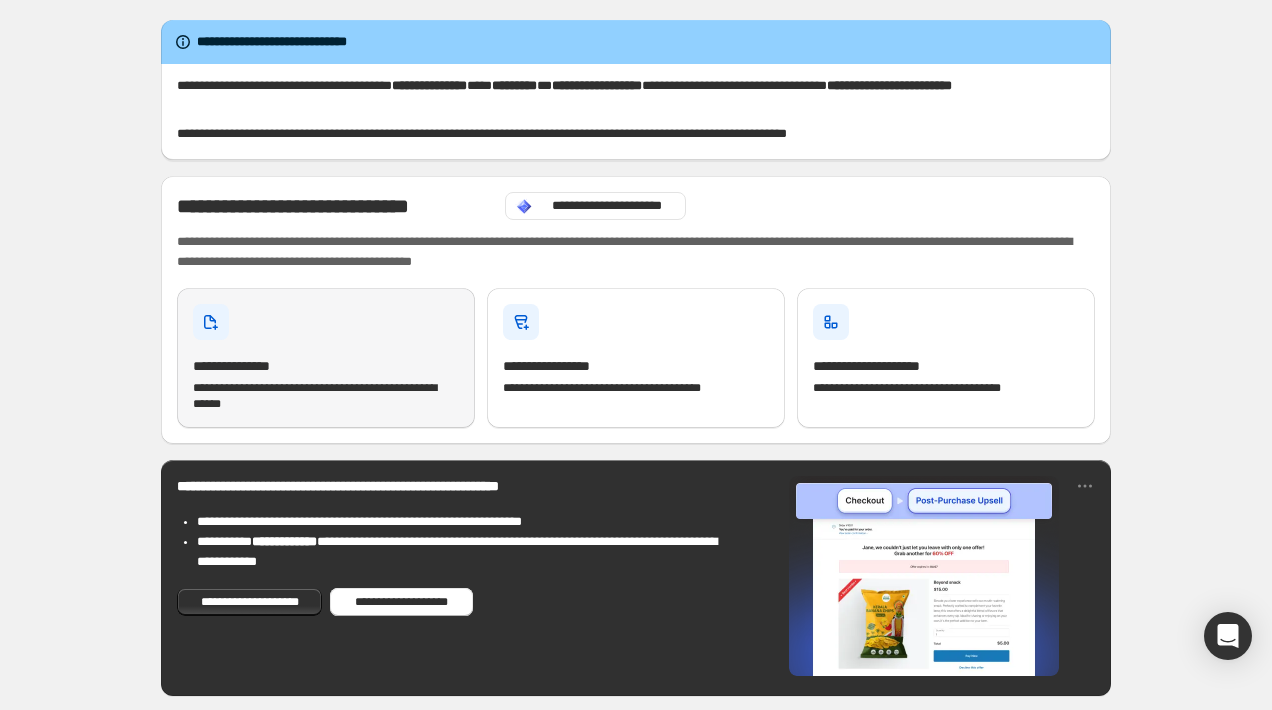 click on "**********" at bounding box center (326, 384) 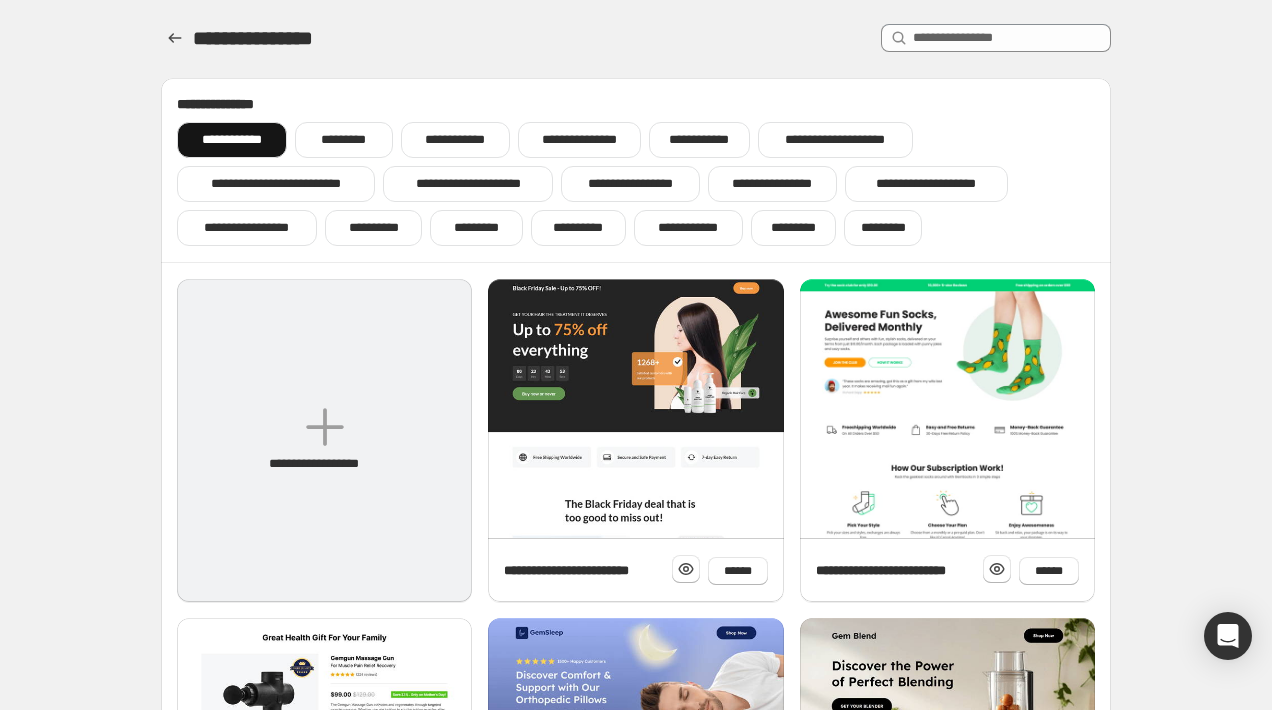 click 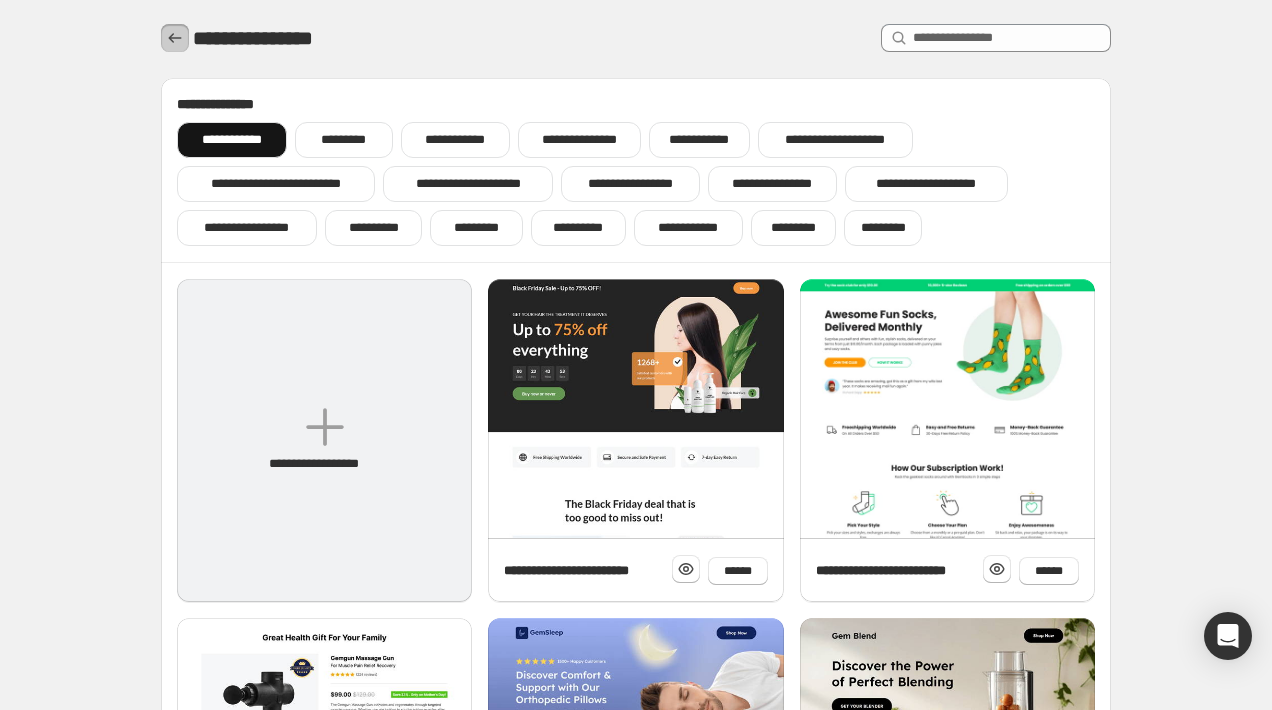 click 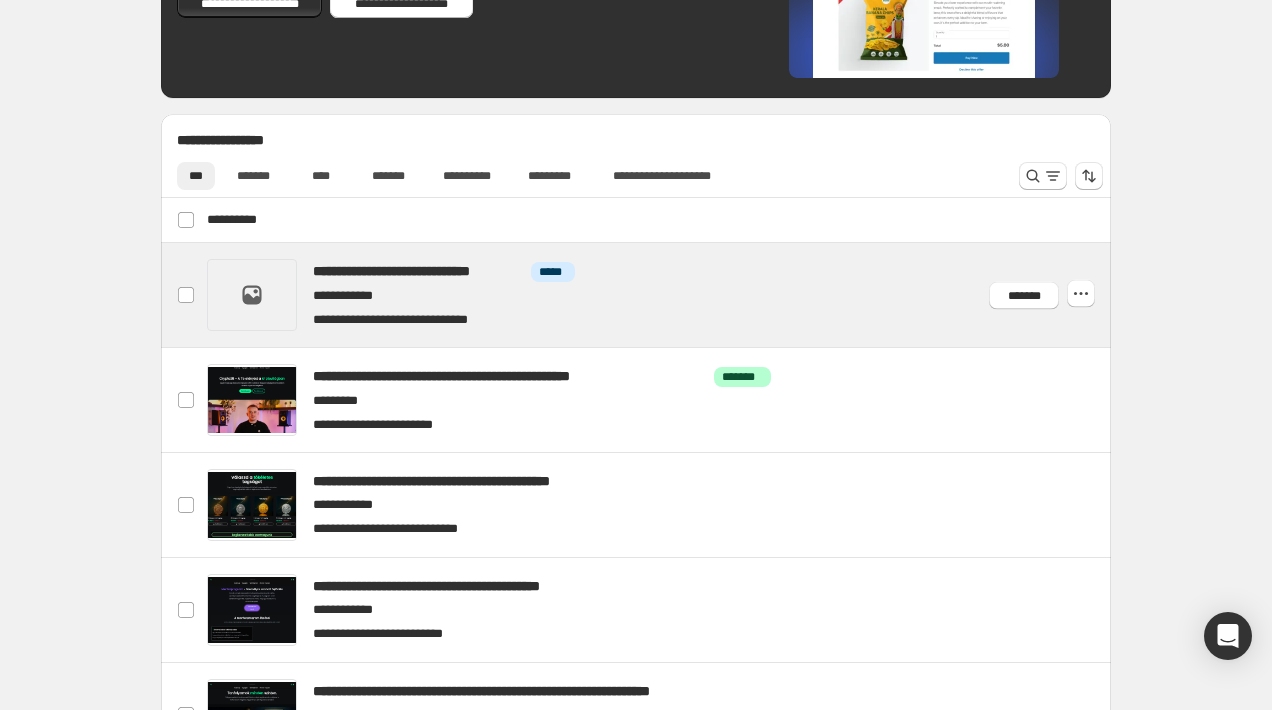 scroll, scrollTop: 596, scrollLeft: 0, axis: vertical 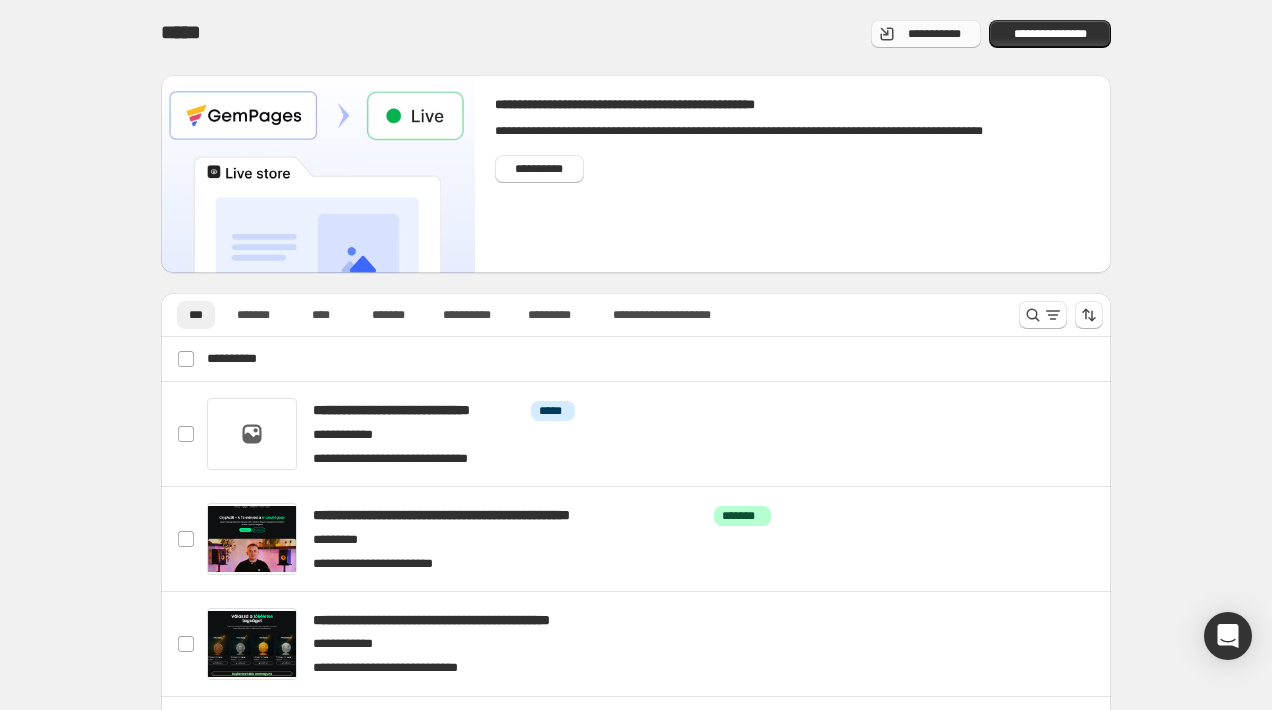 click on "**********" at bounding box center (926, 34) 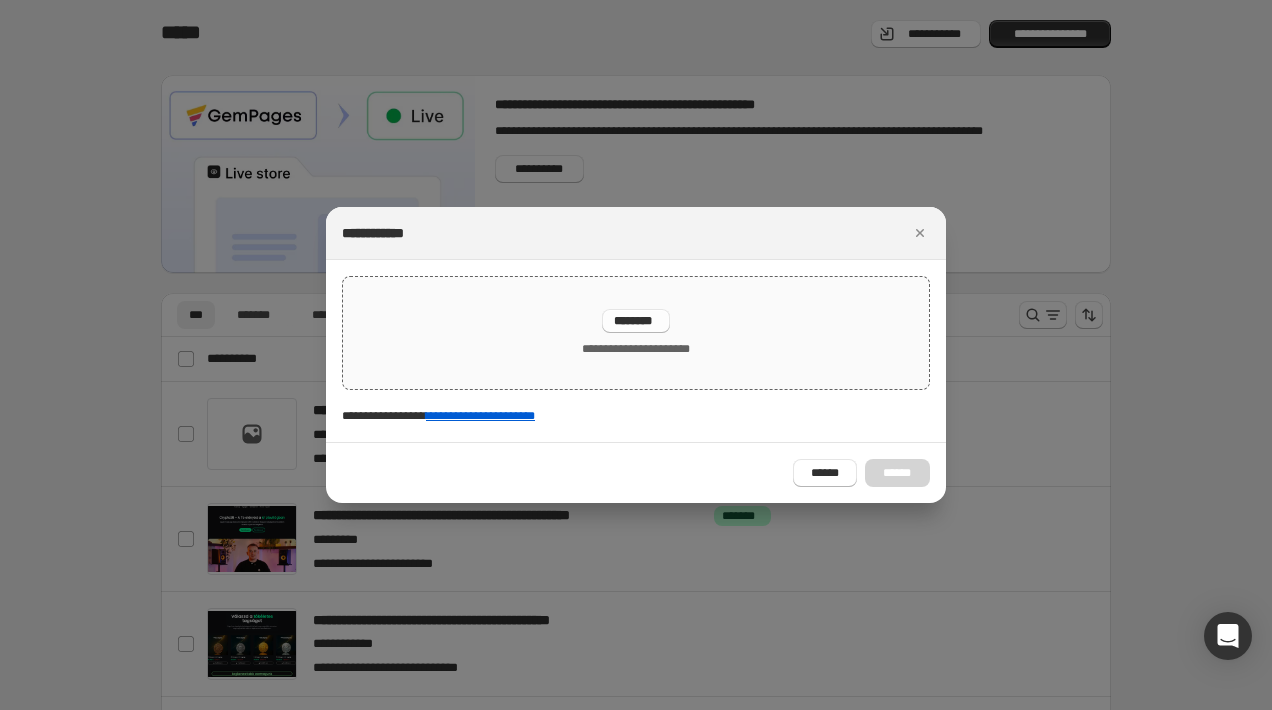 click on "**********" at bounding box center [635, 349] 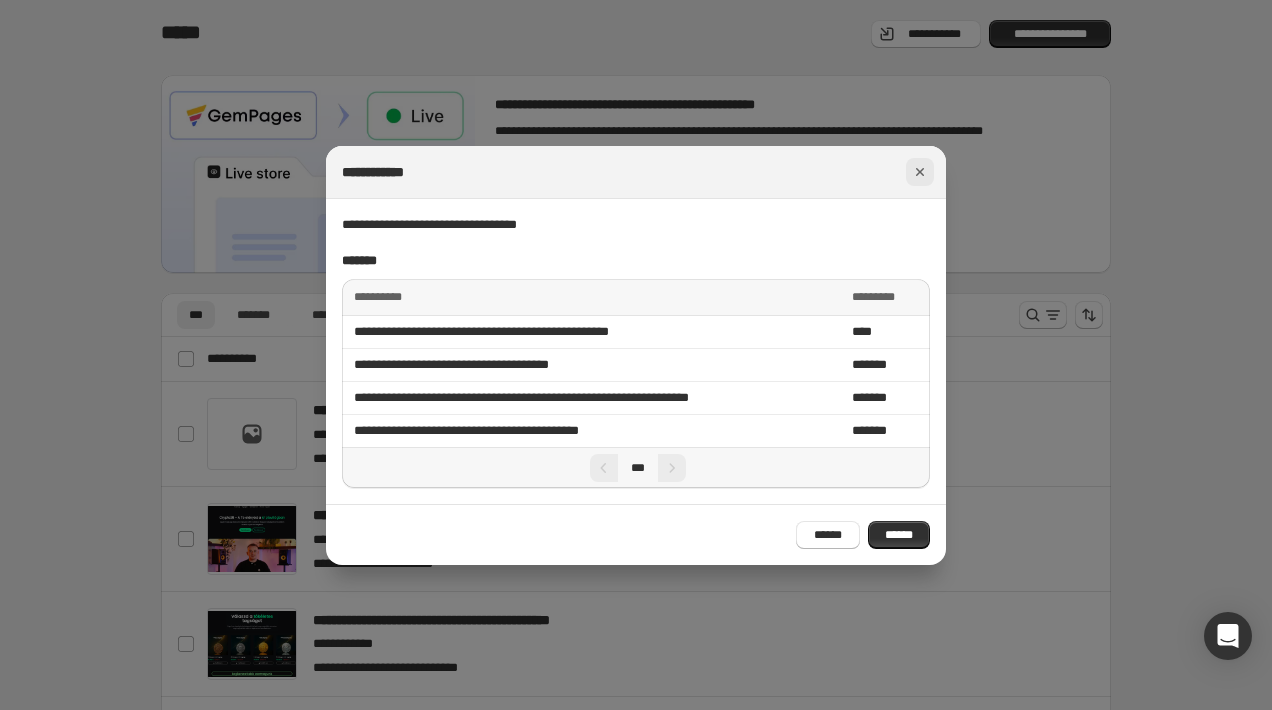 click 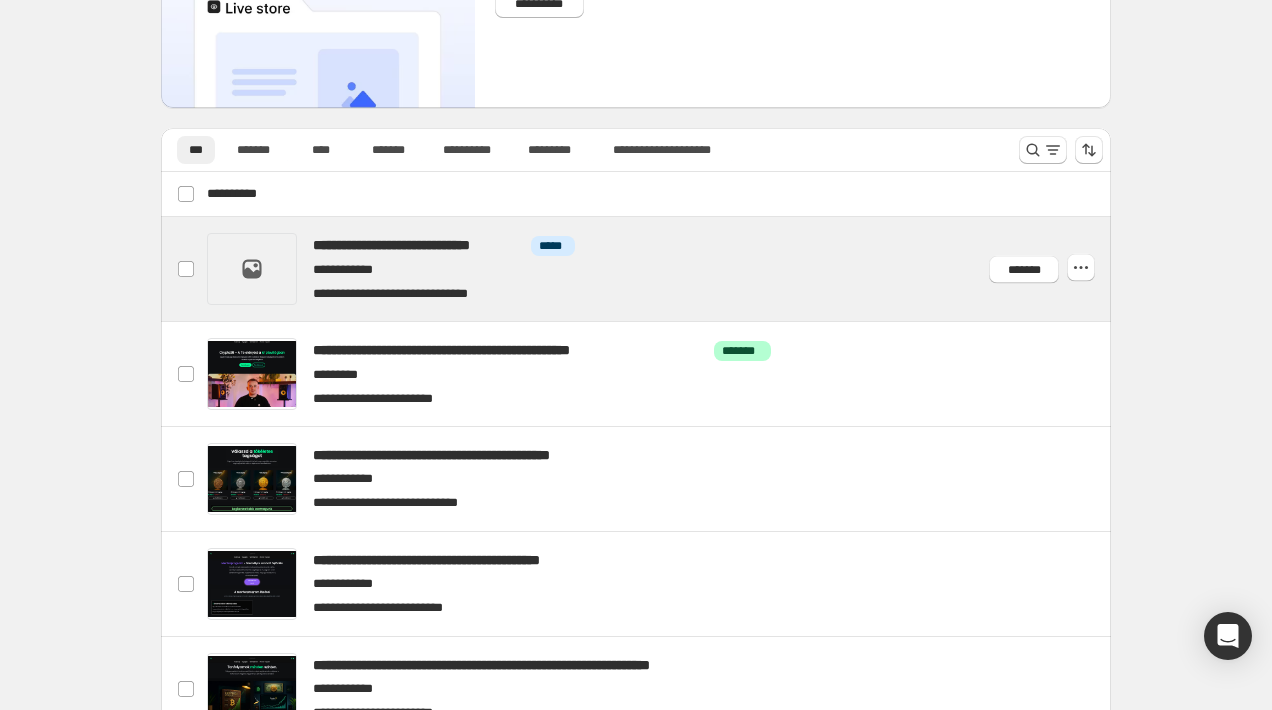 scroll, scrollTop: 179, scrollLeft: 0, axis: vertical 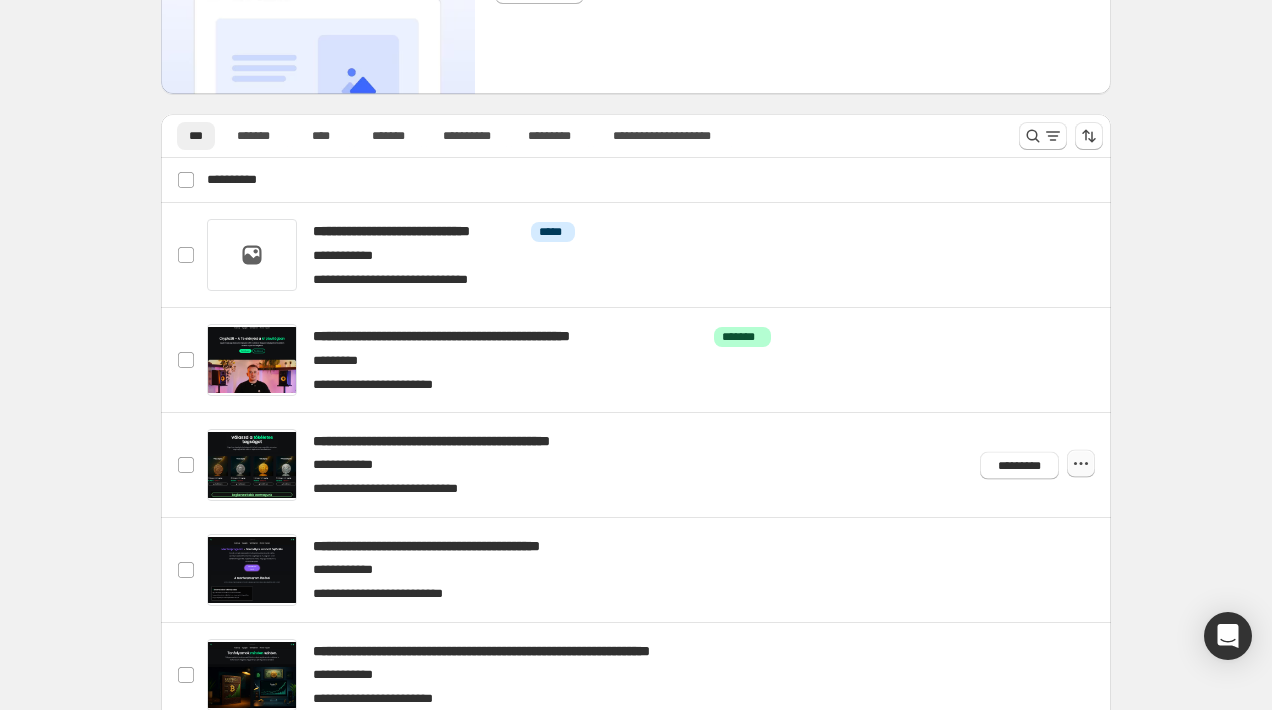 click 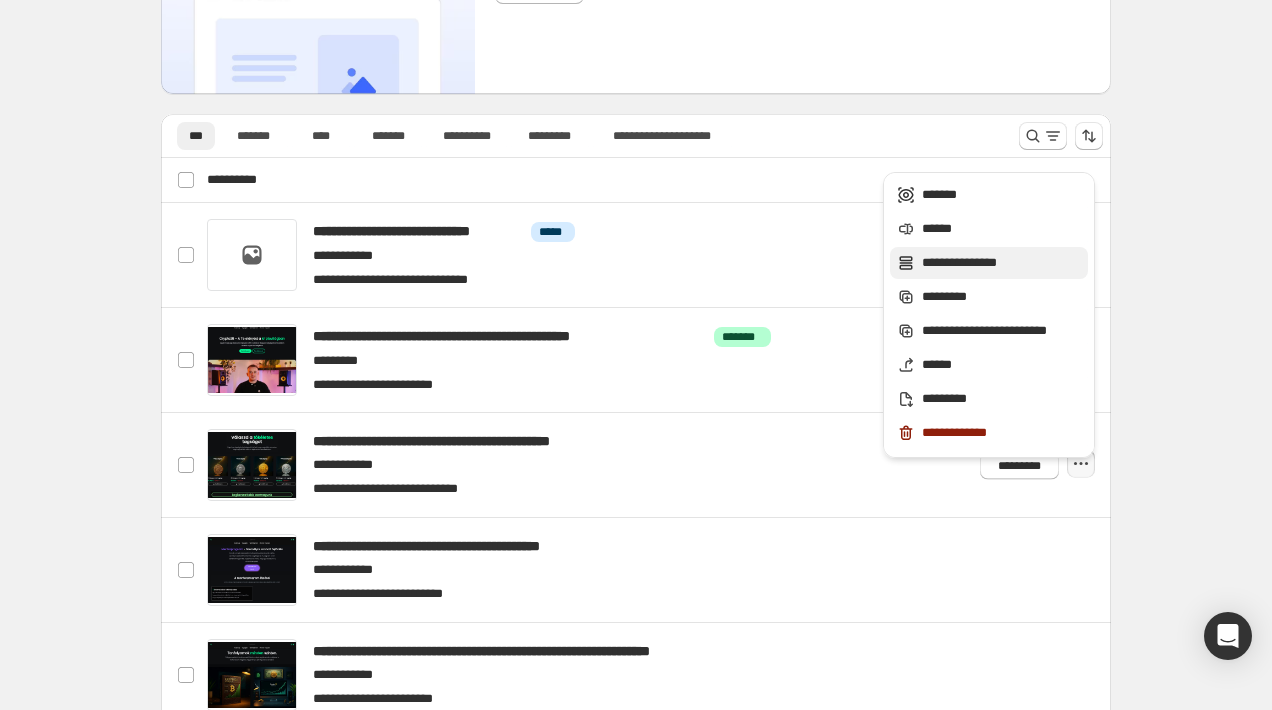 click on "**********" at bounding box center [989, 263] 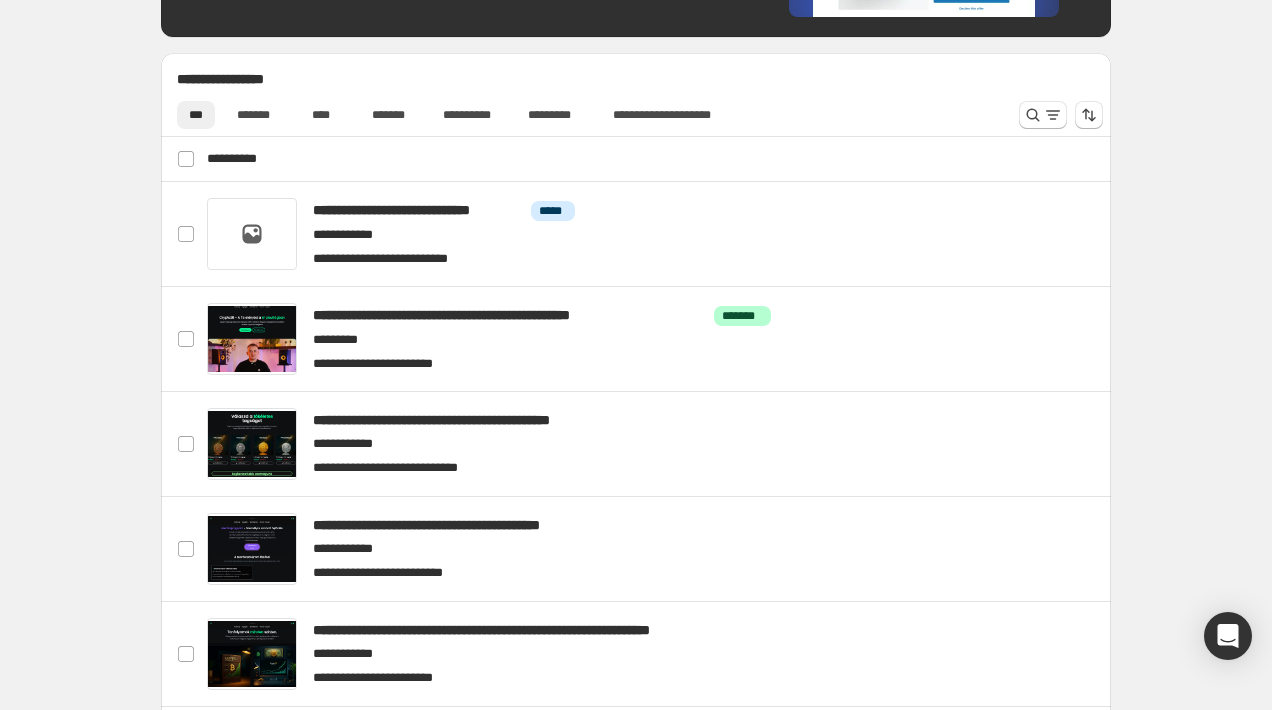 scroll, scrollTop: 660, scrollLeft: 0, axis: vertical 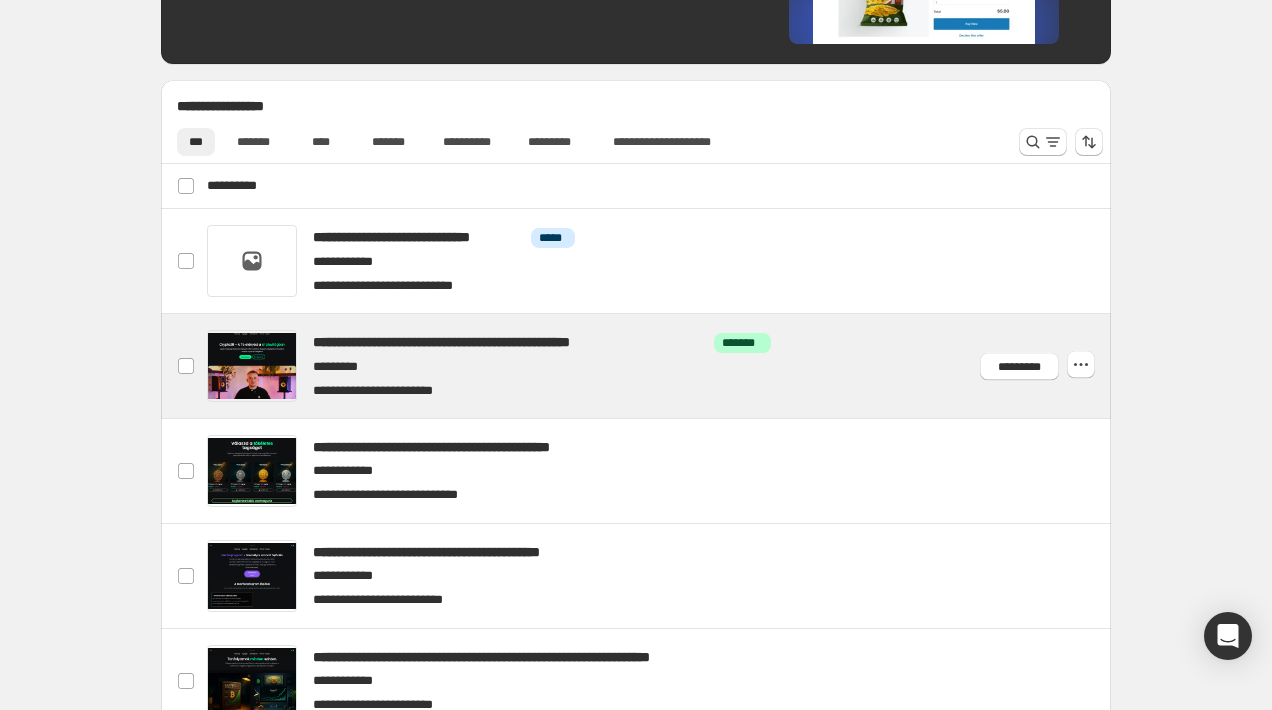click at bounding box center [660, 366] 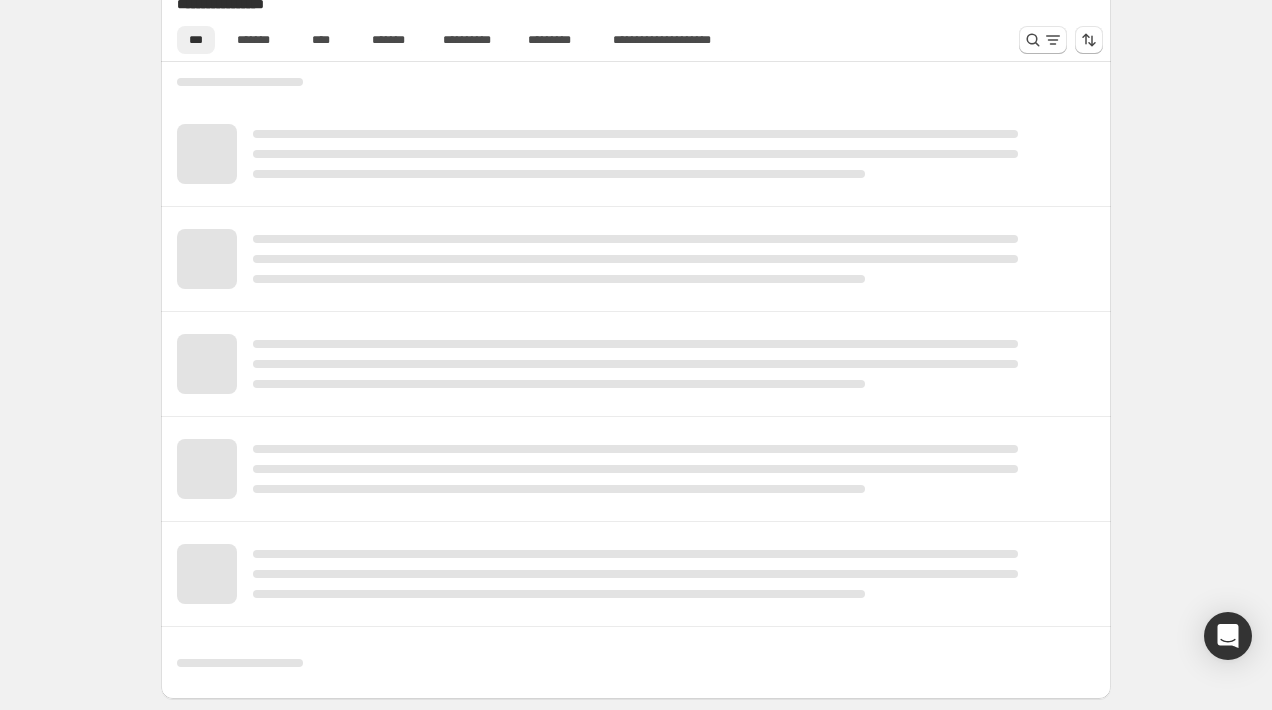 scroll, scrollTop: 738, scrollLeft: 0, axis: vertical 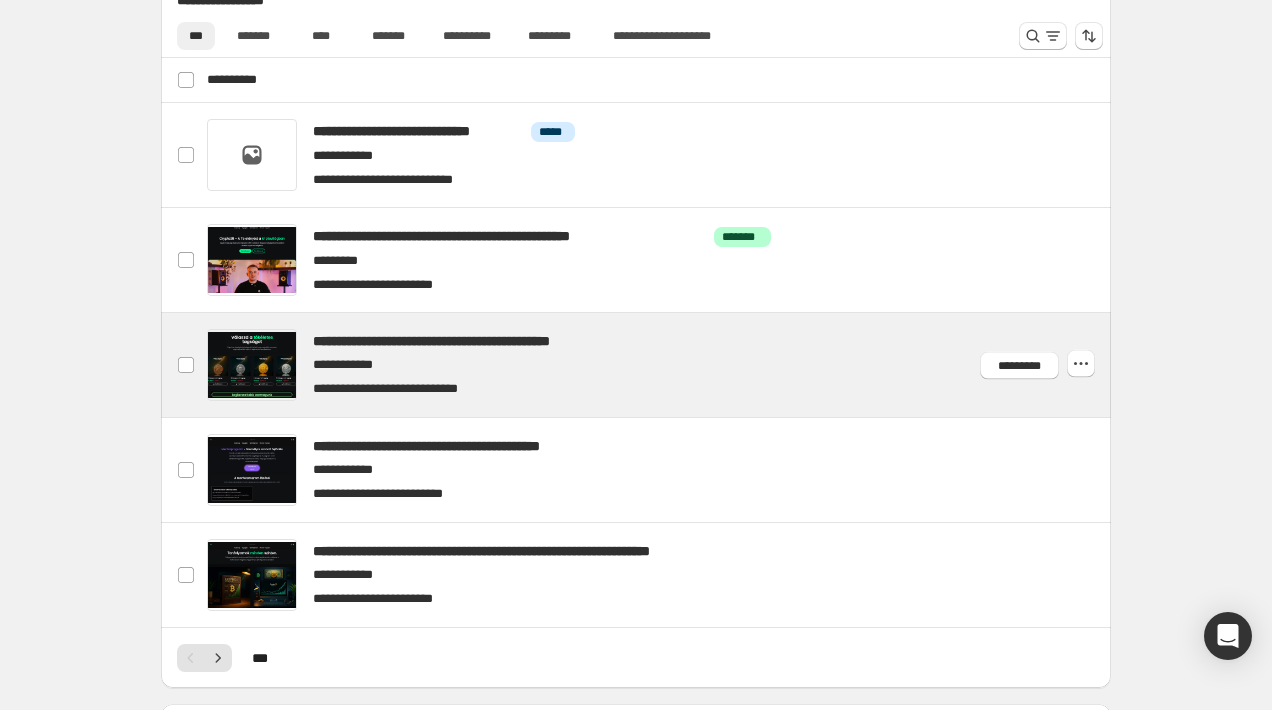 click at bounding box center [660, 365] 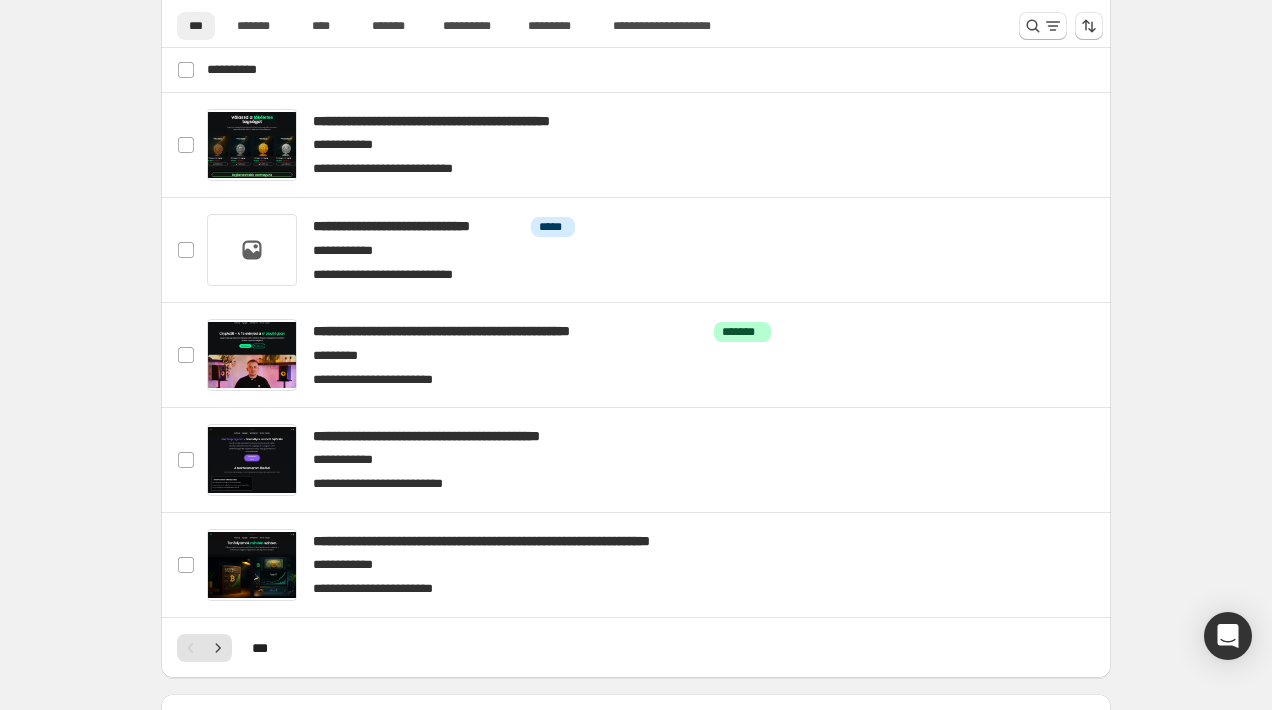 scroll, scrollTop: 651, scrollLeft: 0, axis: vertical 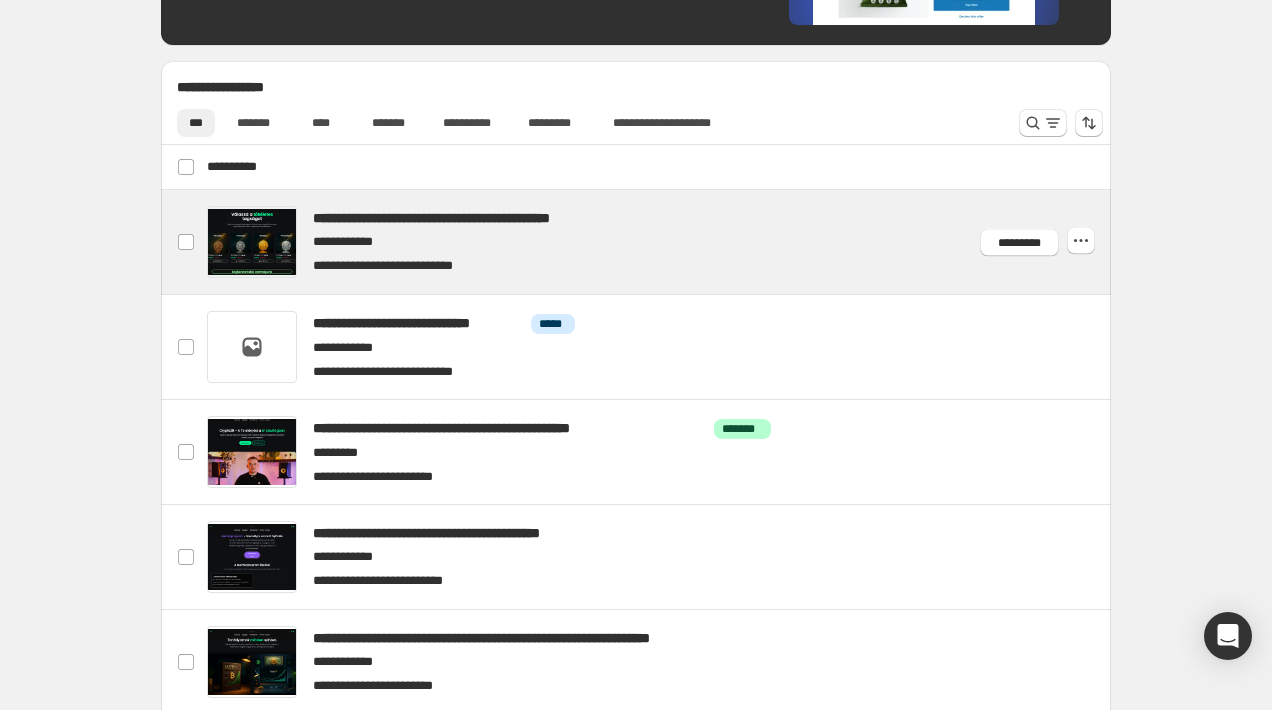 click at bounding box center [660, 242] 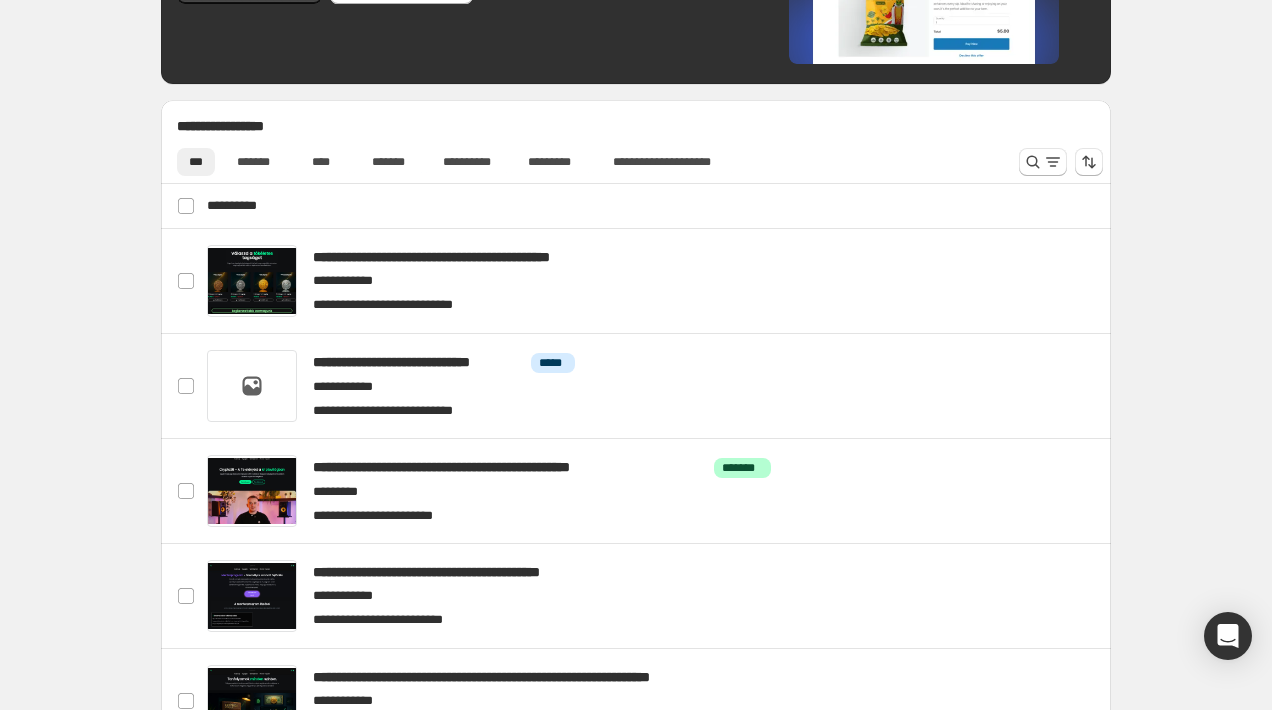 scroll, scrollTop: 549, scrollLeft: 0, axis: vertical 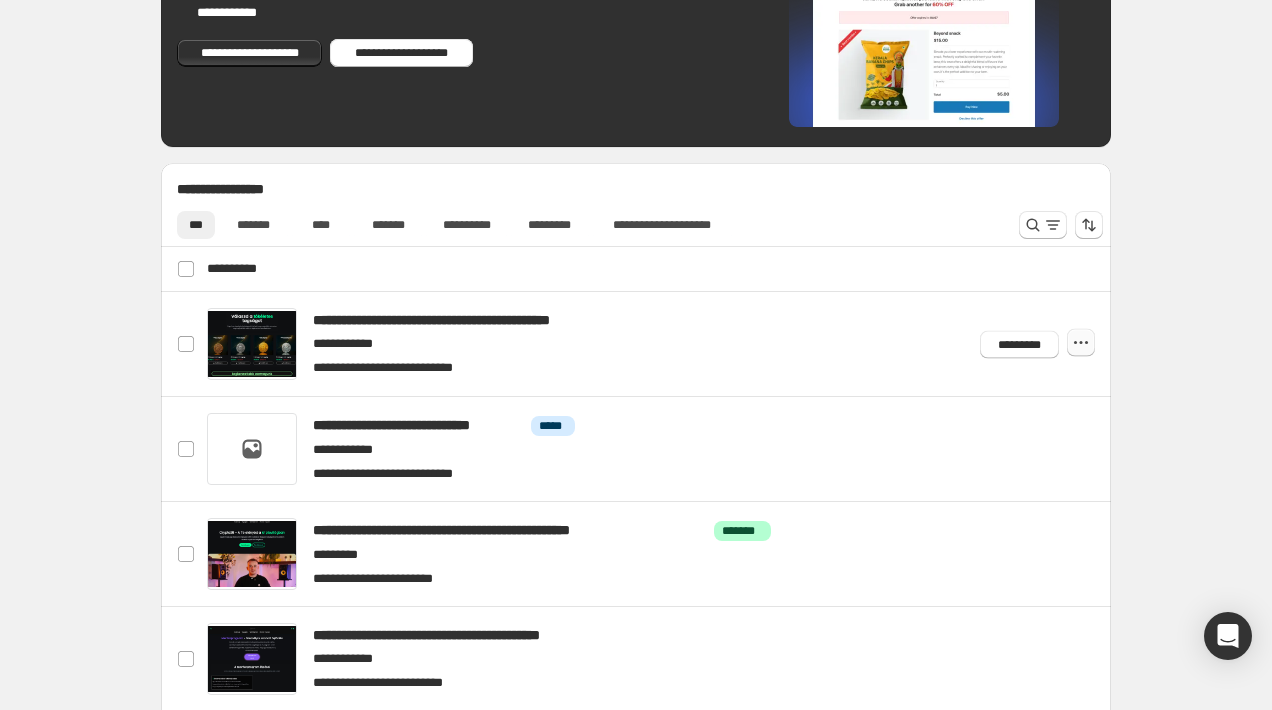 click 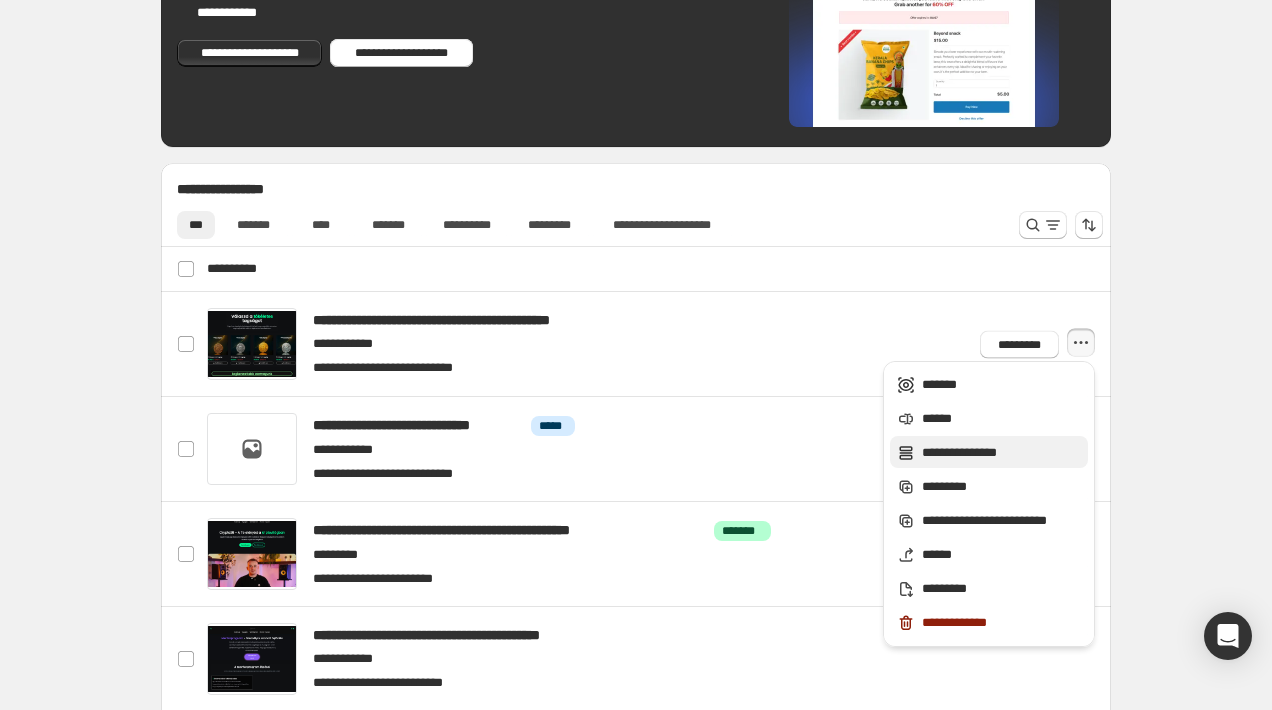 click on "**********" at bounding box center [1002, 453] 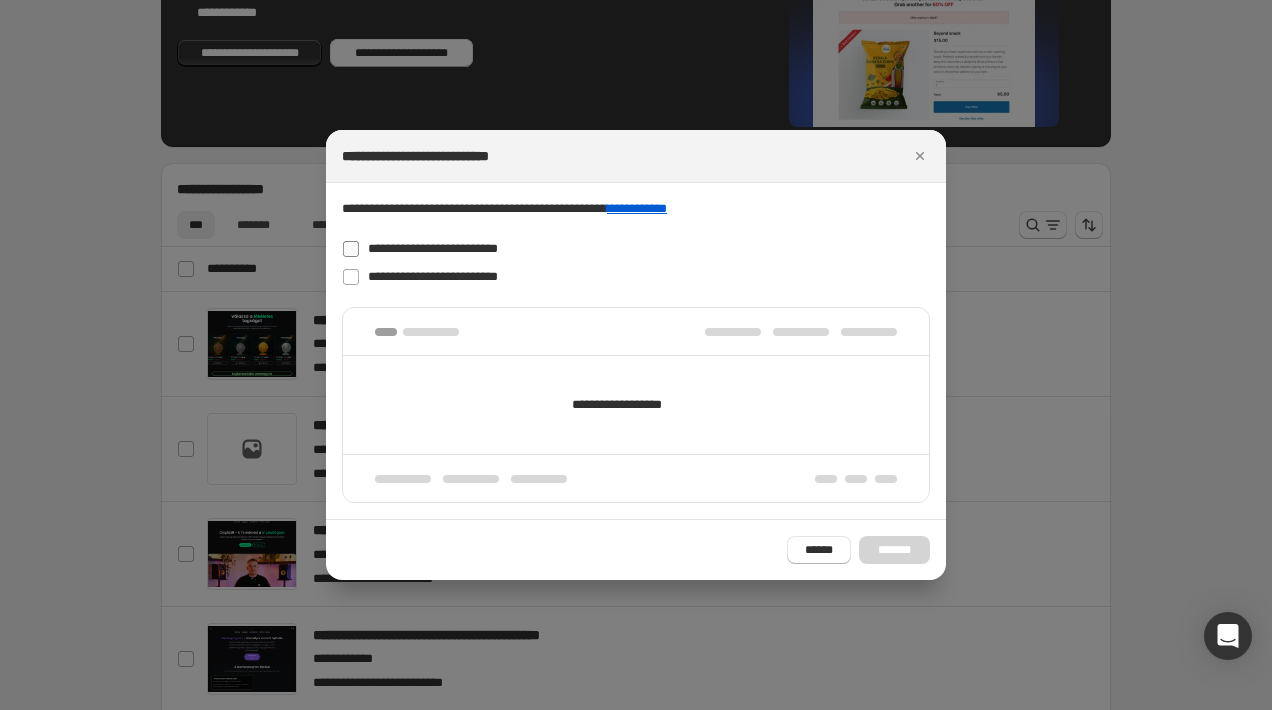 click on "**********" at bounding box center [433, 249] 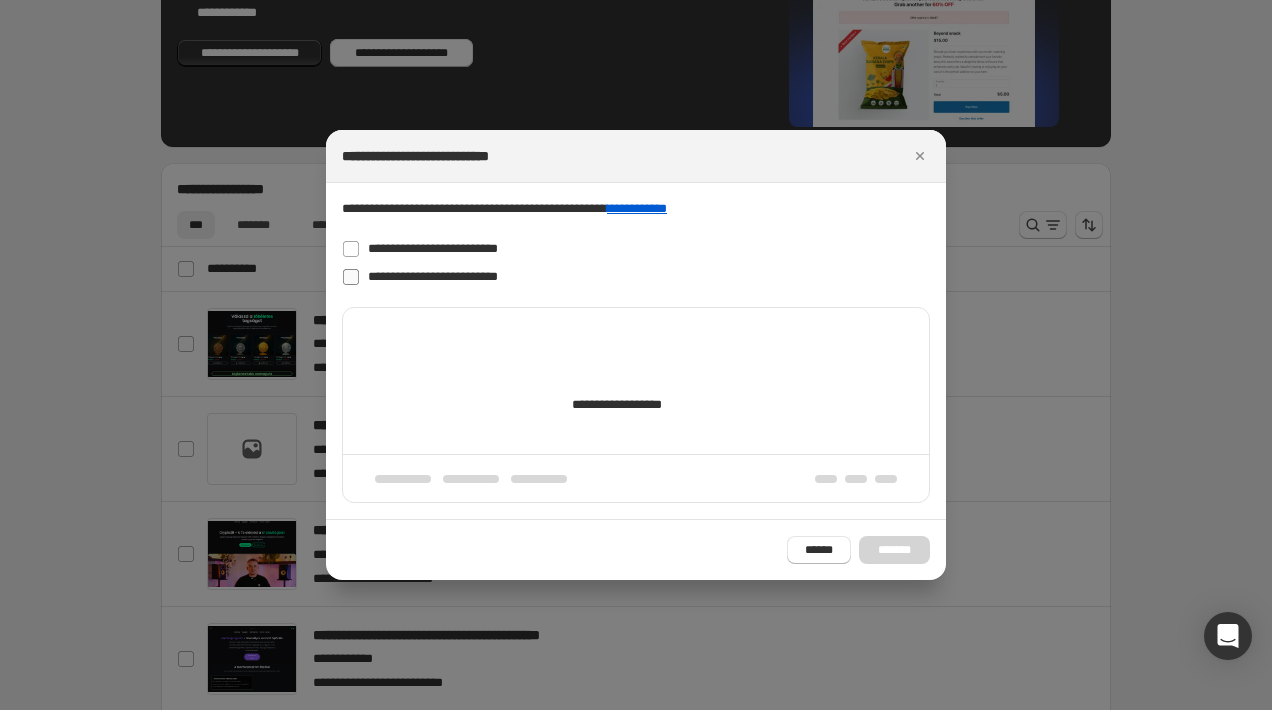 click on "**********" at bounding box center (433, 276) 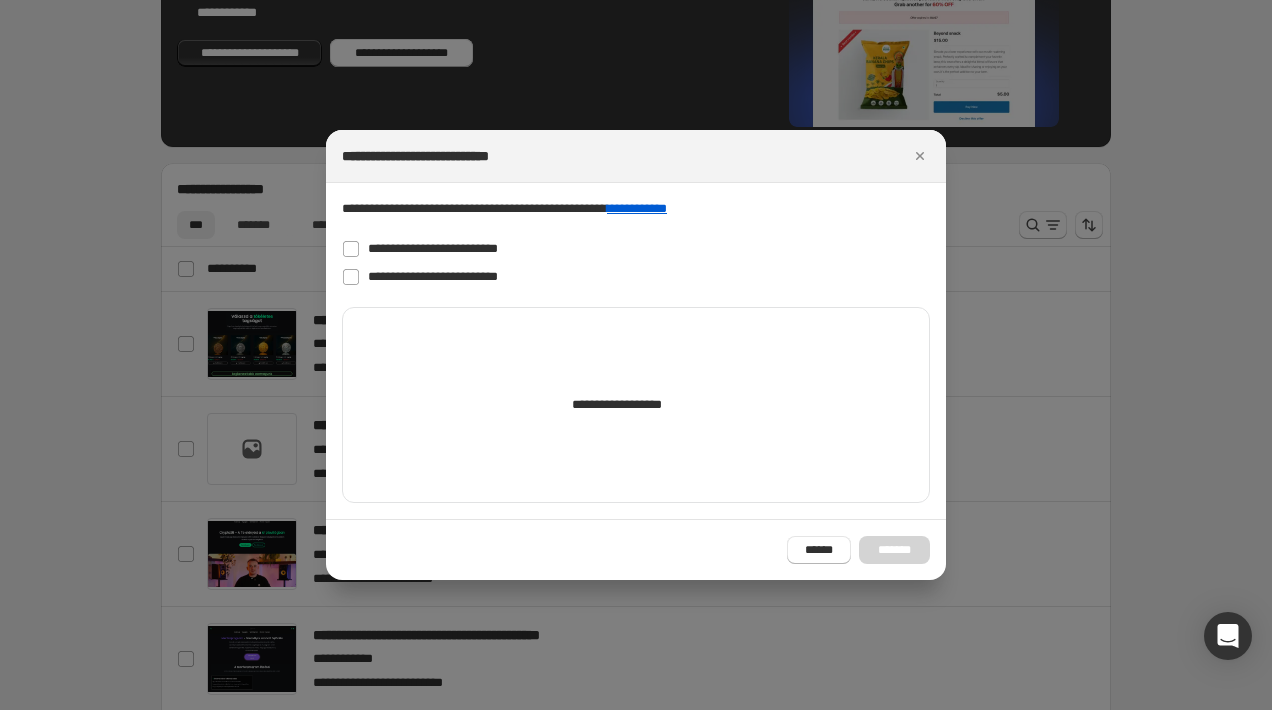 click on "****** *******" at bounding box center [636, 549] 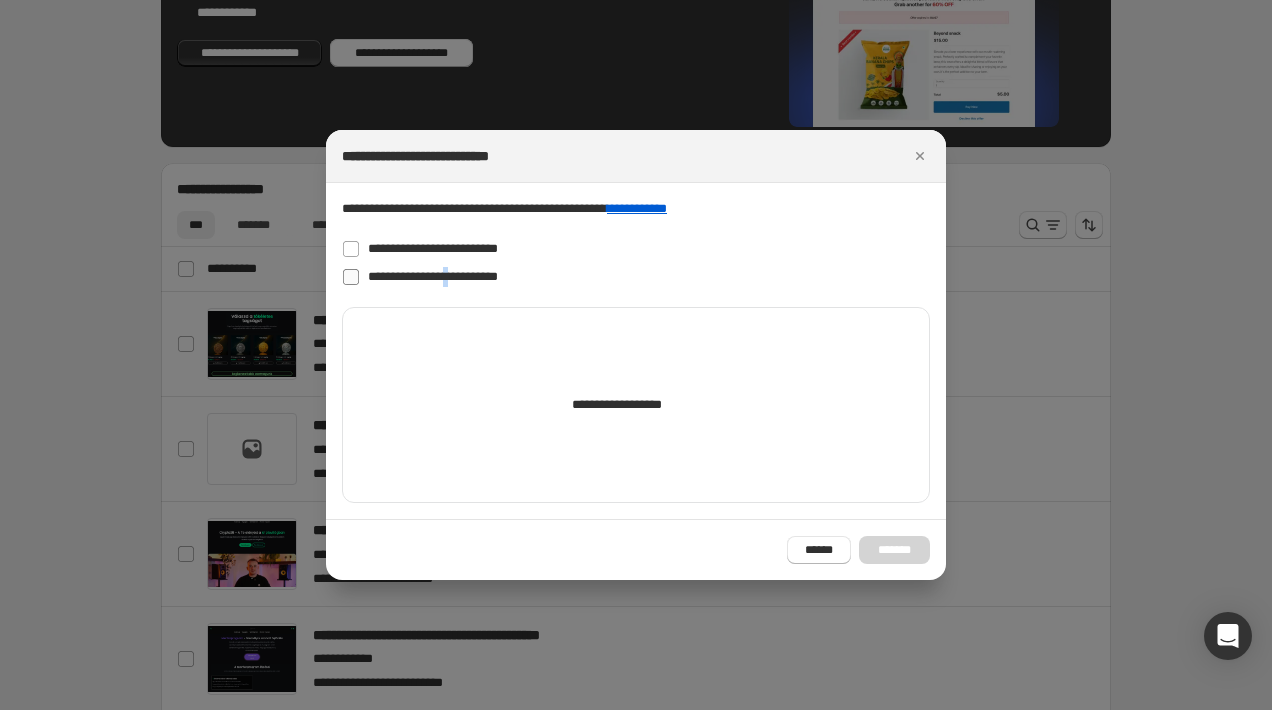 drag, startPoint x: 479, startPoint y: 286, endPoint x: 463, endPoint y: 282, distance: 16.492422 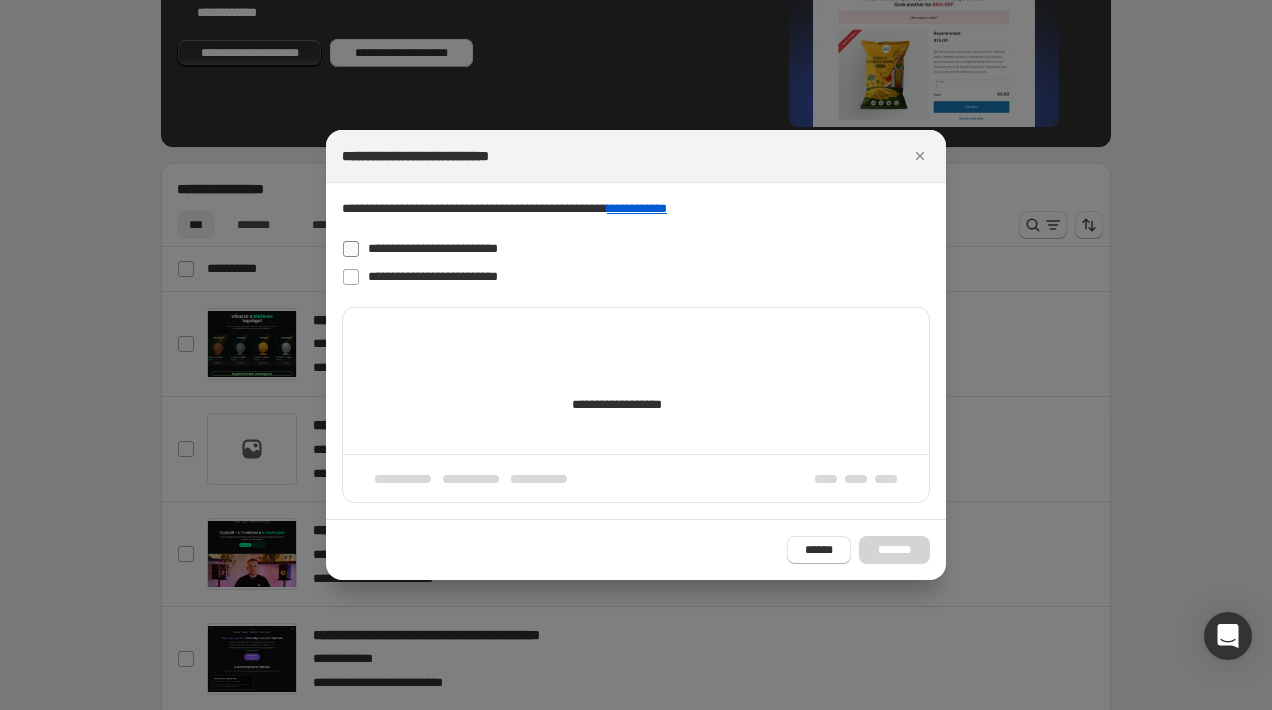click on "**********" at bounding box center (636, 249) 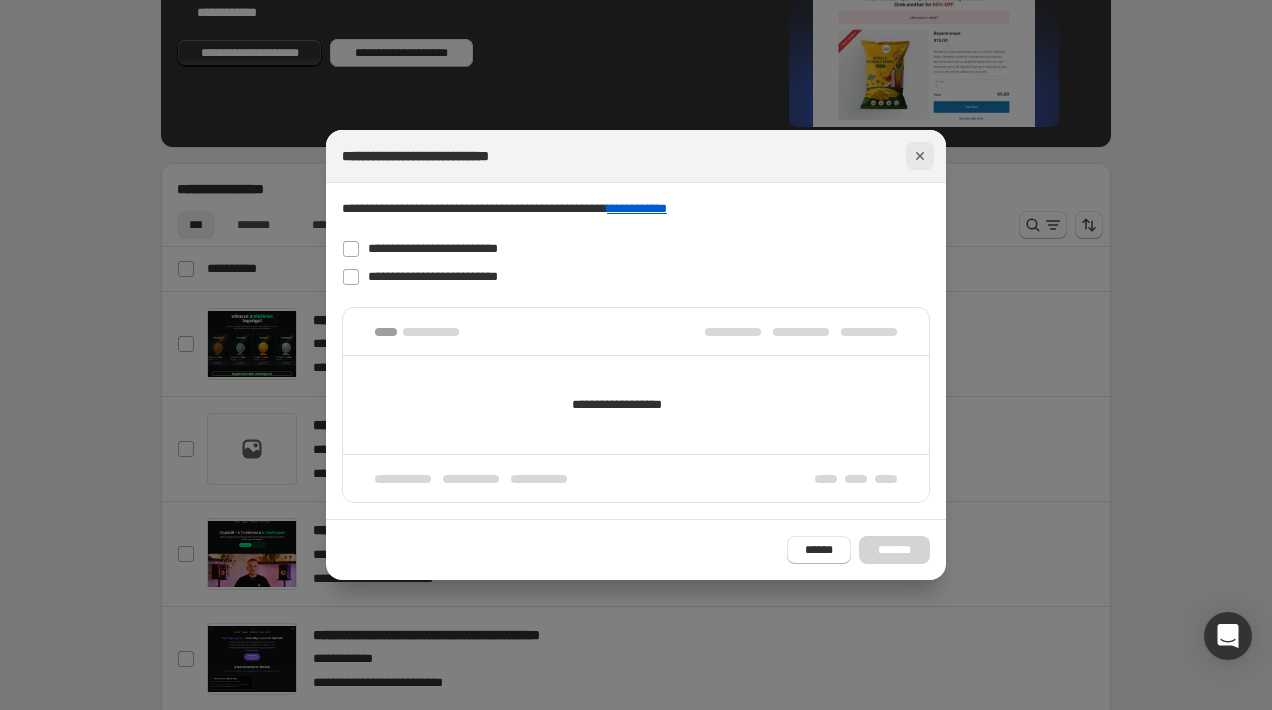 click 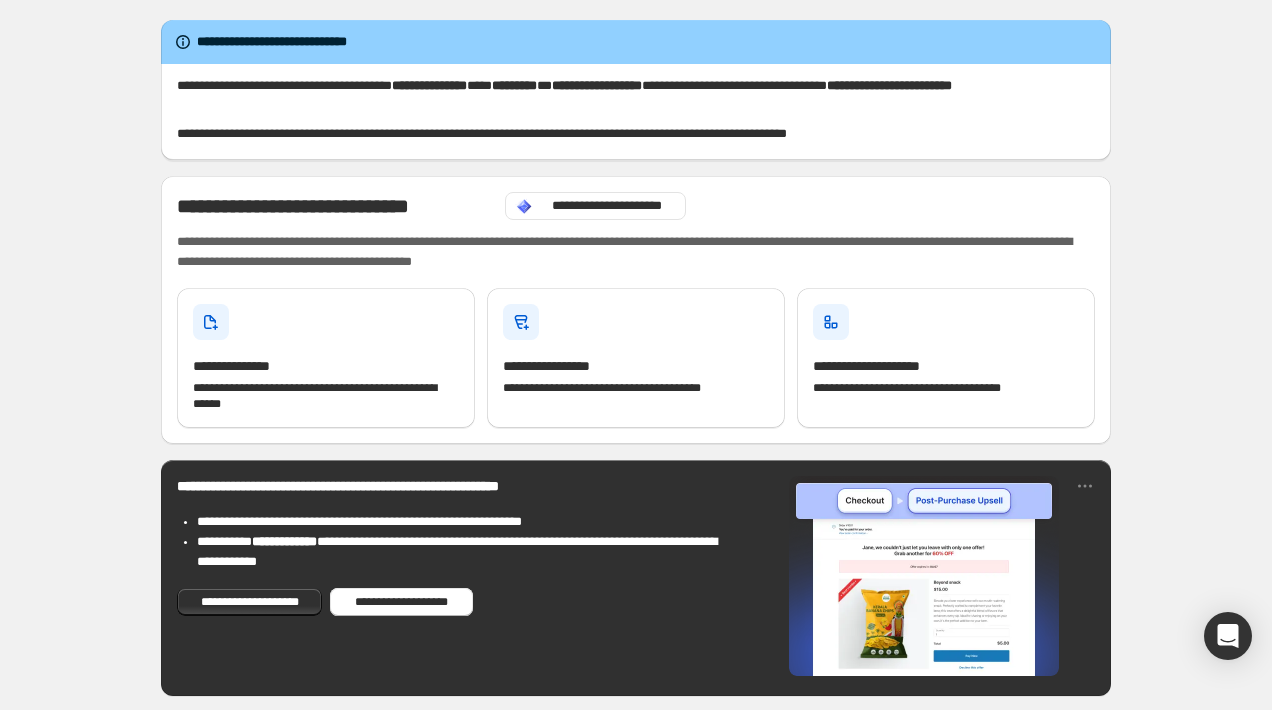 scroll, scrollTop: 96, scrollLeft: 0, axis: vertical 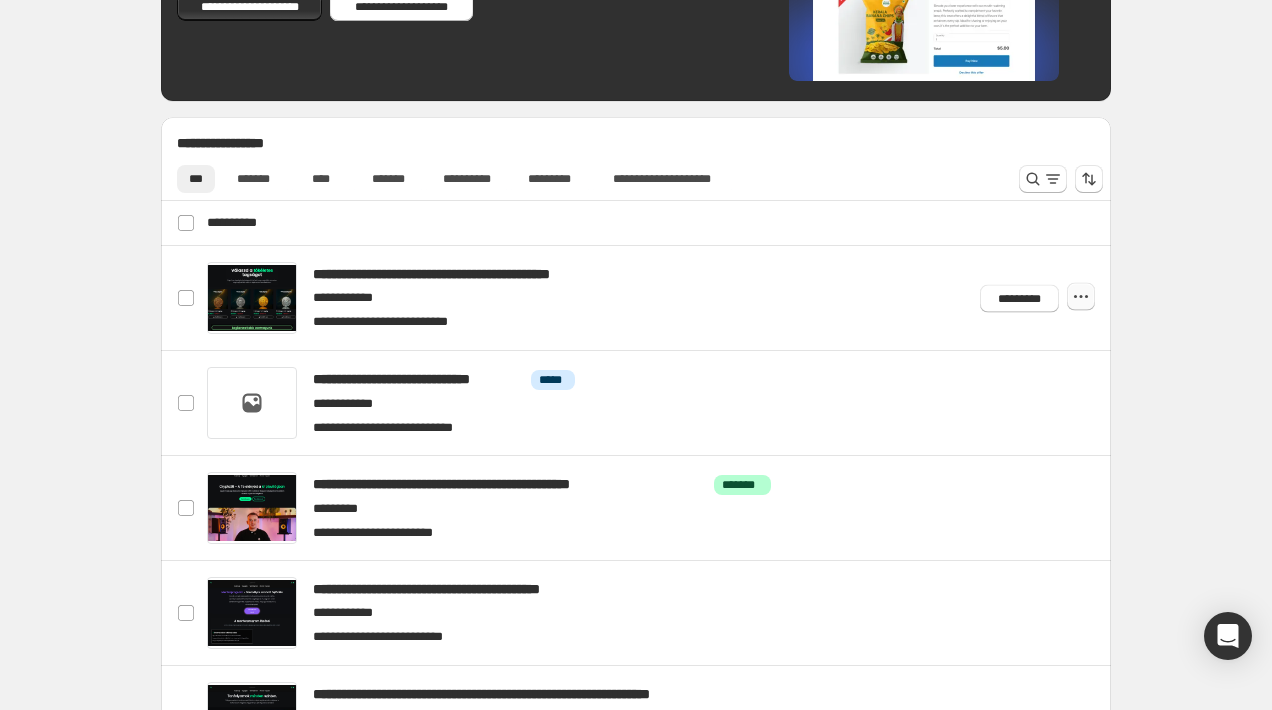 click at bounding box center (1081, 297) 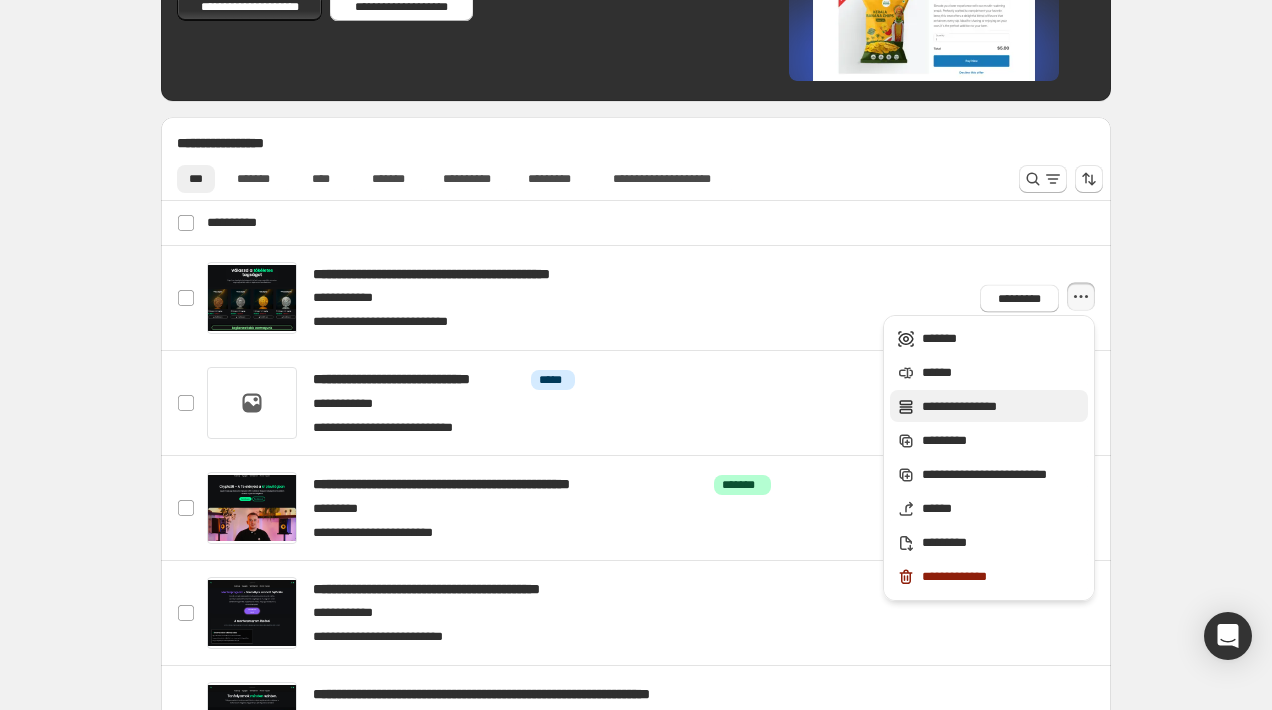 click on "**********" at bounding box center [1002, 407] 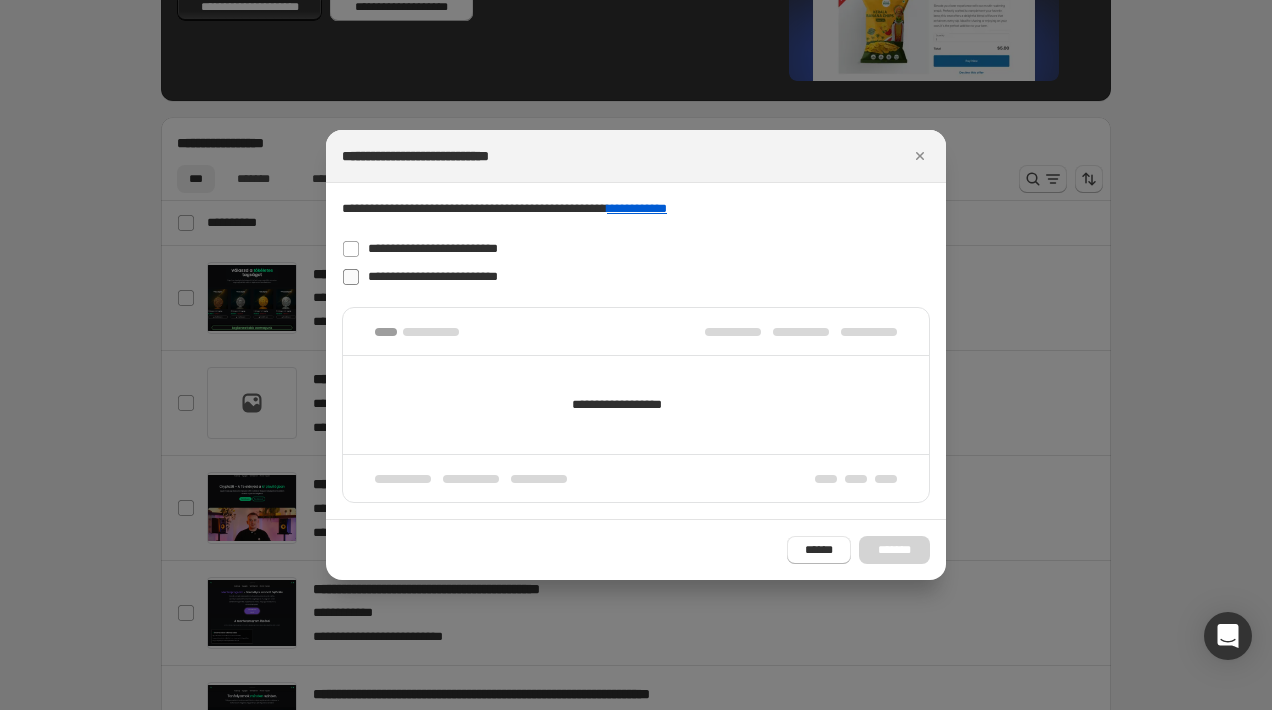 click on "**********" at bounding box center [433, 276] 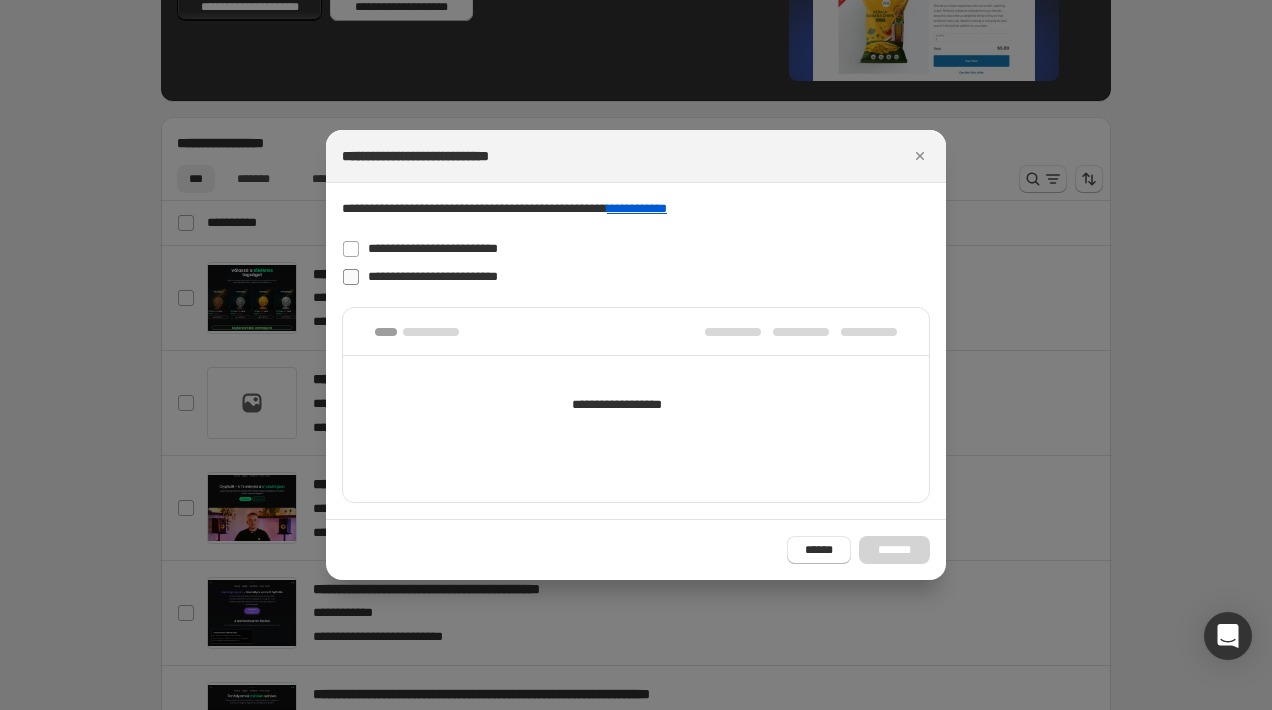 click on "**********" at bounding box center [433, 276] 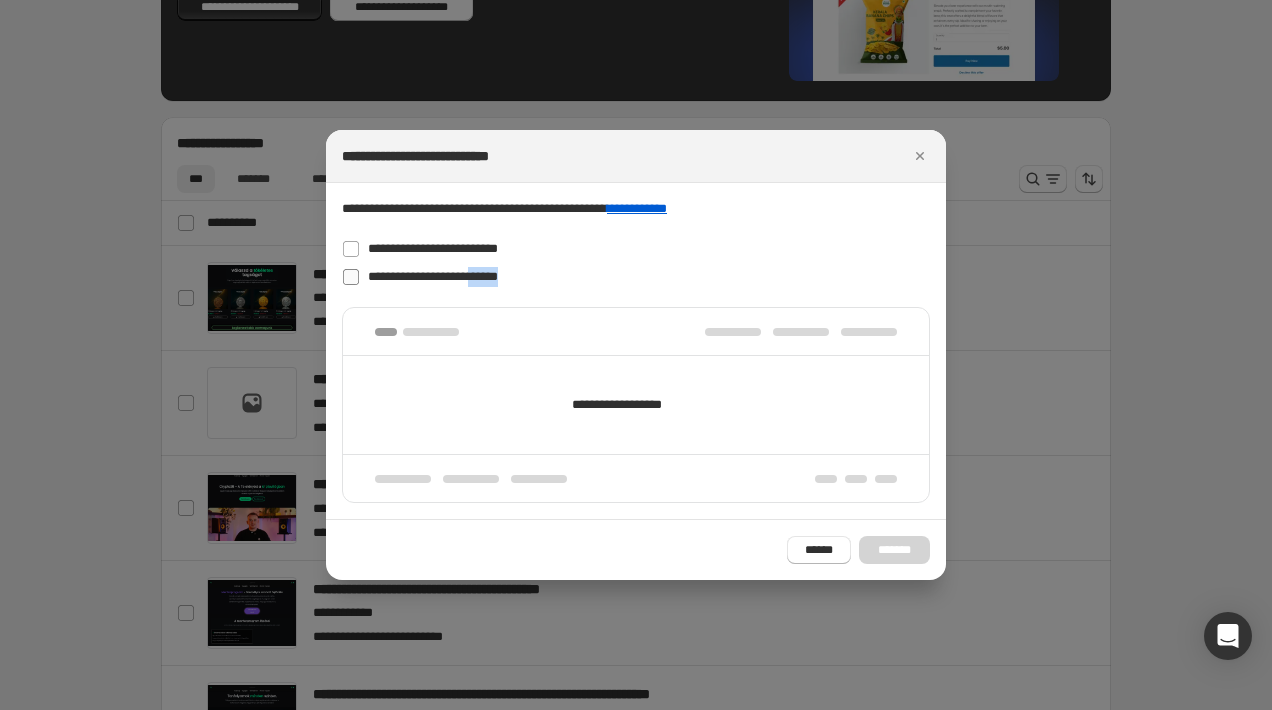 click on "**********" at bounding box center [433, 276] 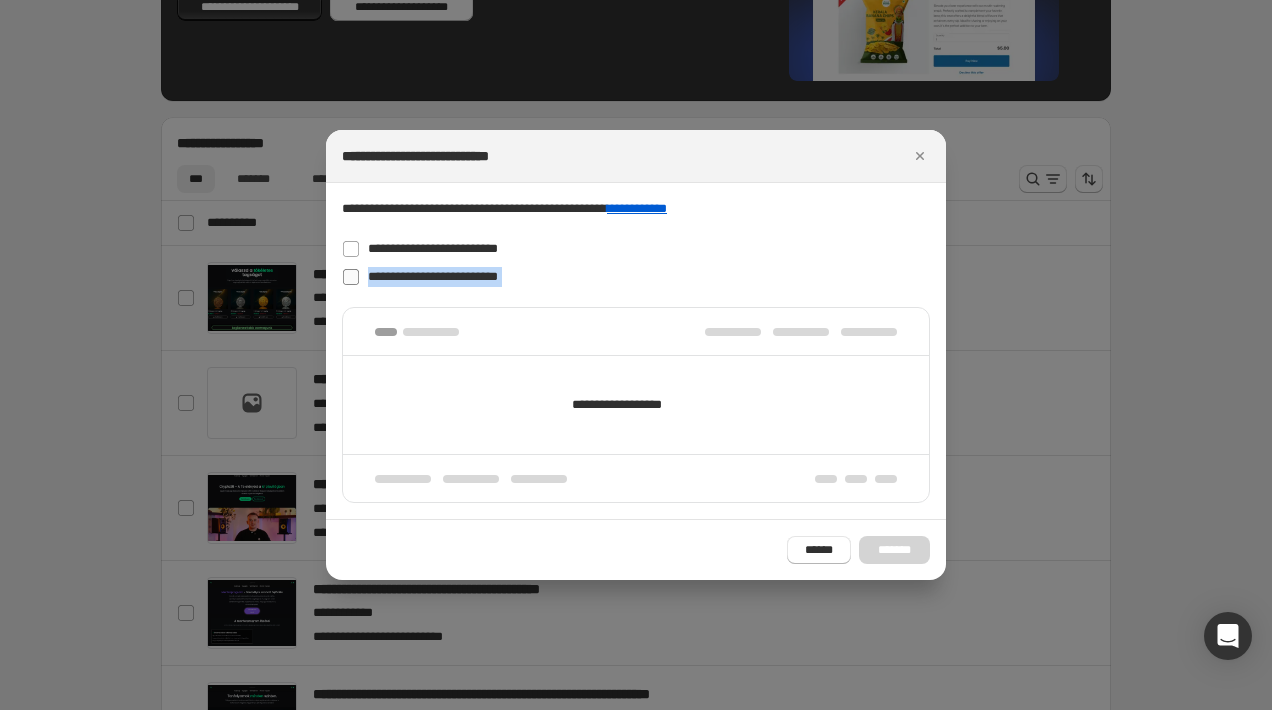 click on "**********" at bounding box center (433, 276) 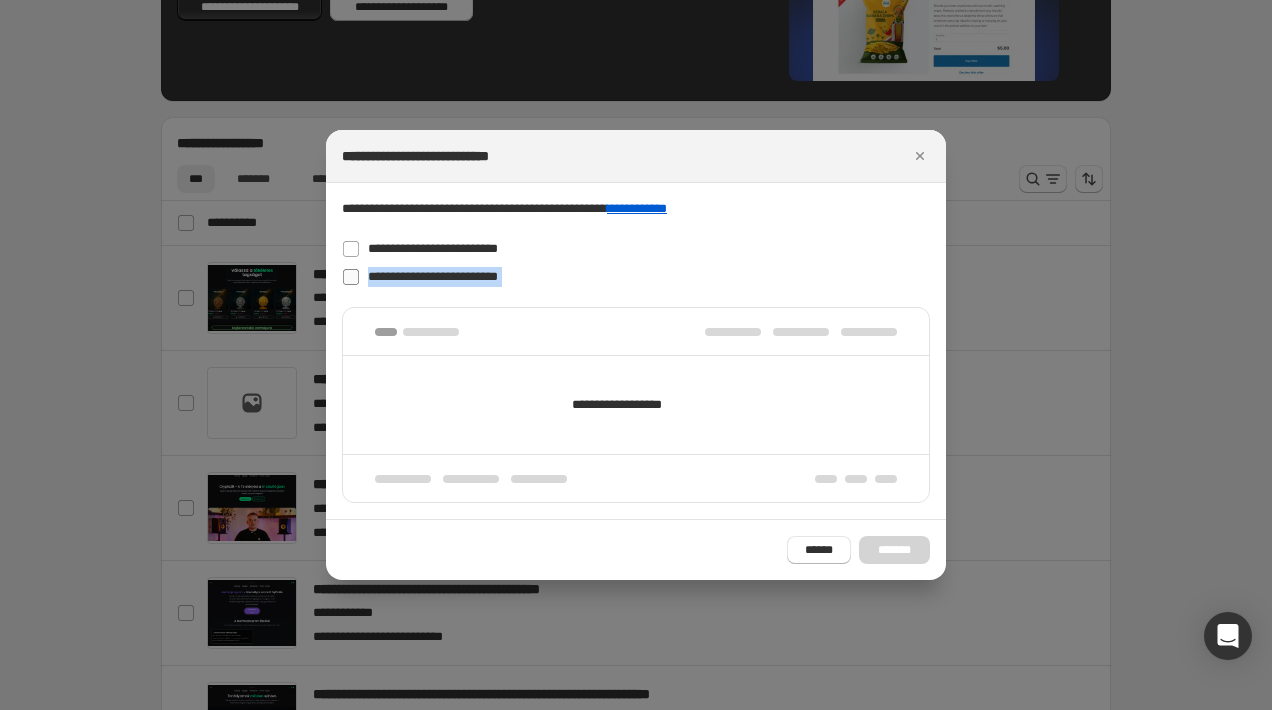 click on "**********" at bounding box center (433, 276) 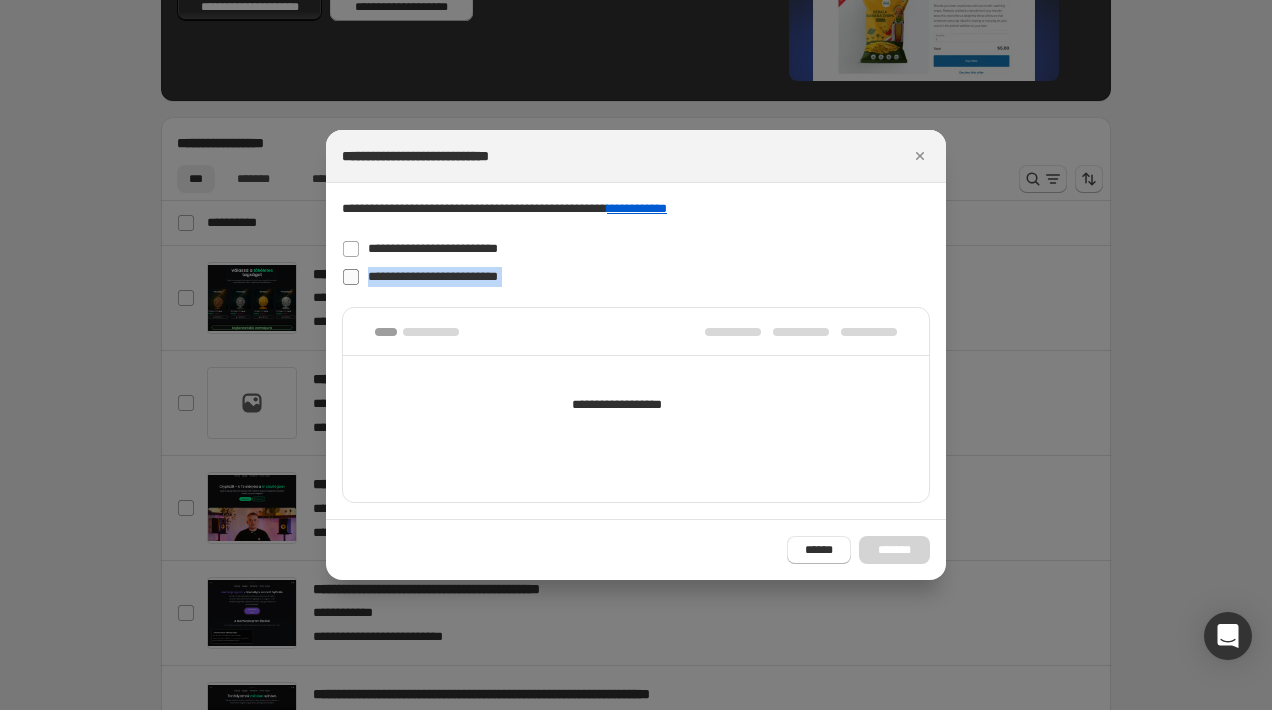 click on "**********" at bounding box center (433, 276) 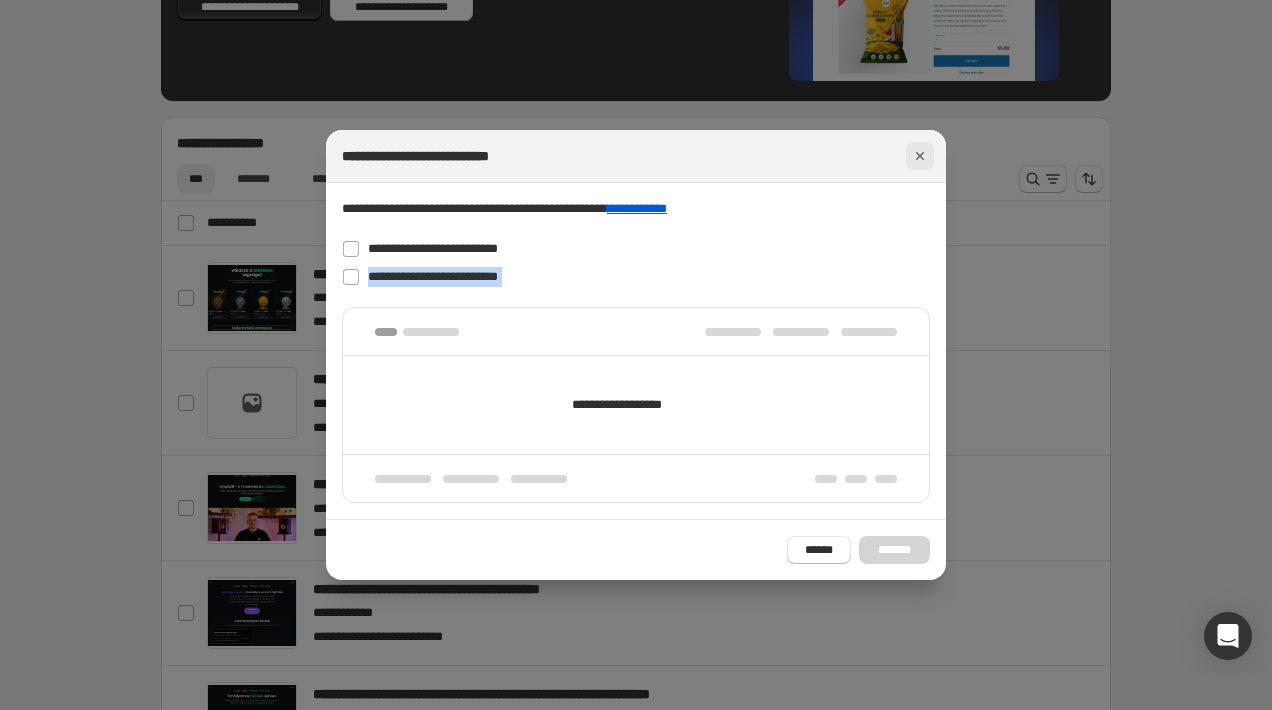 click 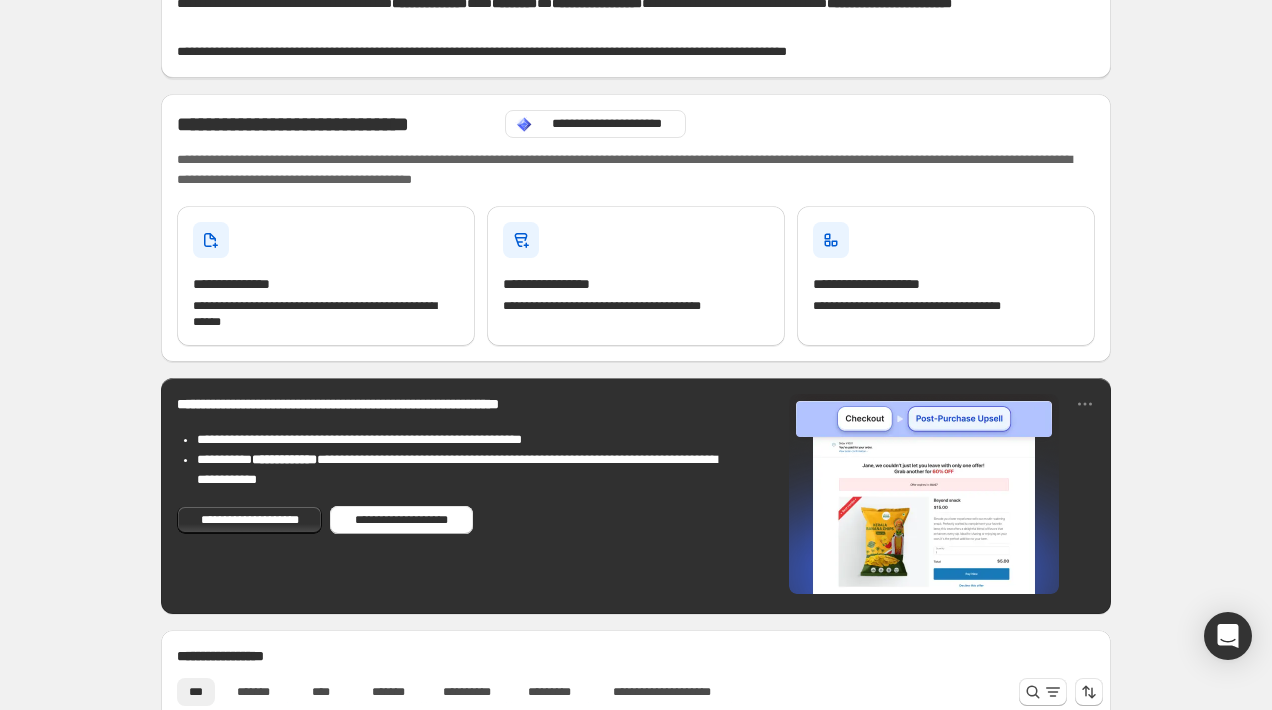 scroll, scrollTop: 0, scrollLeft: 0, axis: both 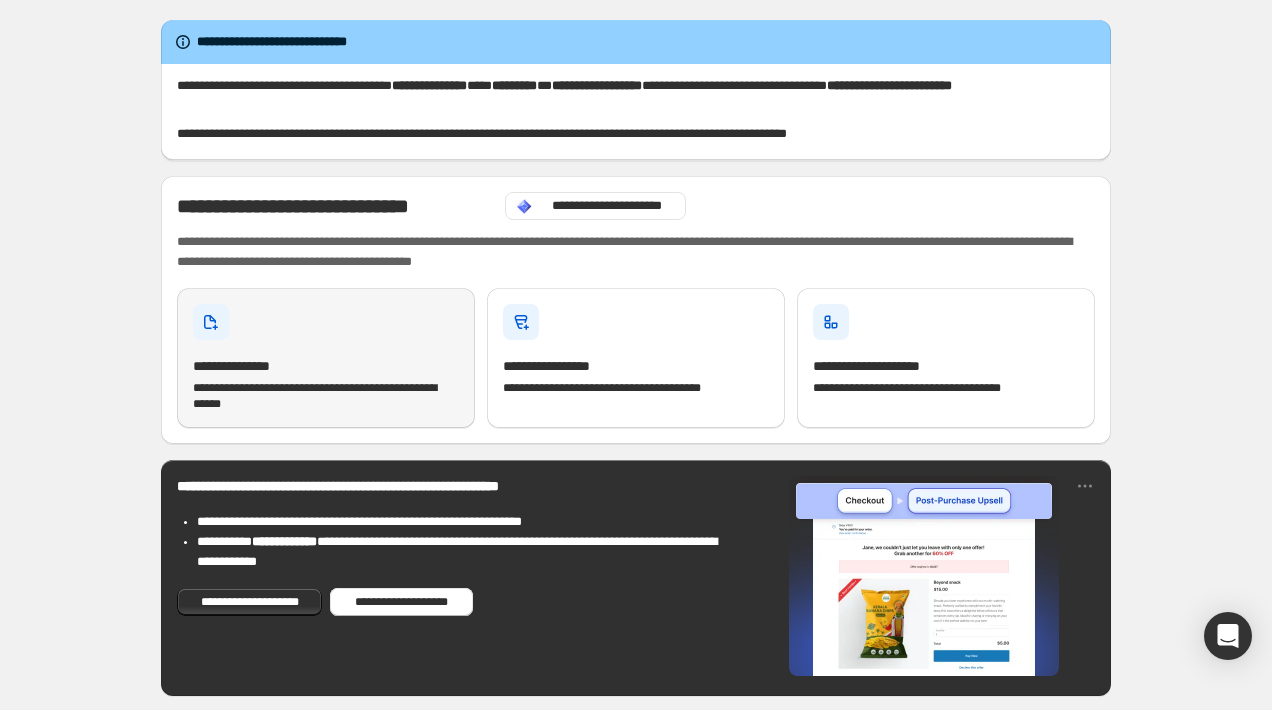 click on "**********" at bounding box center (326, 358) 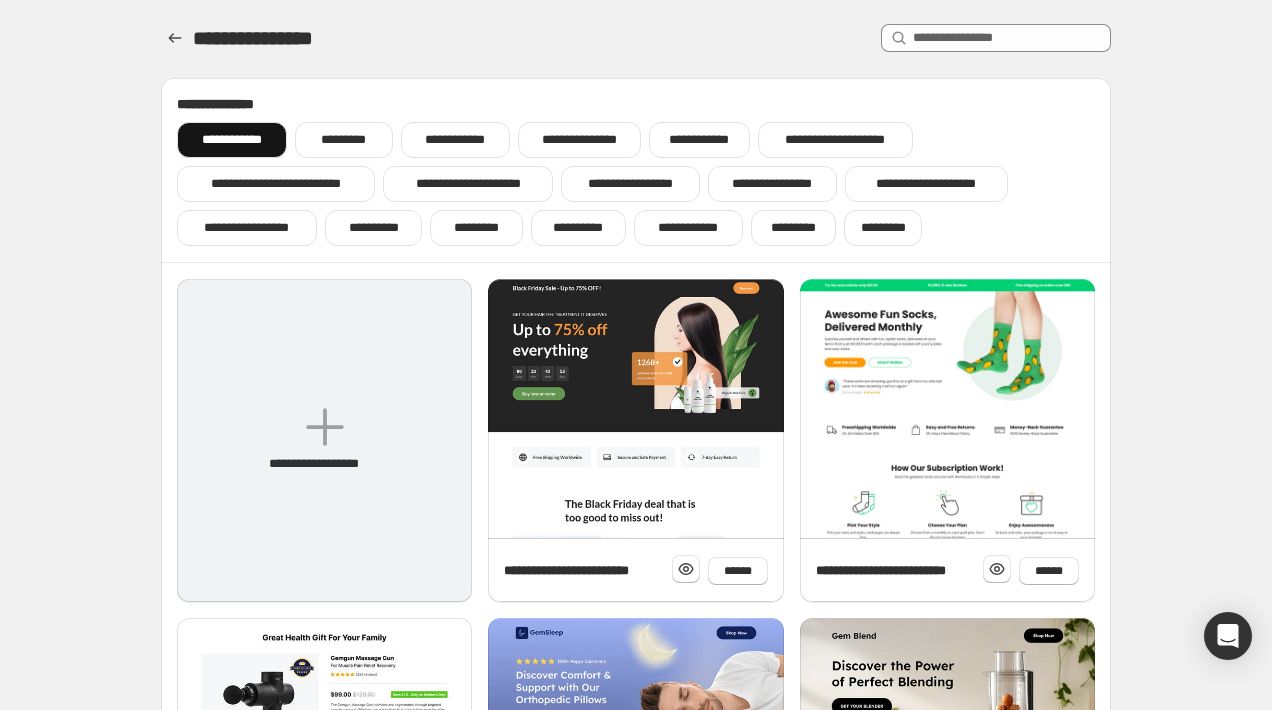 click 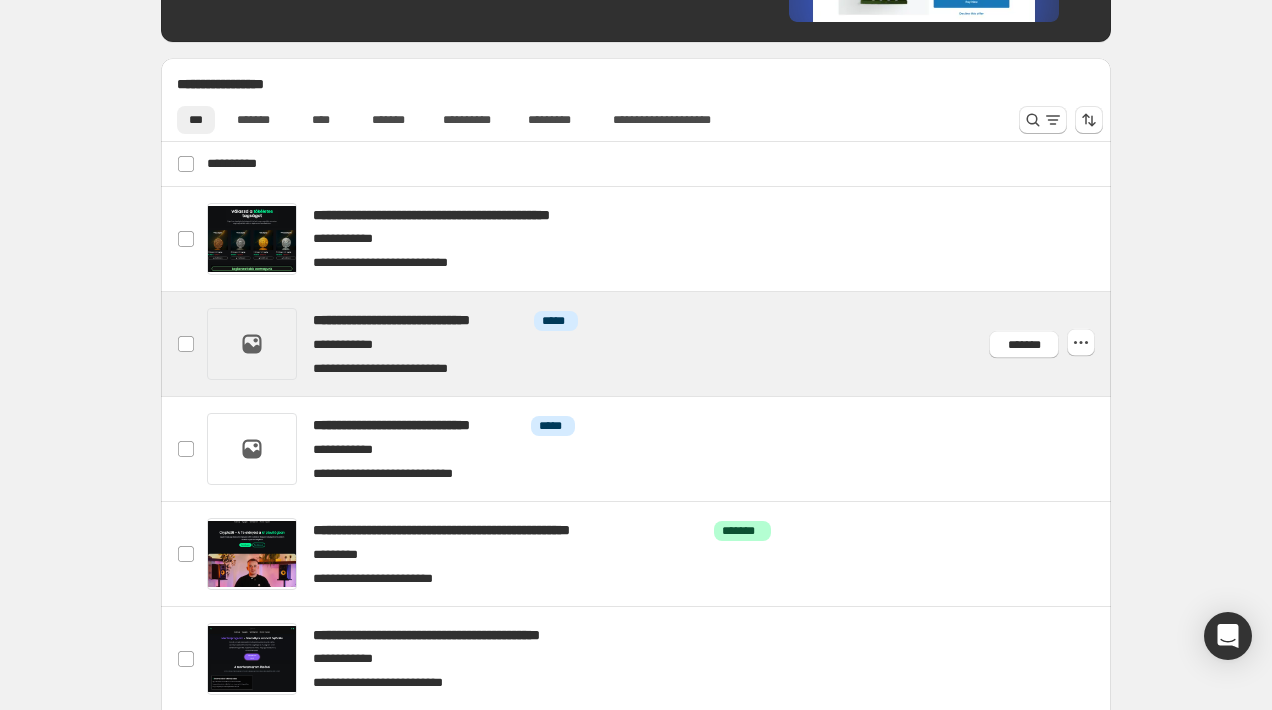 scroll, scrollTop: 677, scrollLeft: 0, axis: vertical 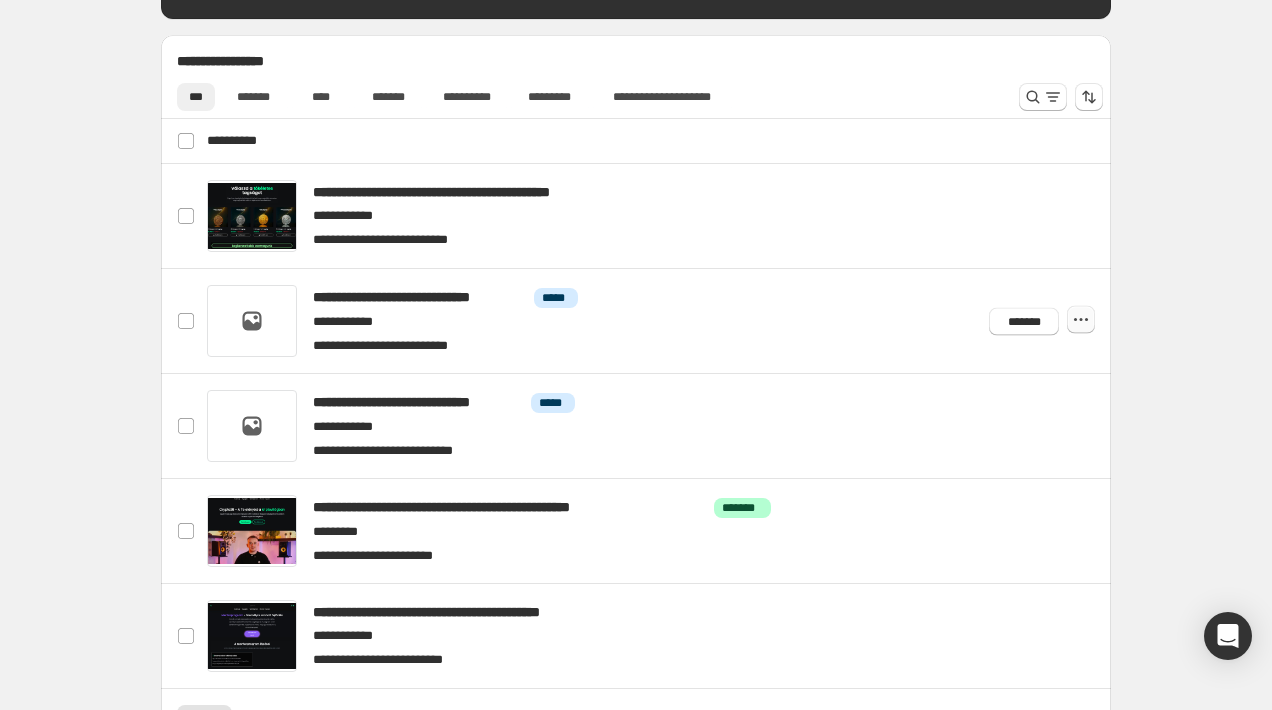 click 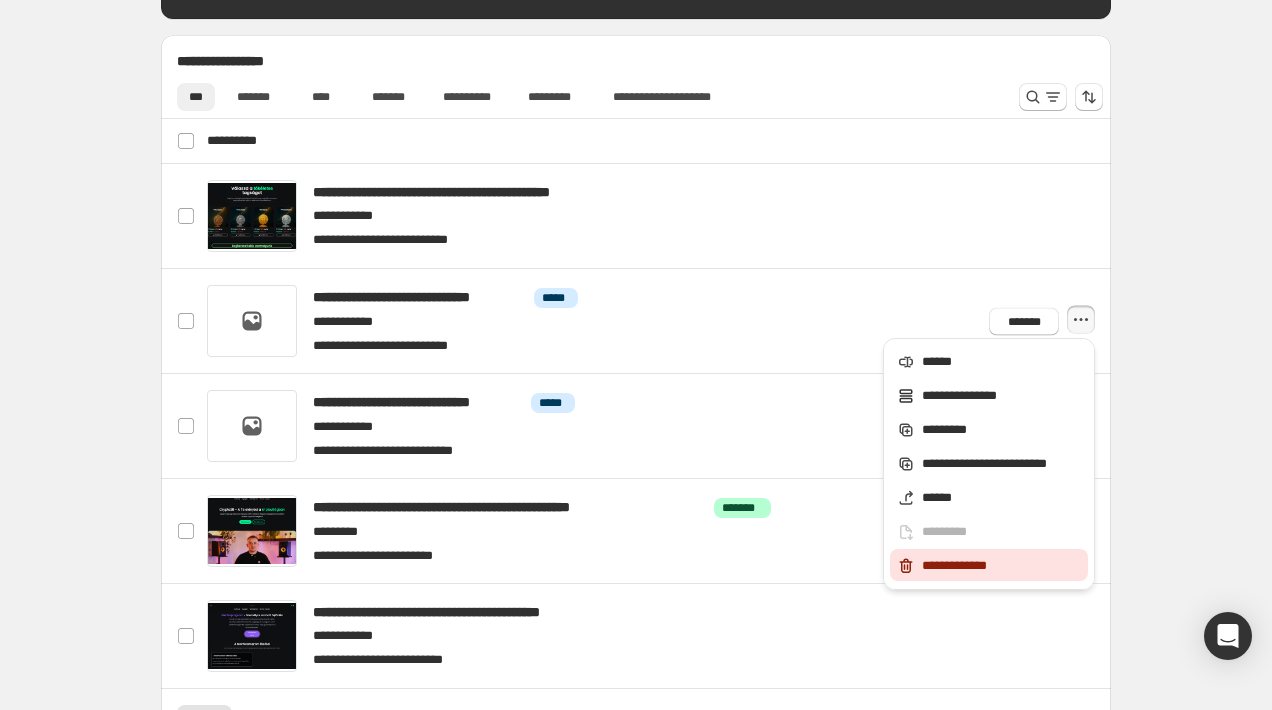 click on "**********" at bounding box center [1002, 566] 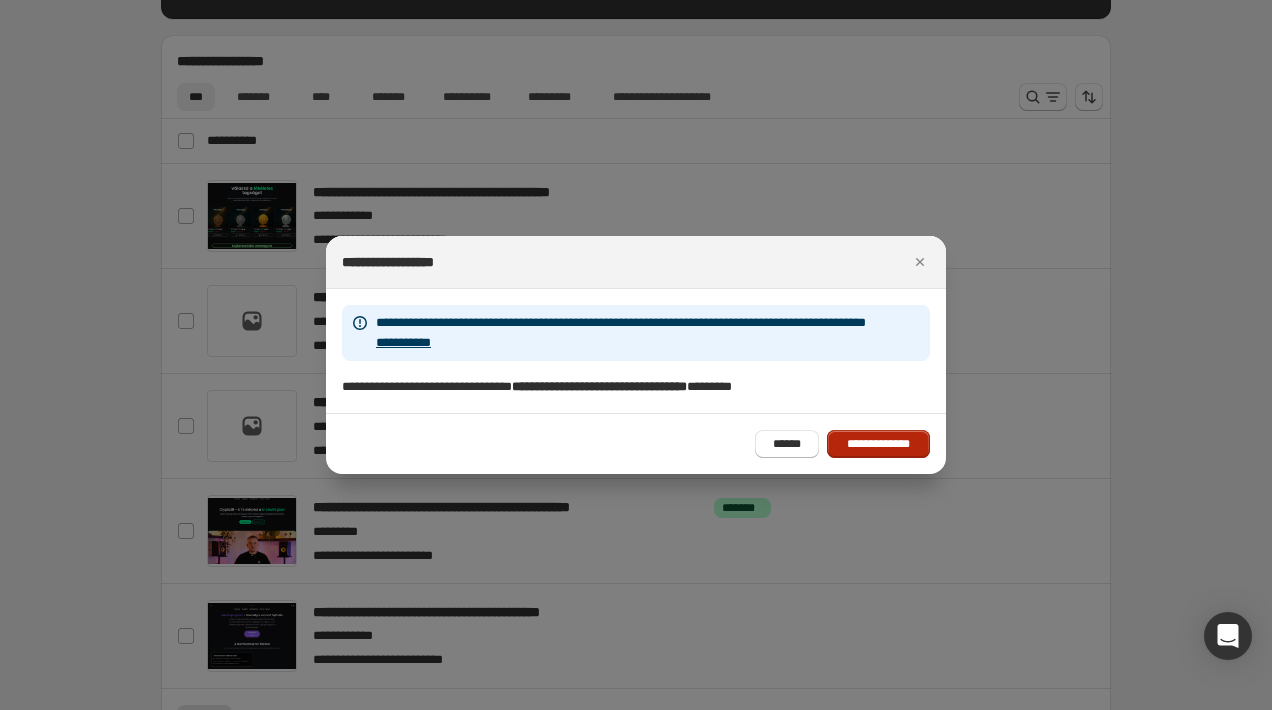 click on "**********" at bounding box center (878, 444) 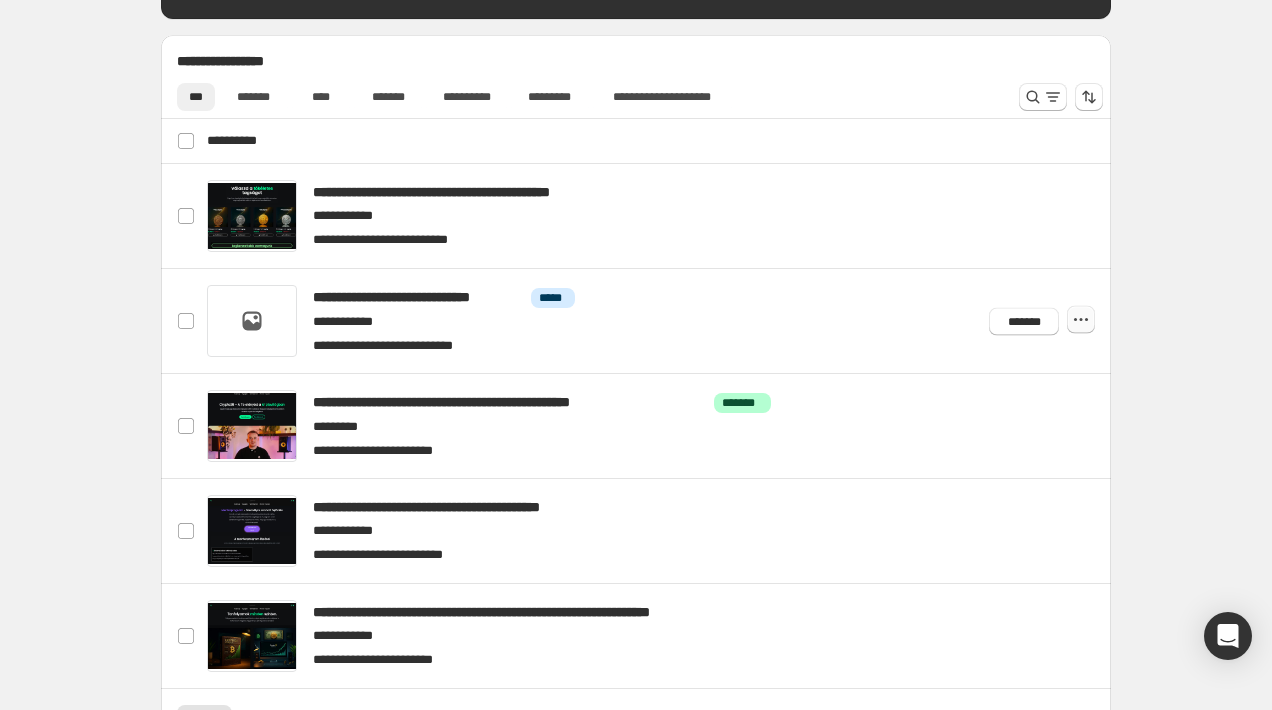 click at bounding box center (1081, 320) 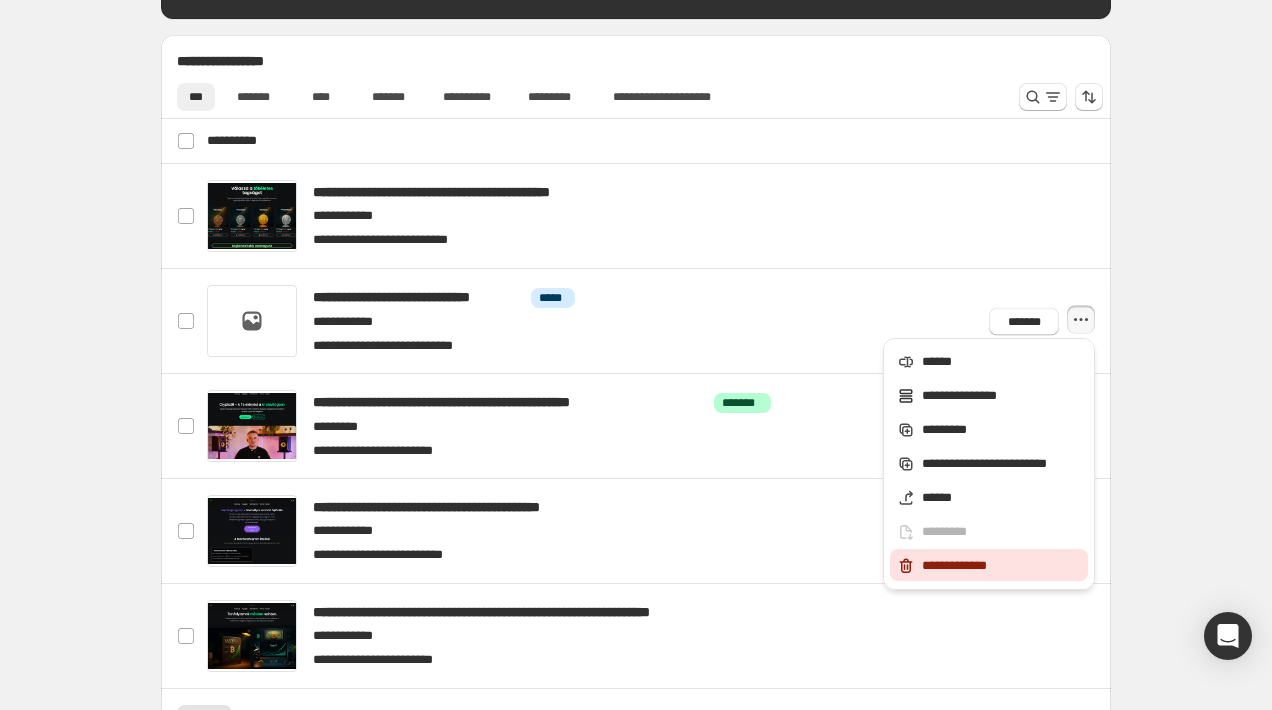 click on "**********" at bounding box center (1002, 566) 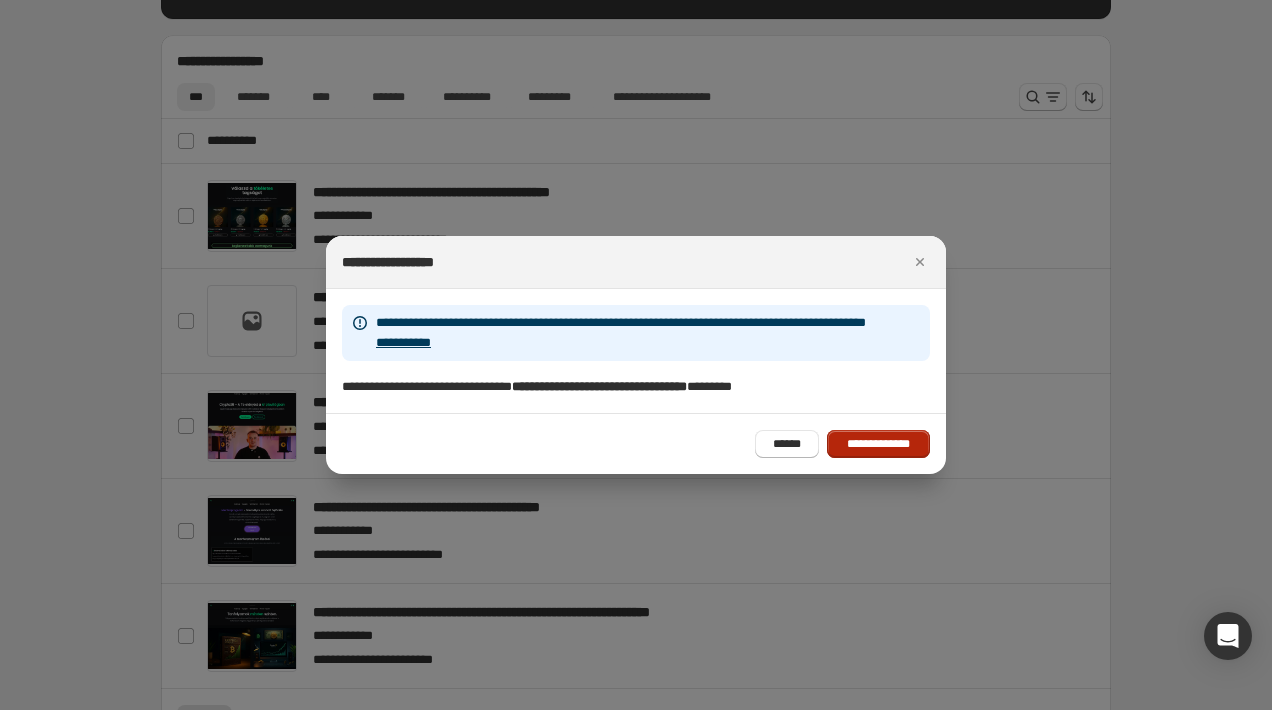click on "**********" at bounding box center [878, 444] 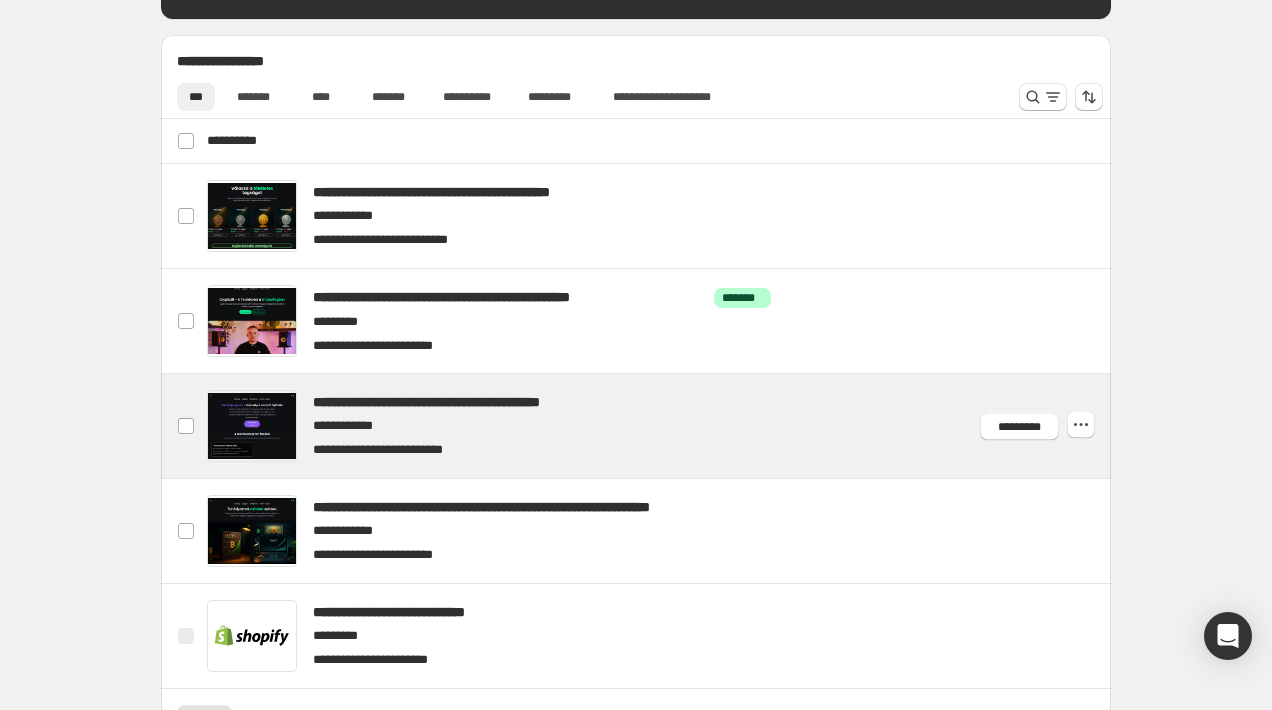 click at bounding box center (660, 426) 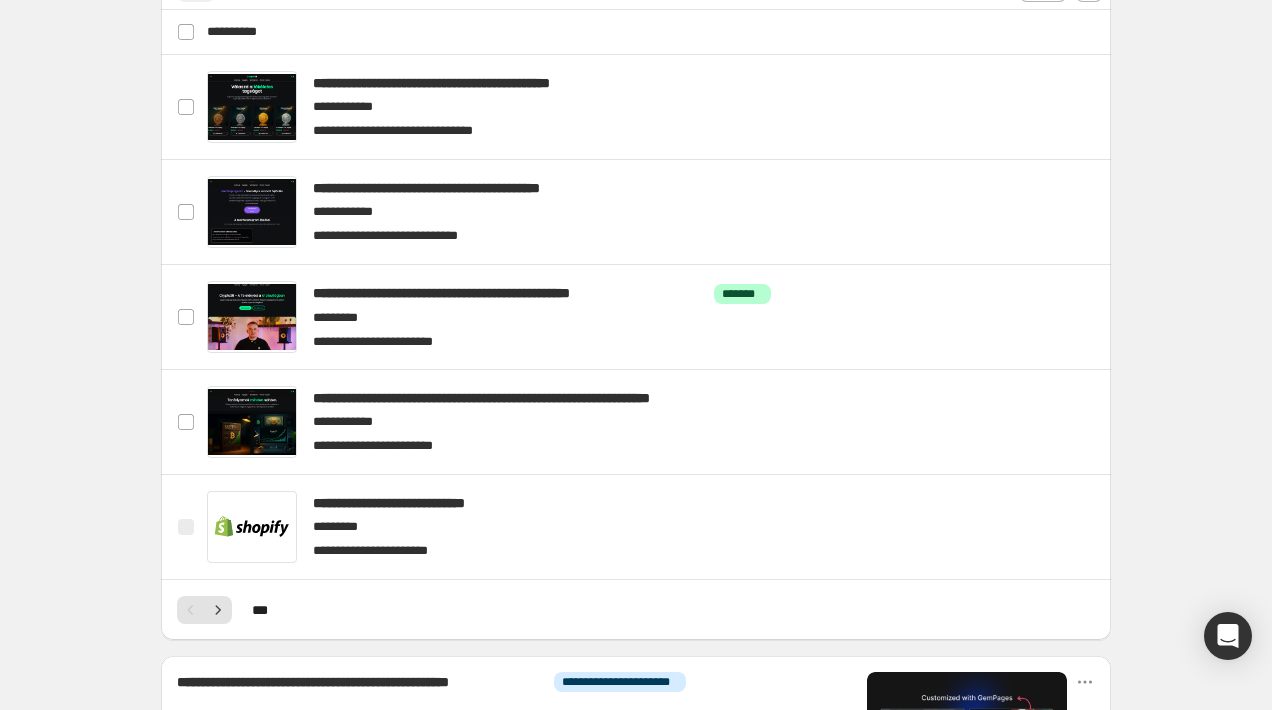scroll, scrollTop: 792, scrollLeft: 0, axis: vertical 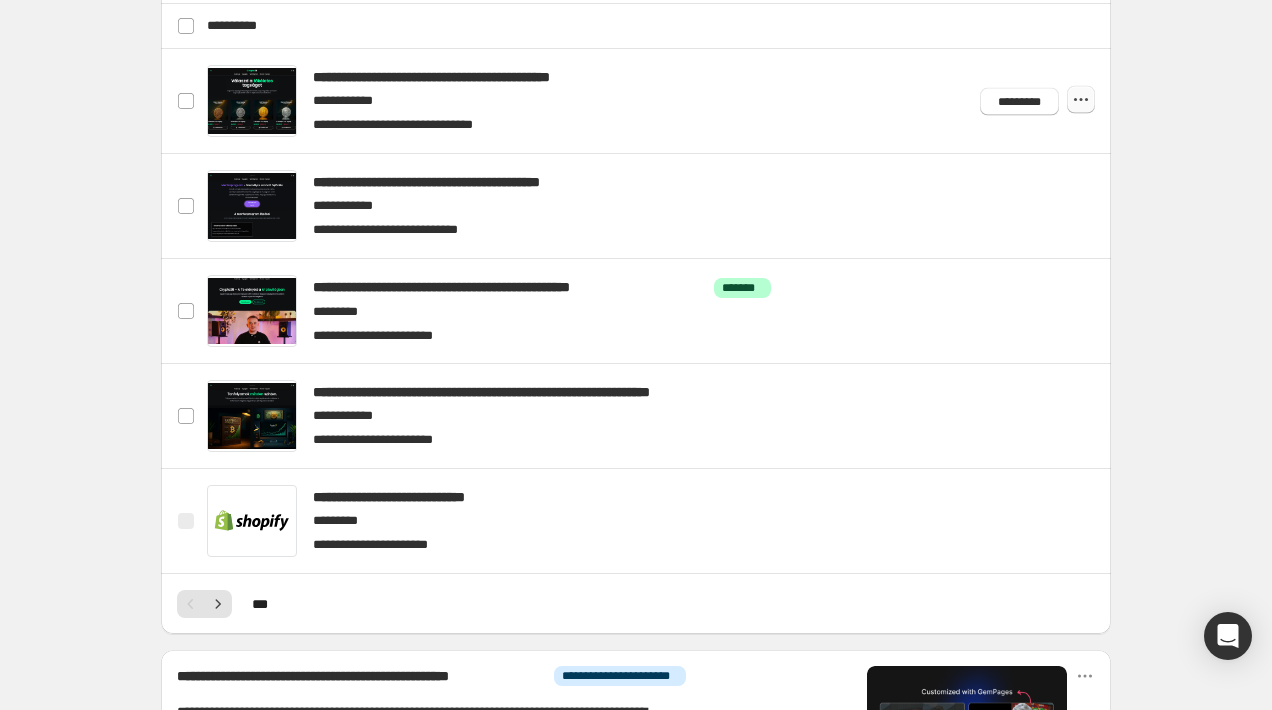 click 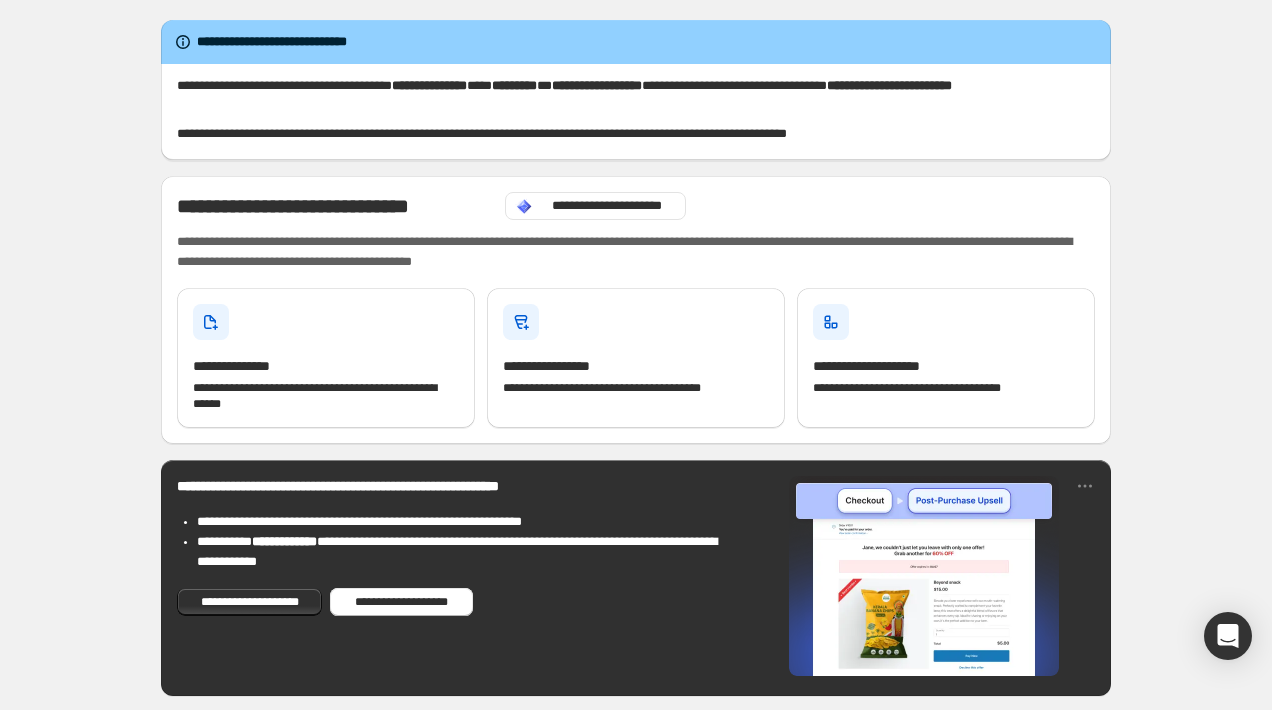 scroll, scrollTop: 0, scrollLeft: 0, axis: both 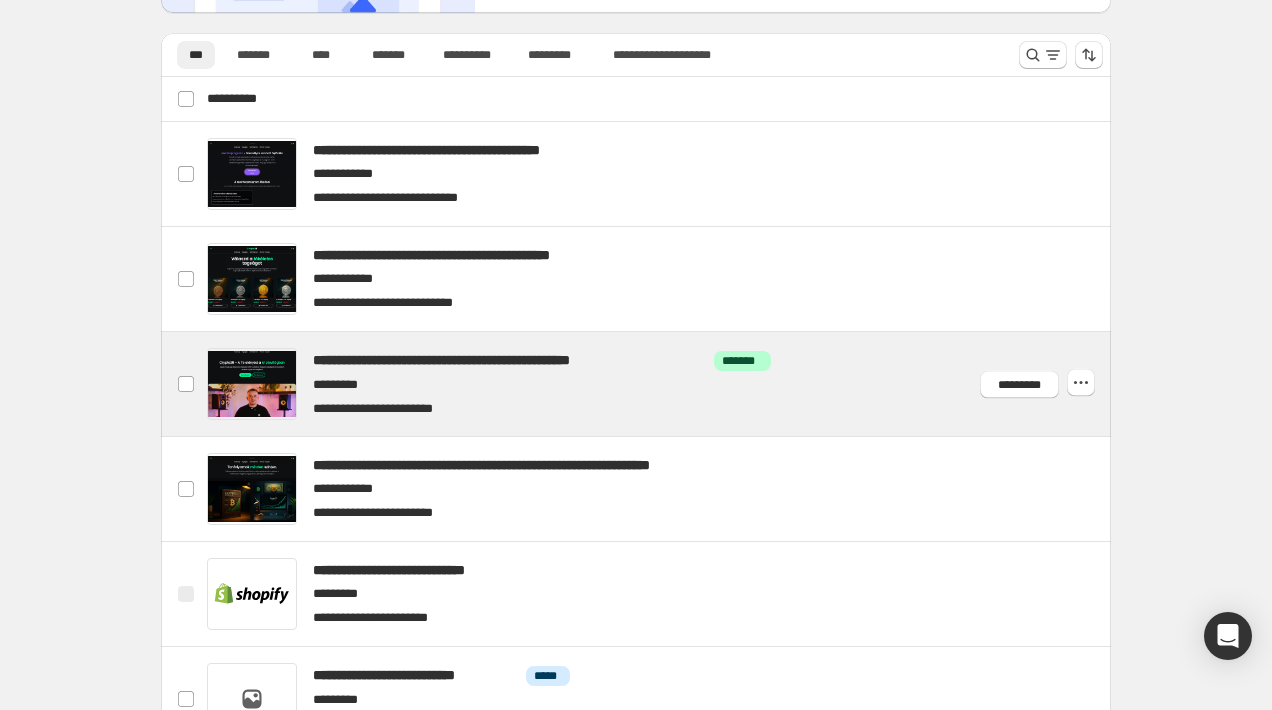 click at bounding box center [660, 384] 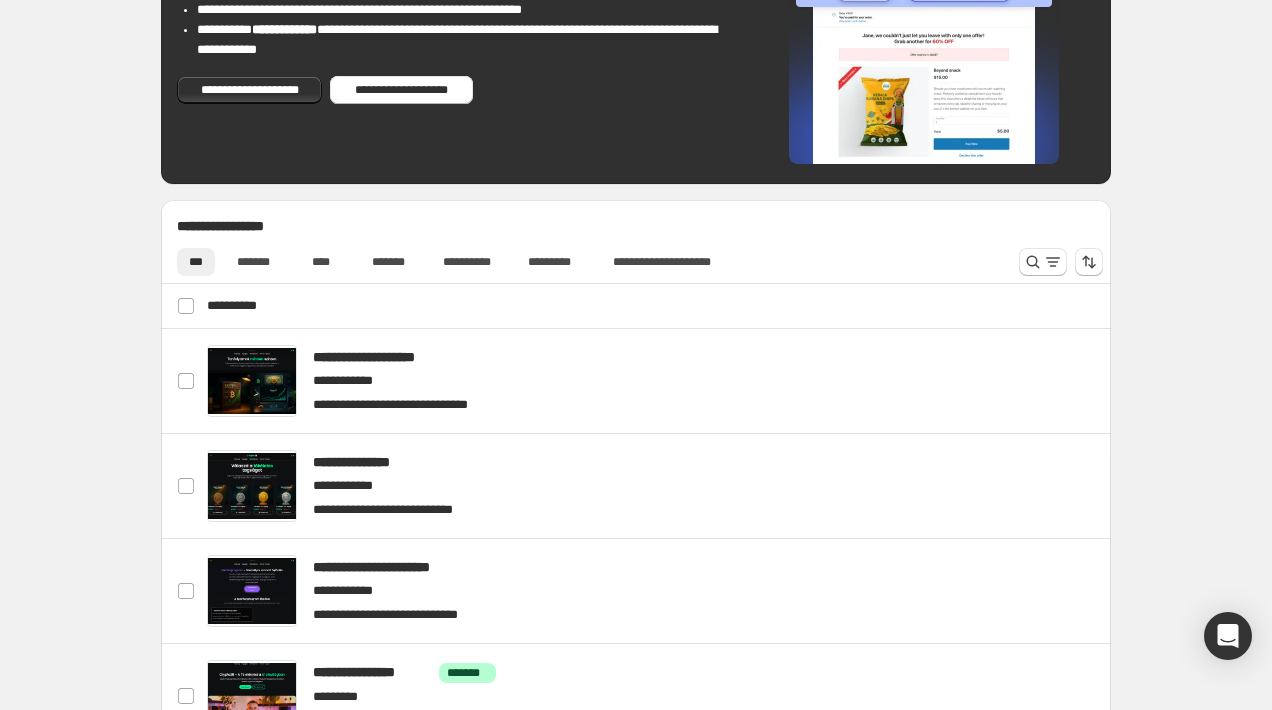 scroll, scrollTop: 678, scrollLeft: 0, axis: vertical 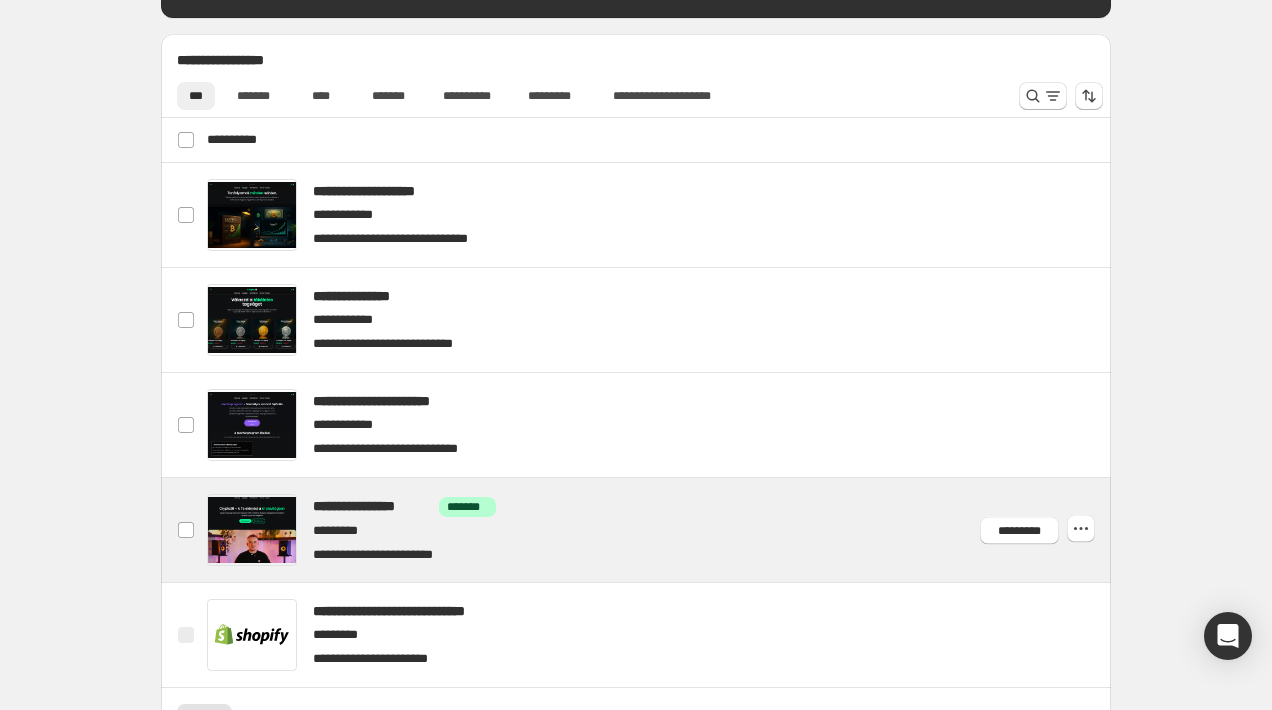 click at bounding box center (660, 530) 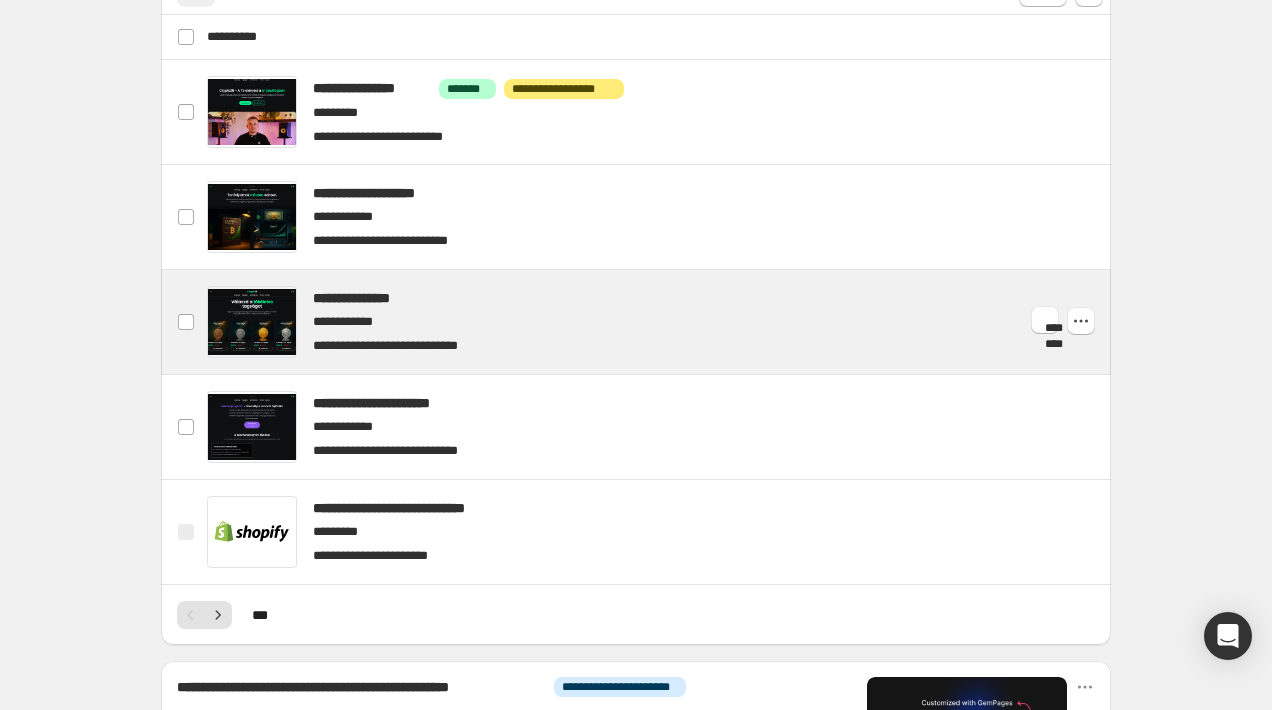 scroll, scrollTop: 777, scrollLeft: 0, axis: vertical 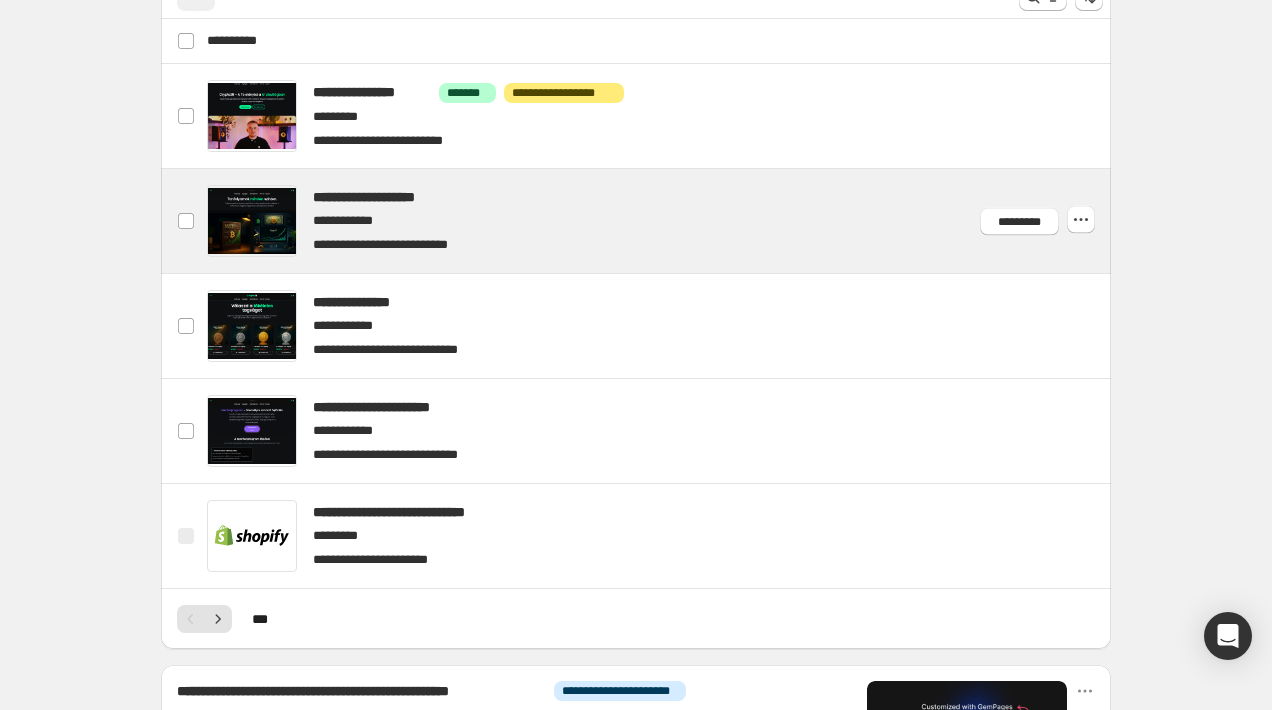 click at bounding box center (660, 221) 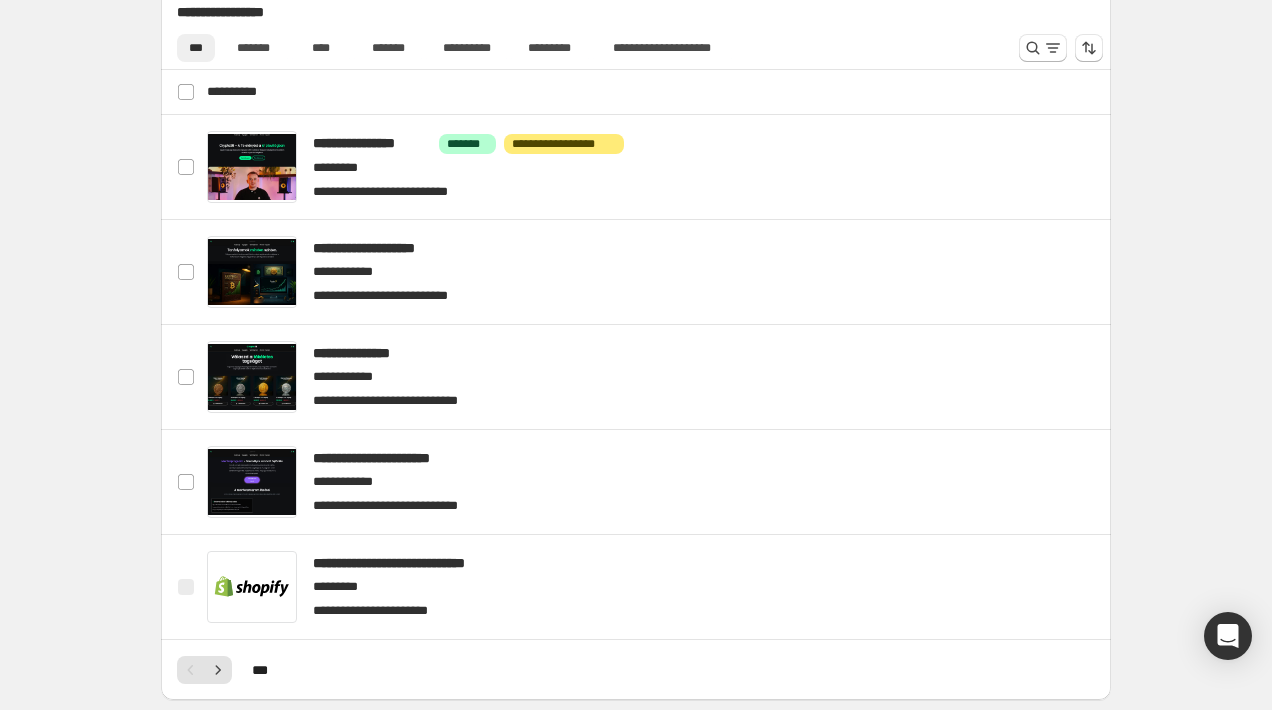 scroll, scrollTop: 730, scrollLeft: 0, axis: vertical 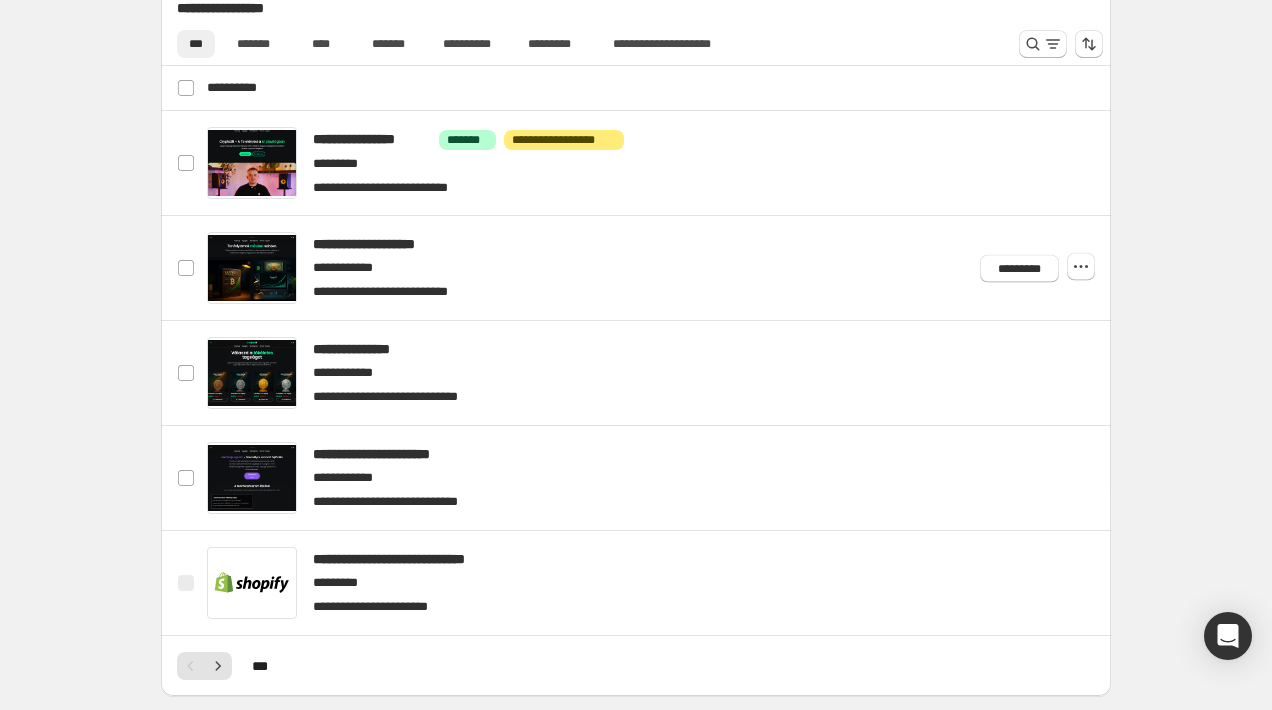 click on "*********" at bounding box center (1033, 264) 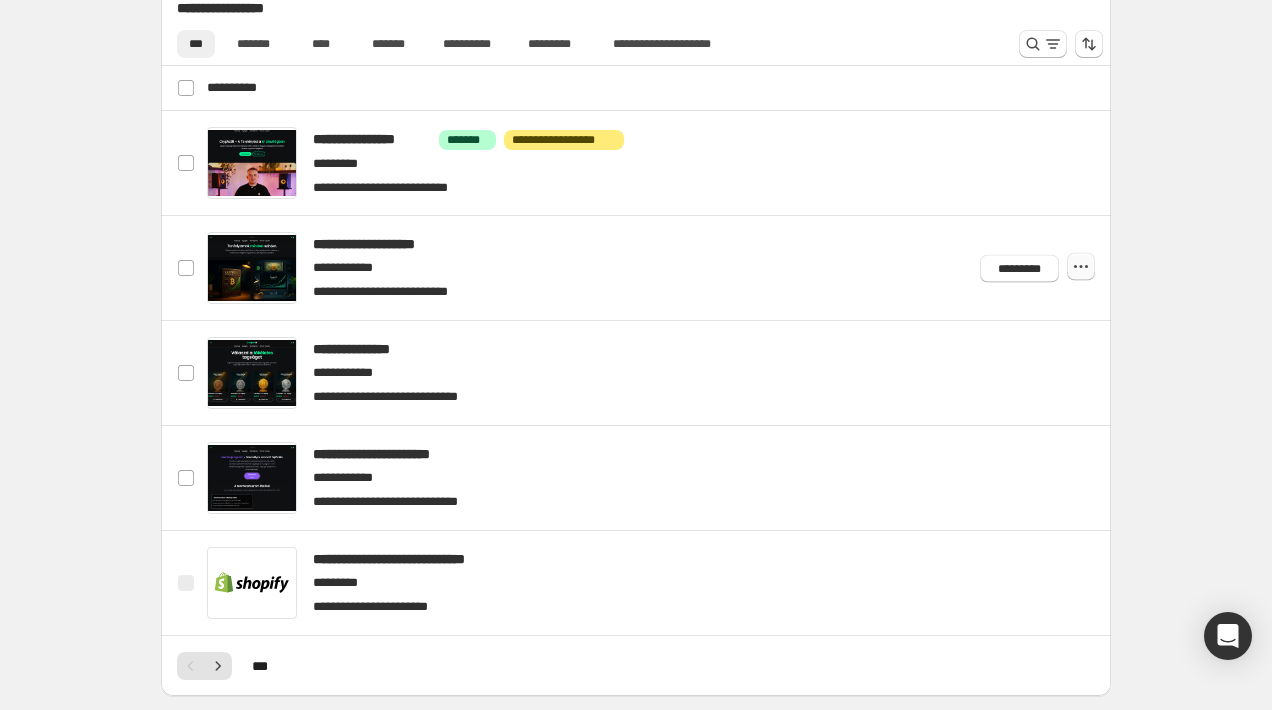 click at bounding box center (1081, 267) 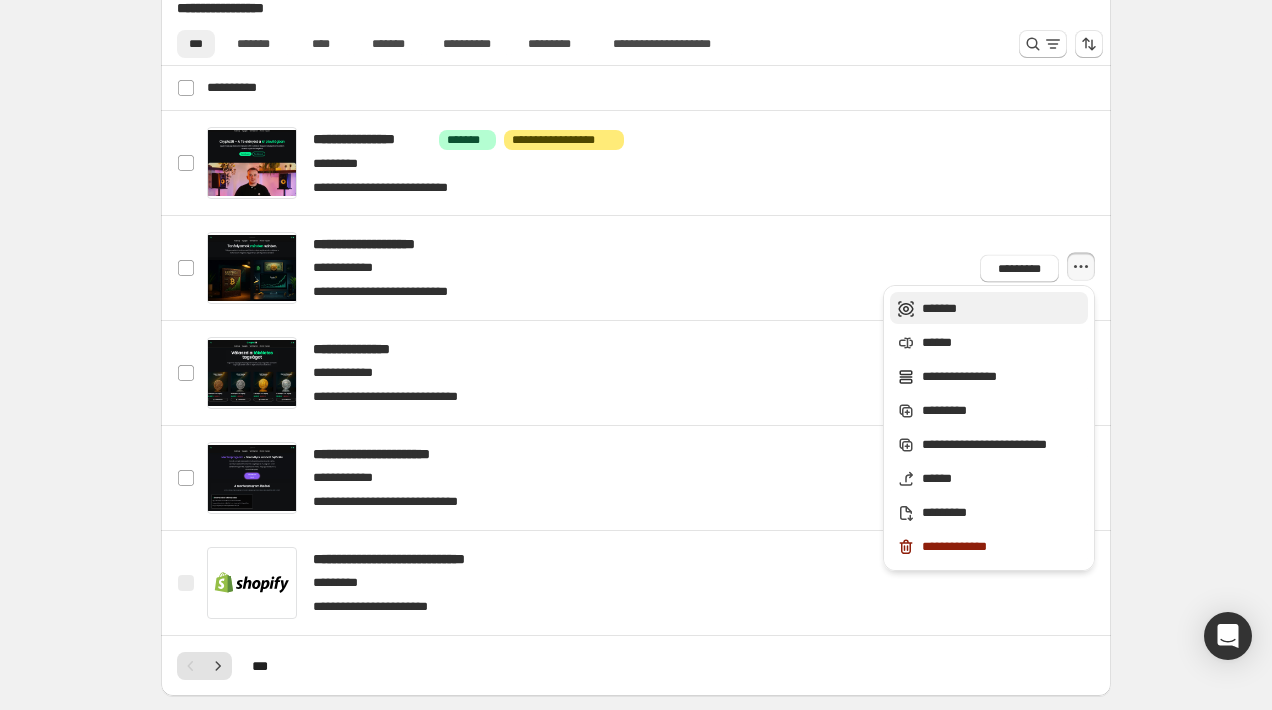 click on "*******" at bounding box center [1002, 309] 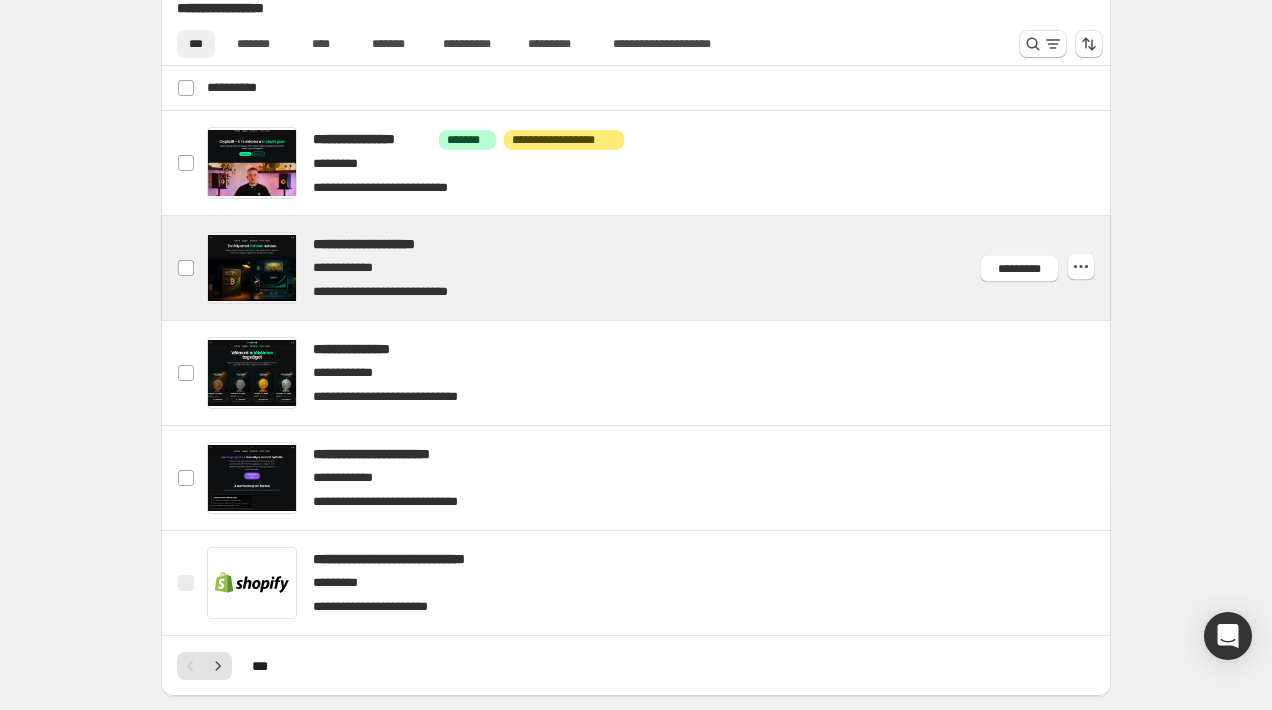click at bounding box center [660, 268] 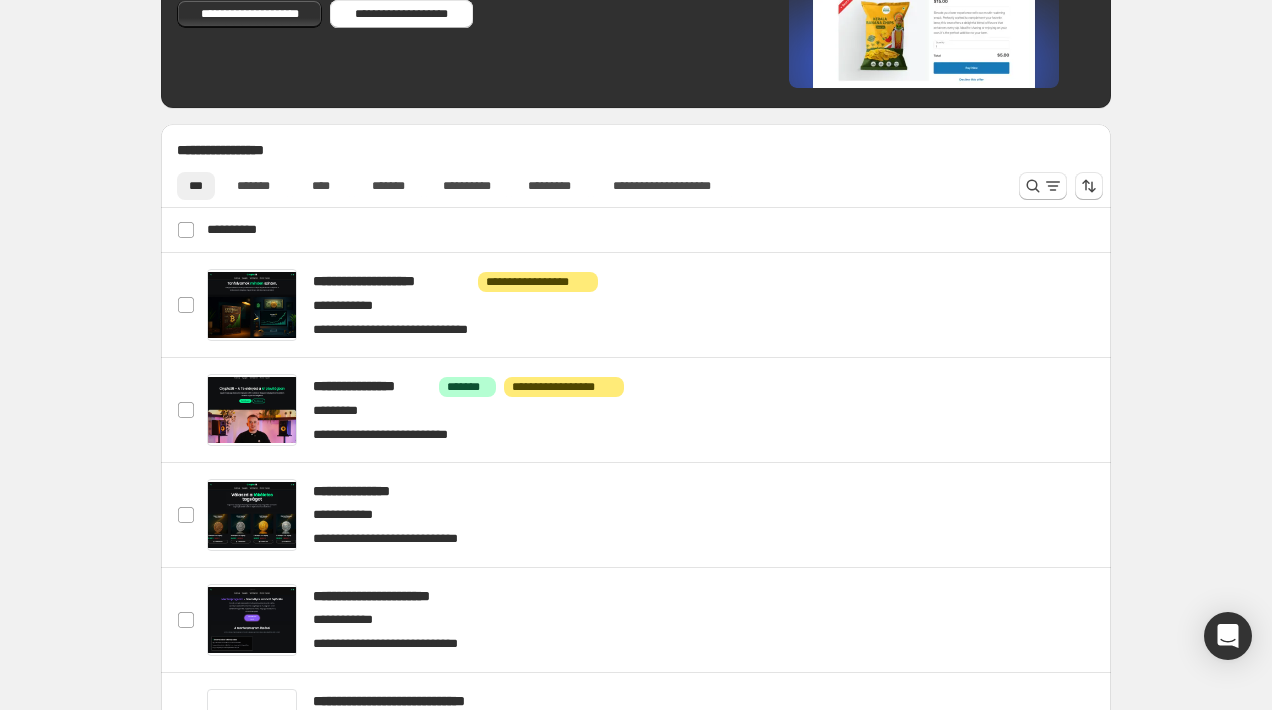 scroll, scrollTop: 612, scrollLeft: 0, axis: vertical 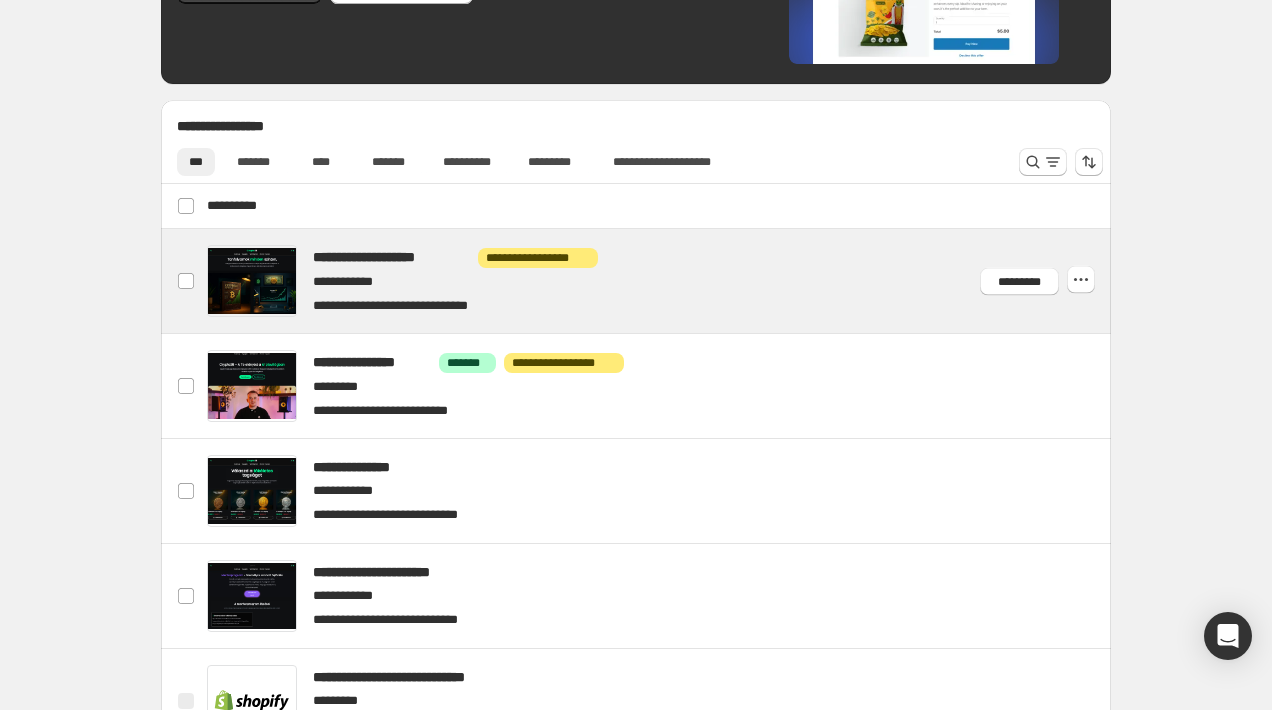 click at bounding box center [660, 281] 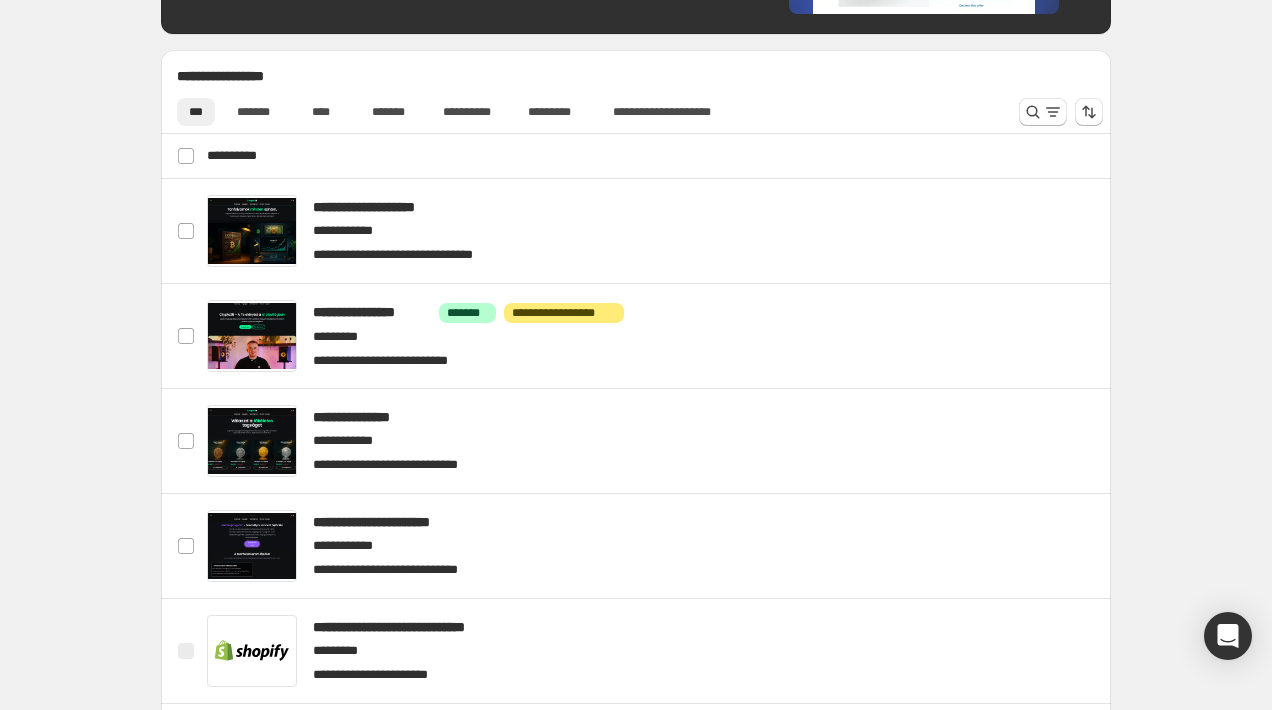 scroll, scrollTop: 682, scrollLeft: 0, axis: vertical 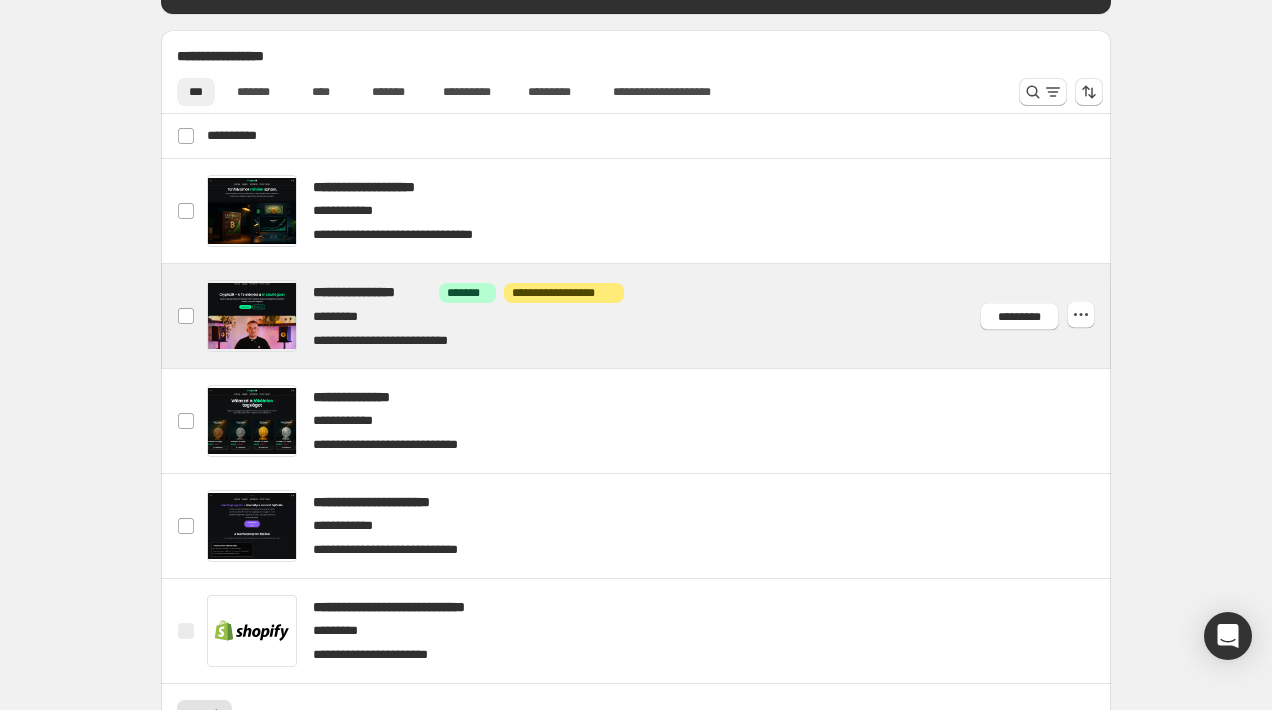 click at bounding box center [660, 316] 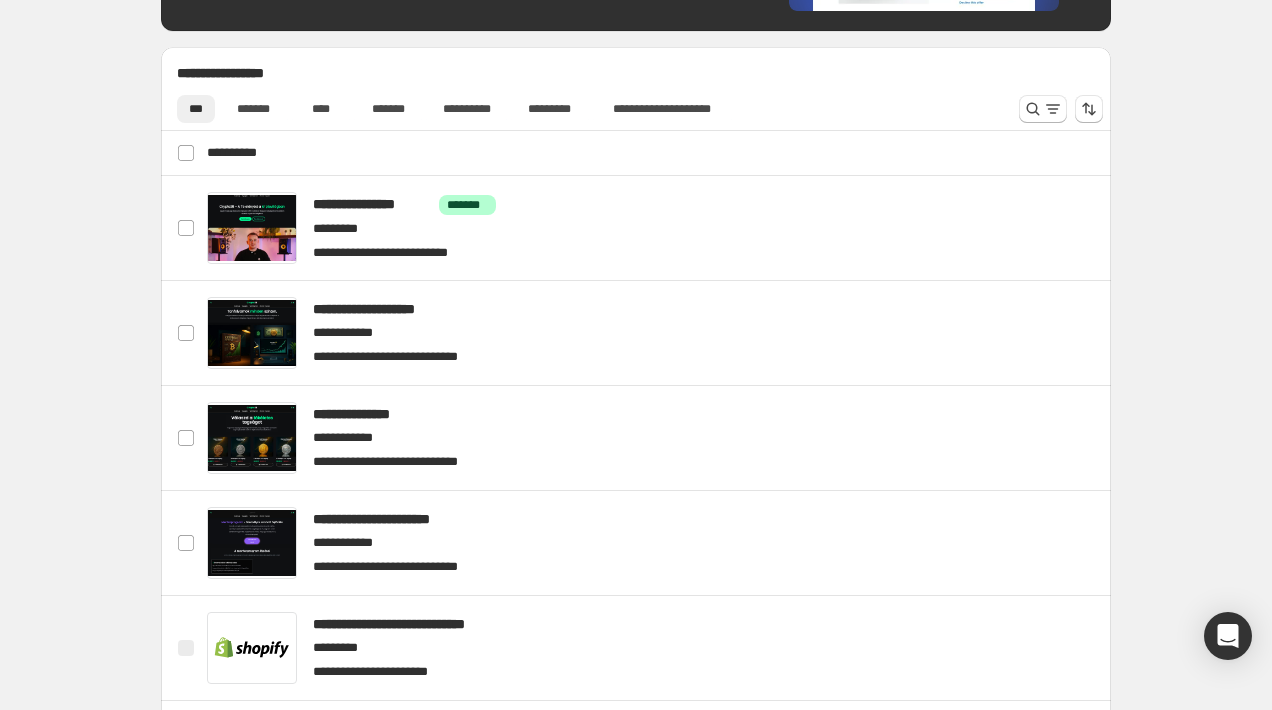 scroll, scrollTop: 673, scrollLeft: 0, axis: vertical 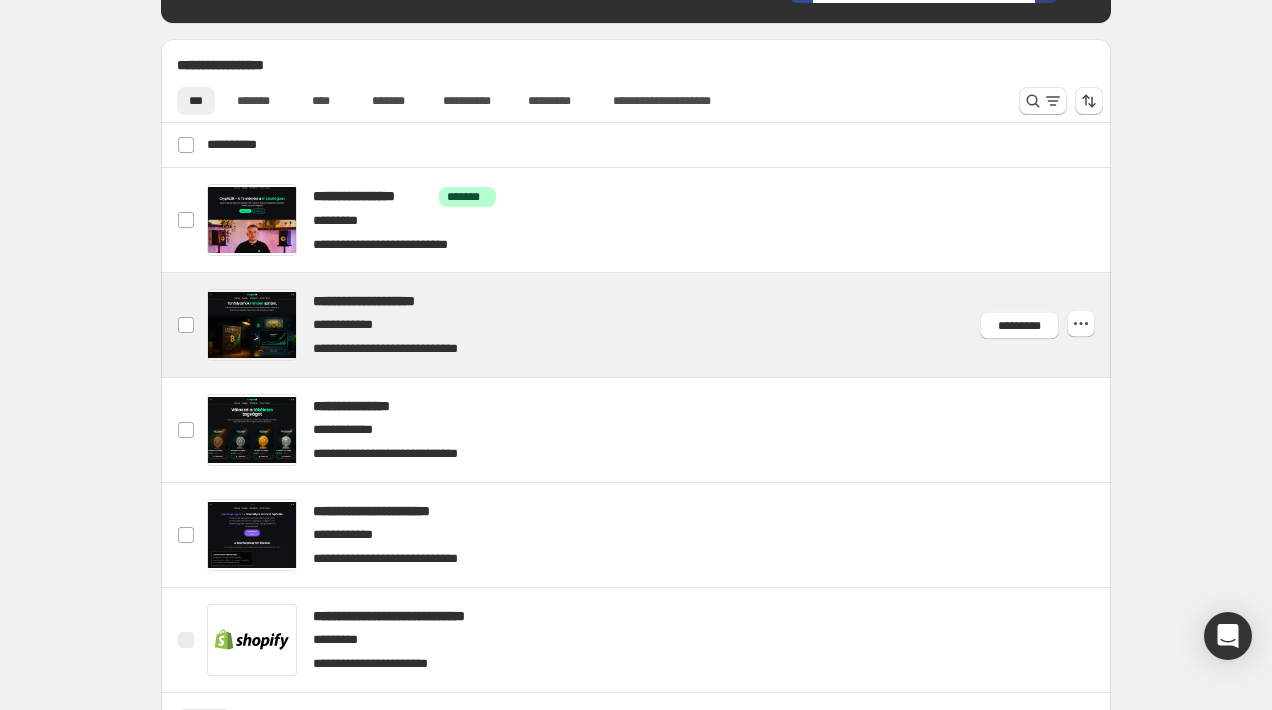 click at bounding box center [660, 325] 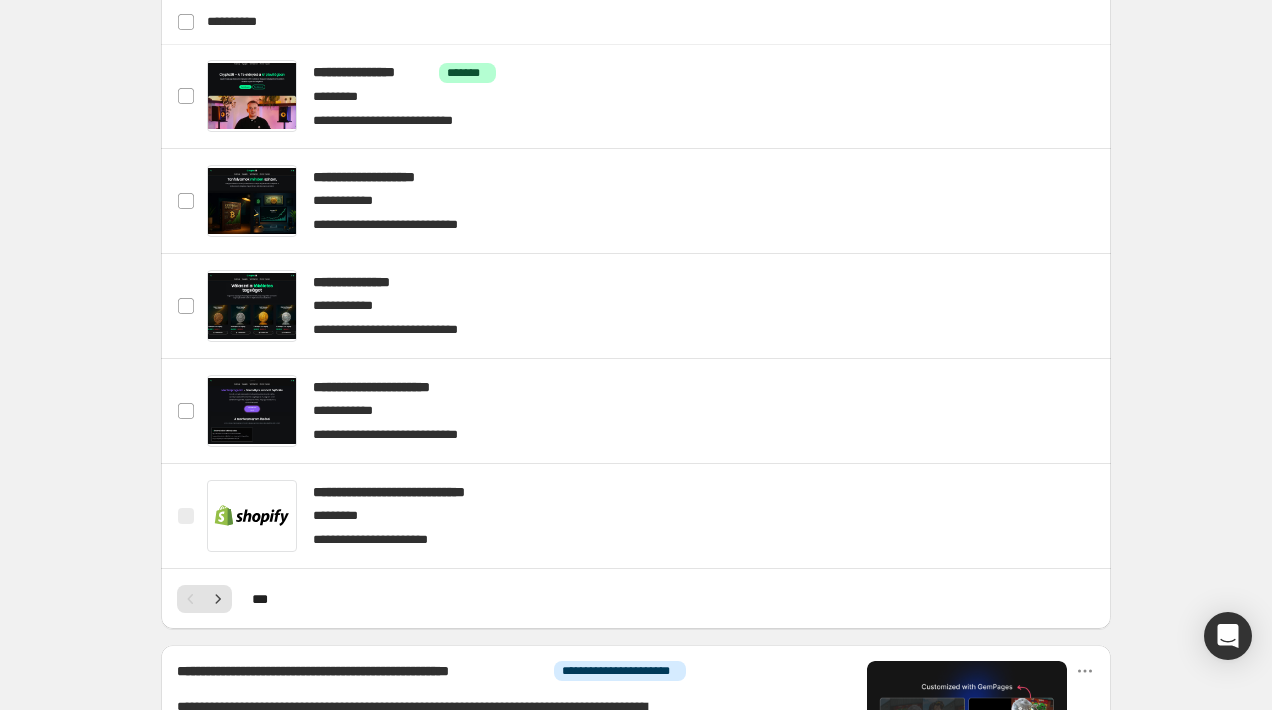 scroll, scrollTop: 784, scrollLeft: 0, axis: vertical 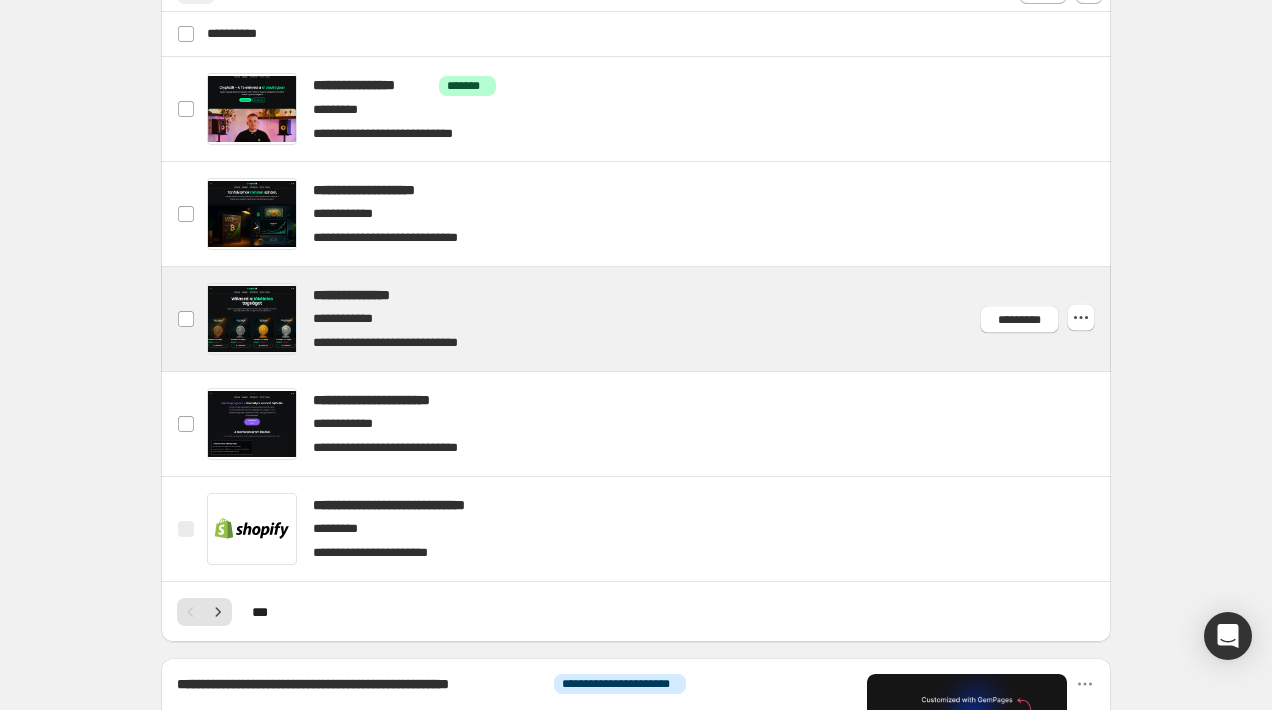 click at bounding box center [660, 319] 